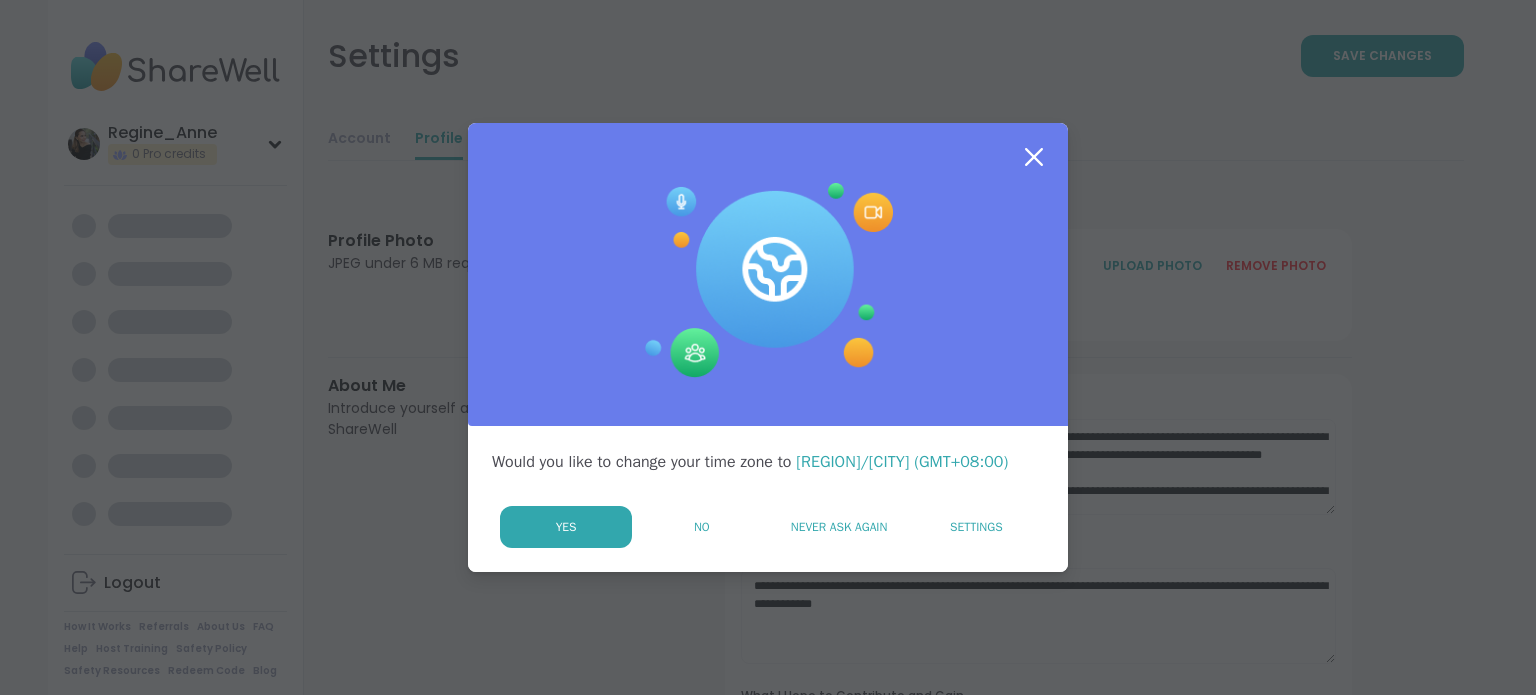 scroll, scrollTop: 0, scrollLeft: 0, axis: both 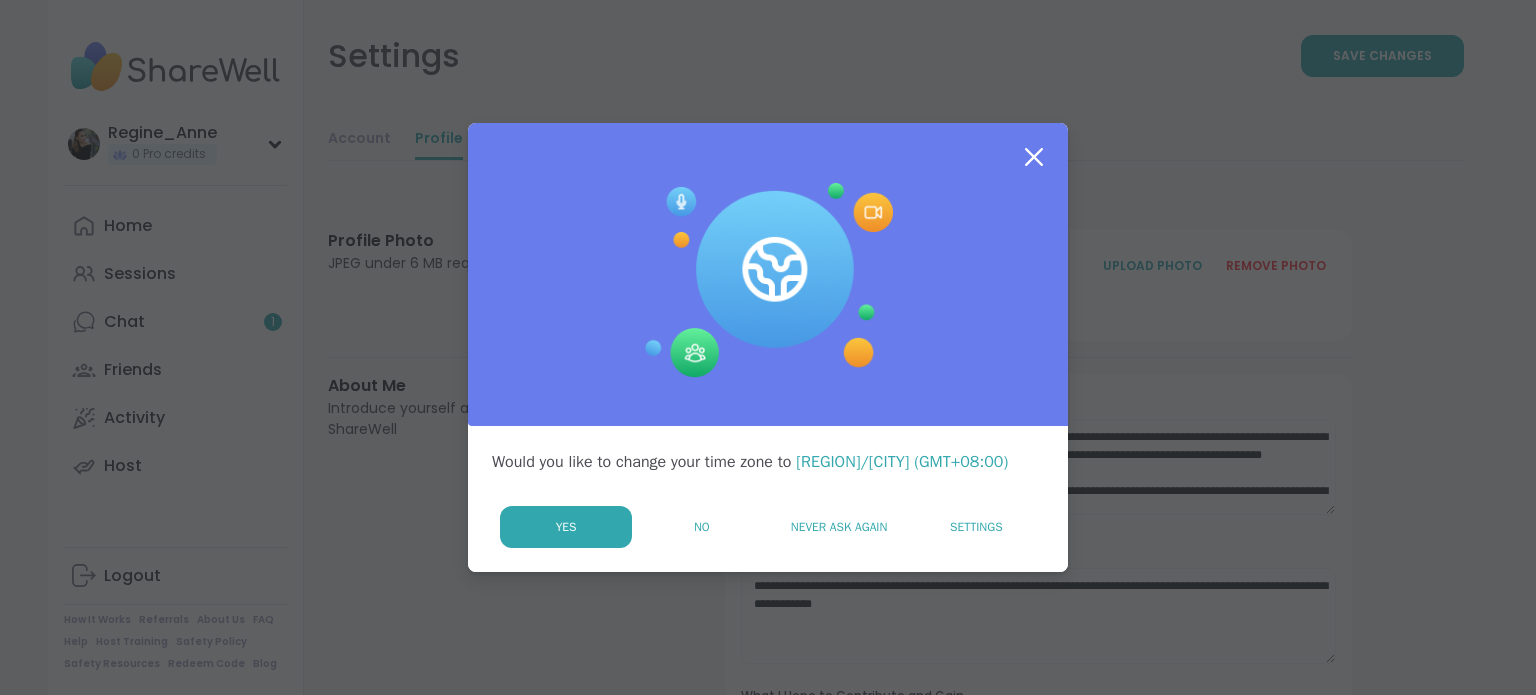 click 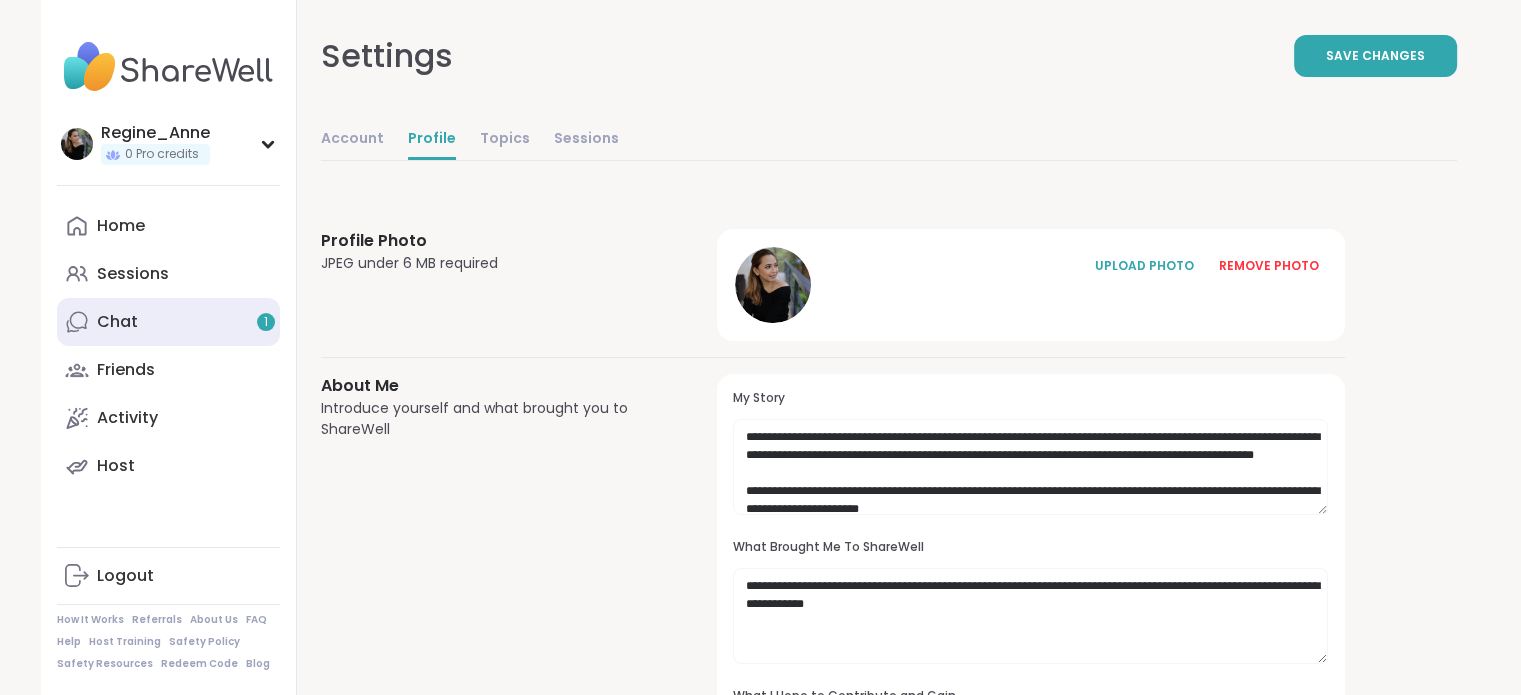 click on "Chat 1" at bounding box center [168, 322] 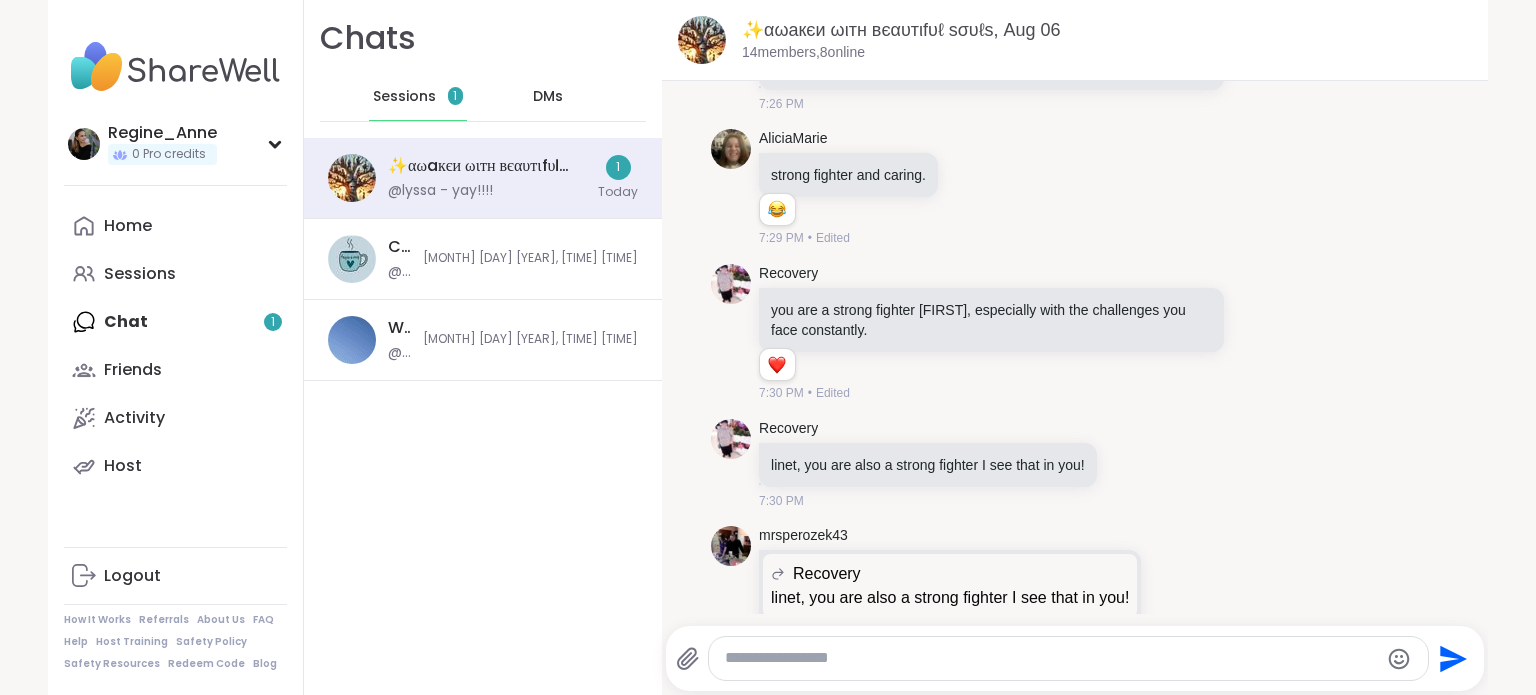 scroll, scrollTop: 7558, scrollLeft: 0, axis: vertical 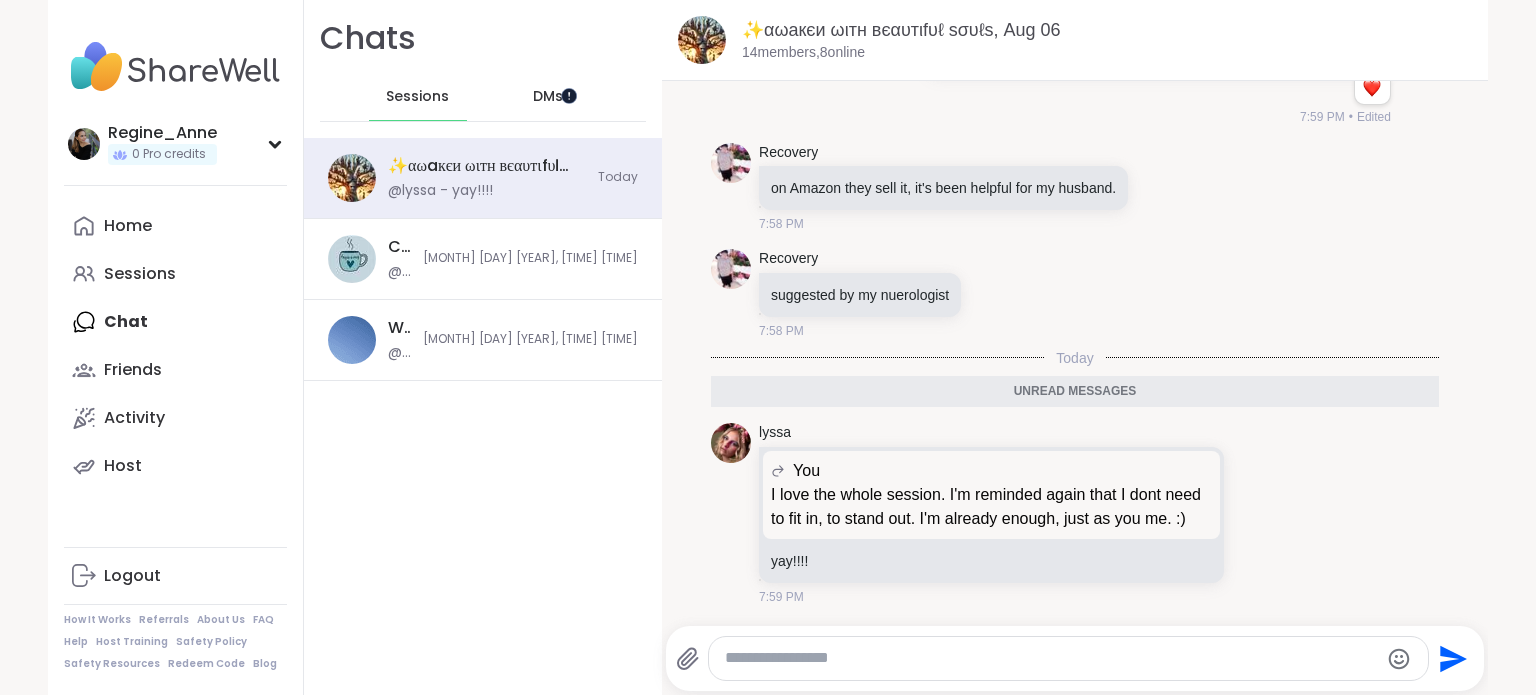 click at bounding box center [569, 95] 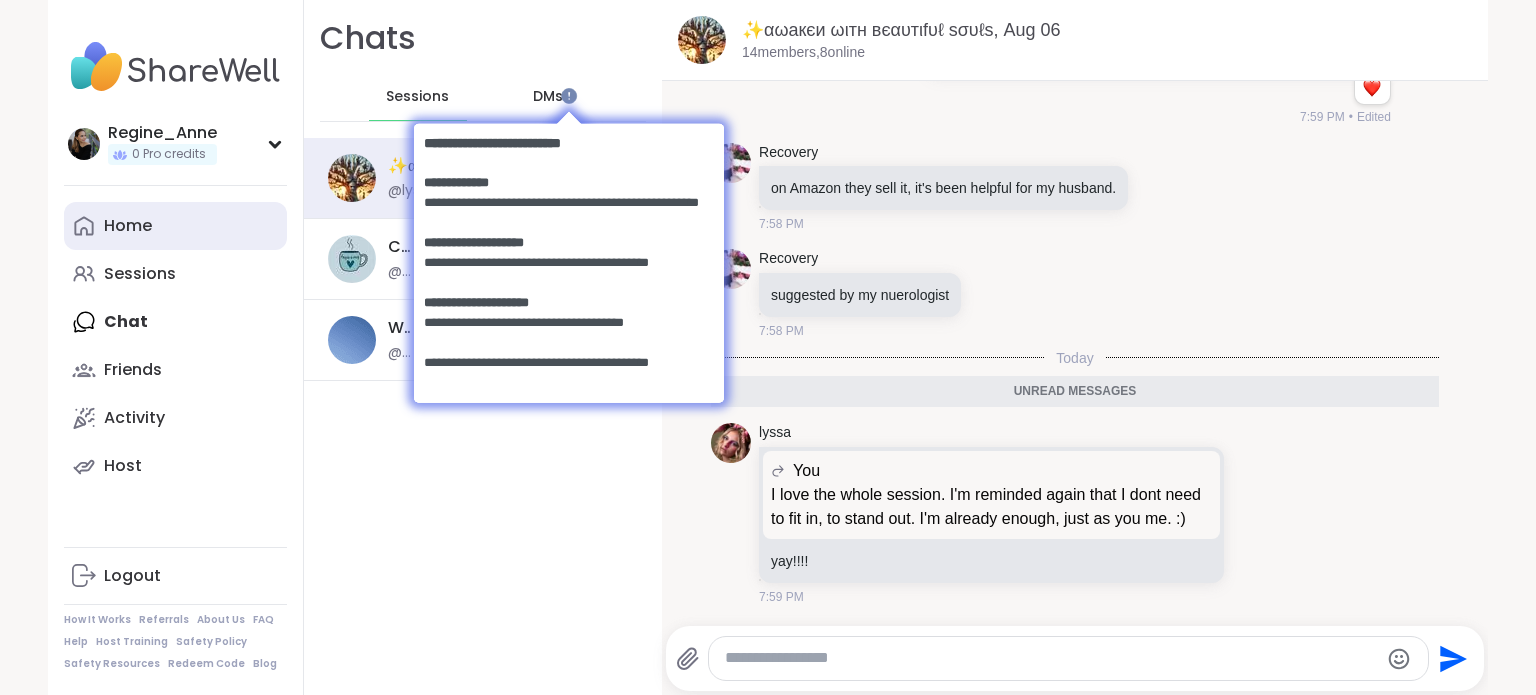 click on "Home" at bounding box center [175, 226] 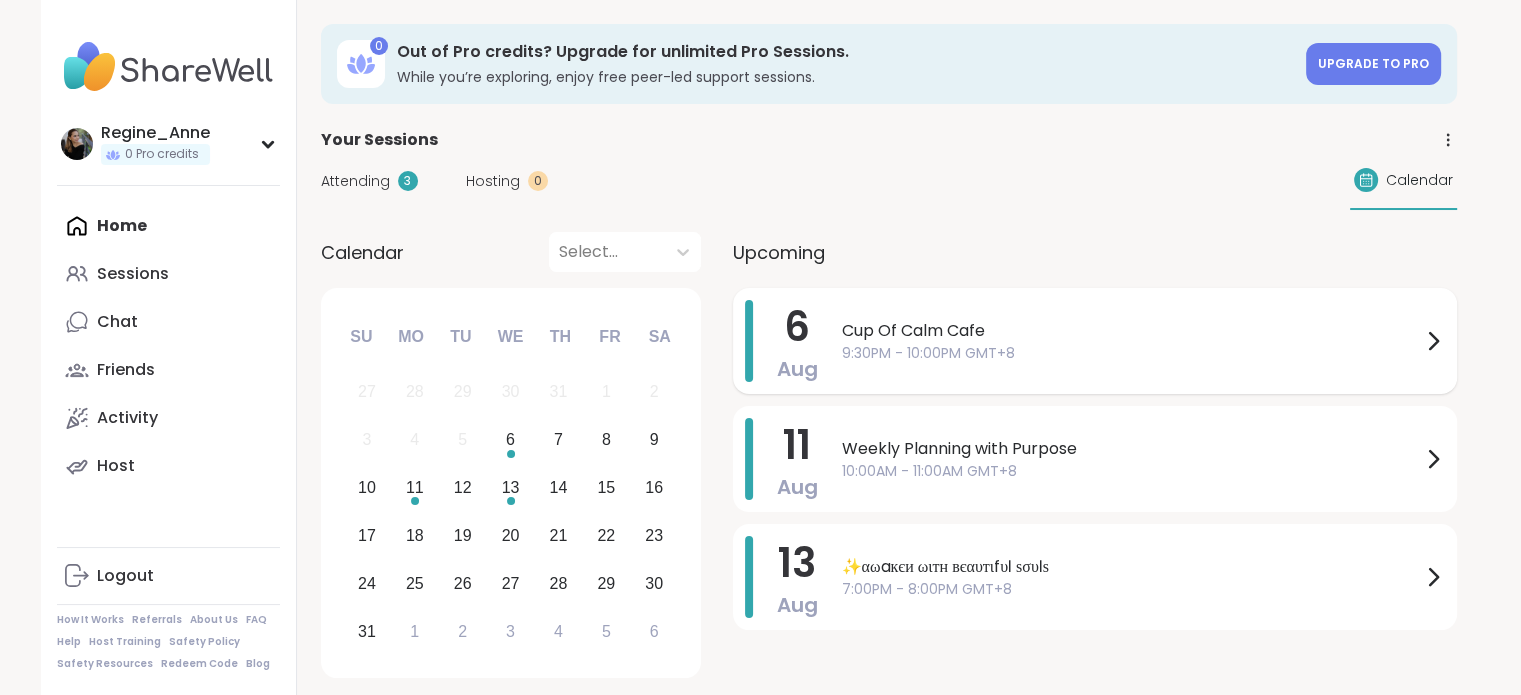 click on "Cup Of Calm Cafe" at bounding box center [1131, 331] 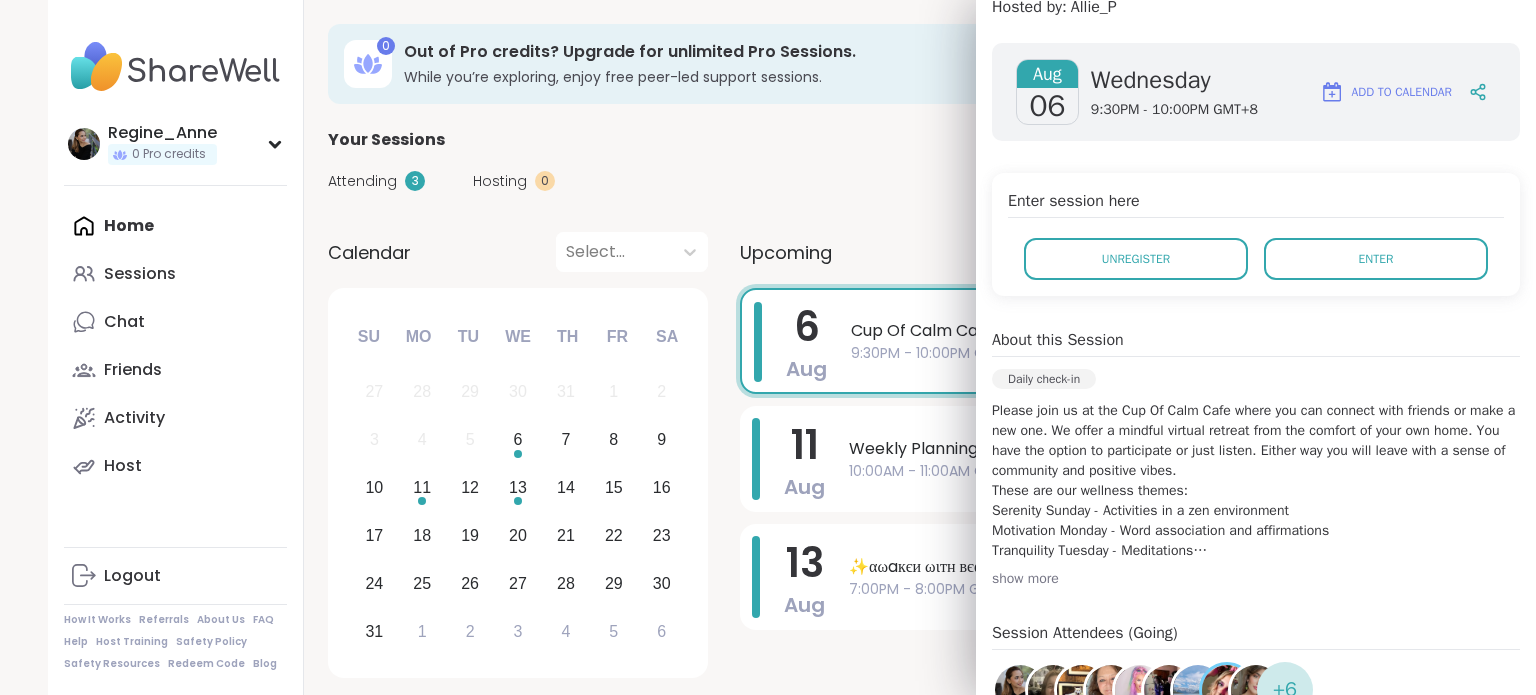 scroll, scrollTop: 300, scrollLeft: 0, axis: vertical 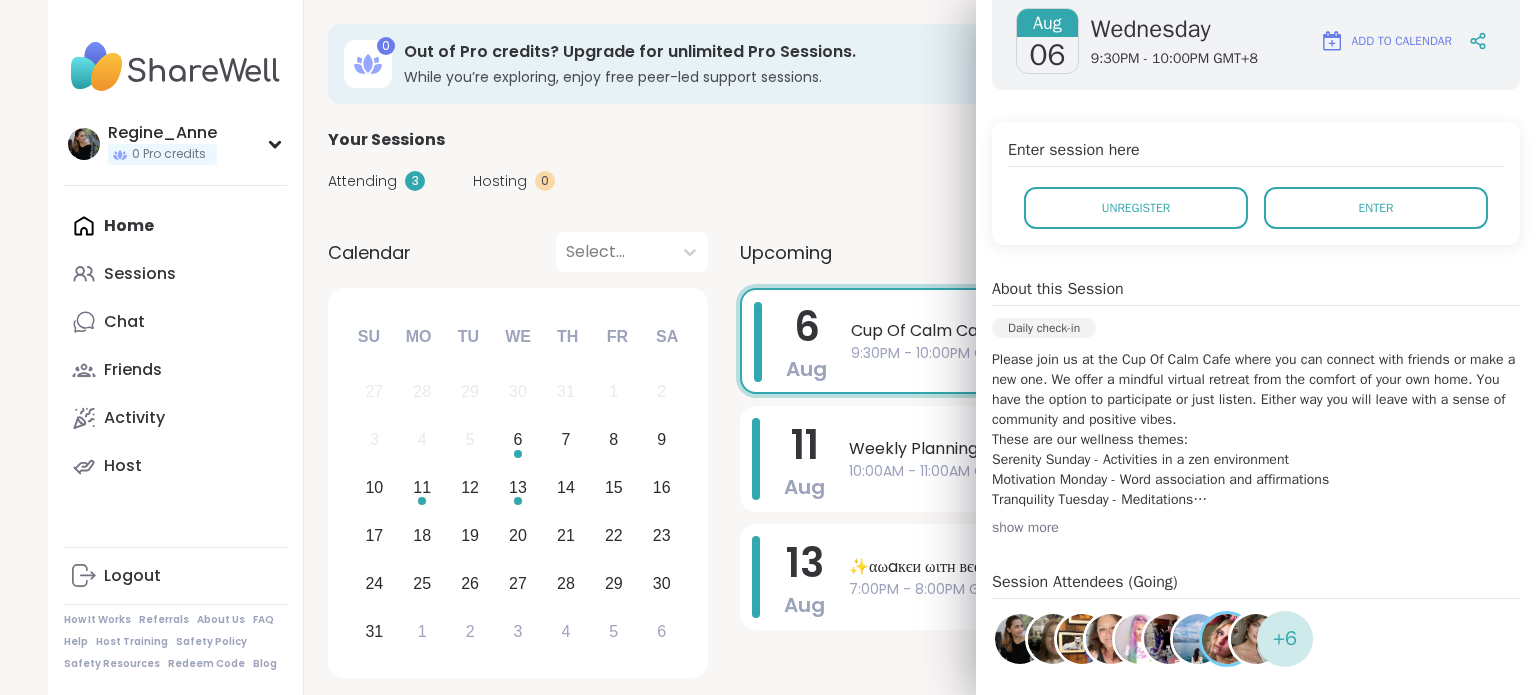 click on "show more" at bounding box center (1256, 528) 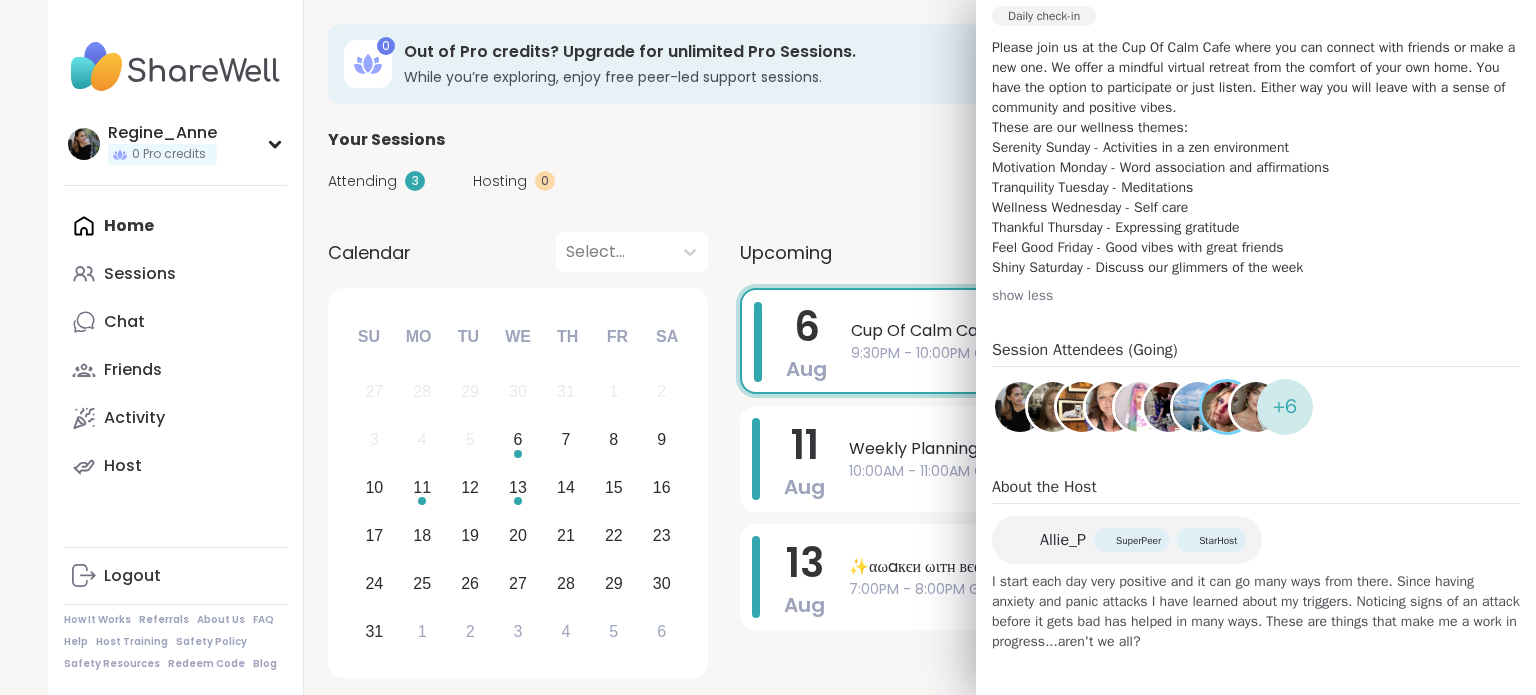 scroll, scrollTop: 616, scrollLeft: 0, axis: vertical 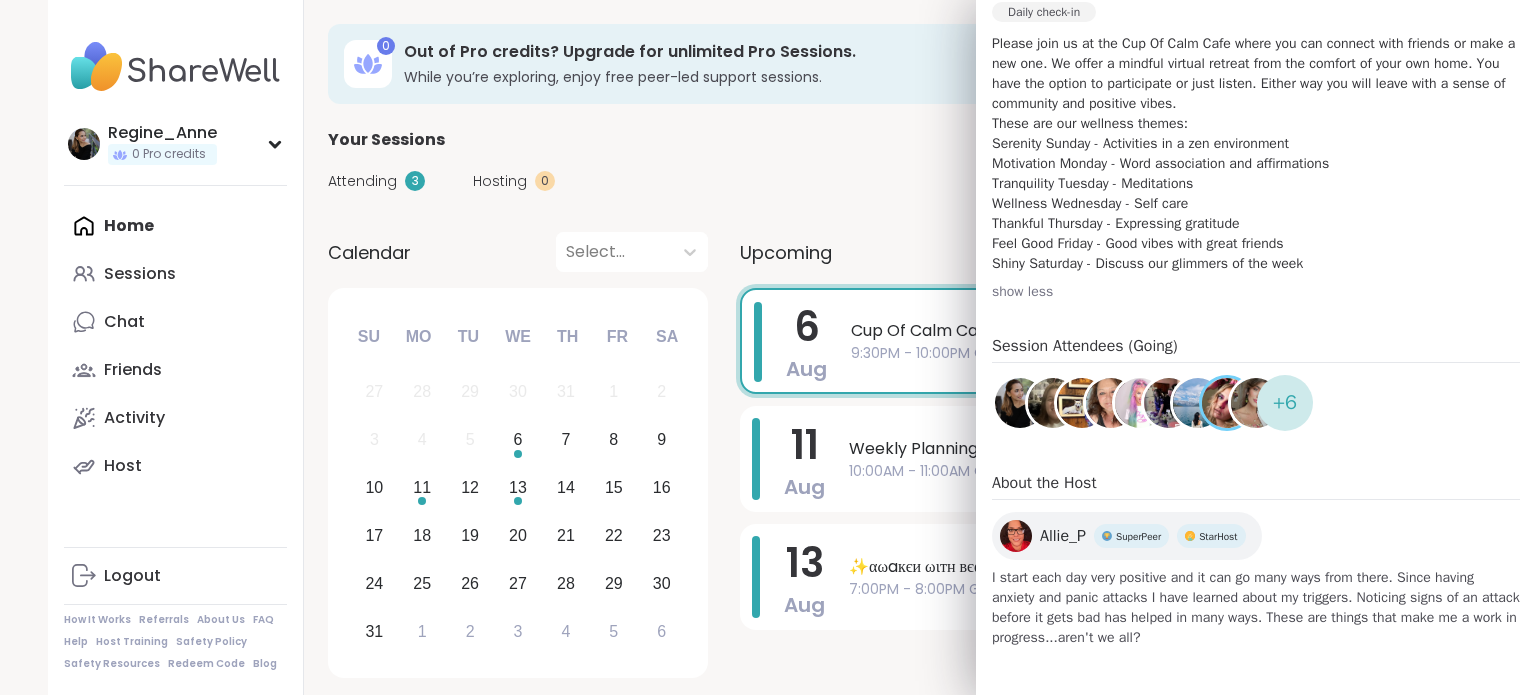 click on "Allie_P" at bounding box center (1063, 536) 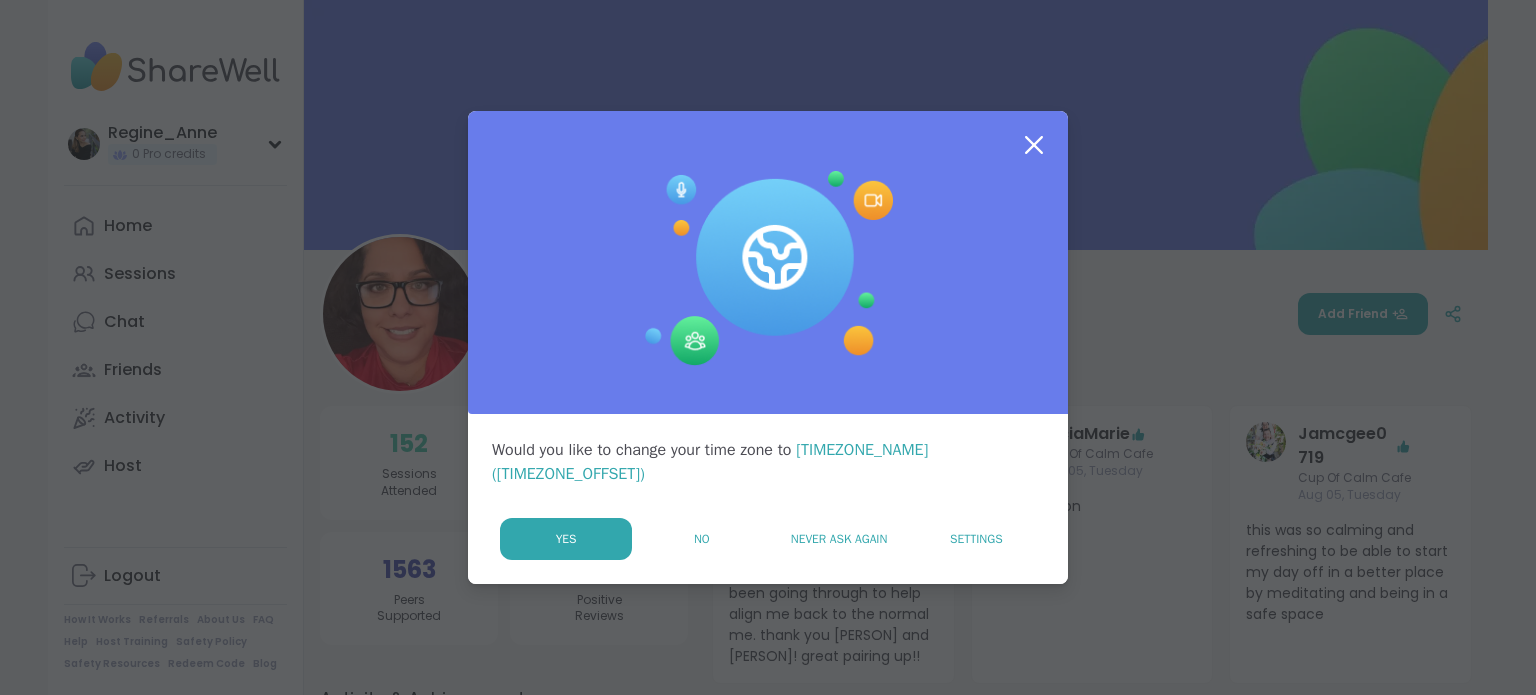 scroll, scrollTop: 0, scrollLeft: 0, axis: both 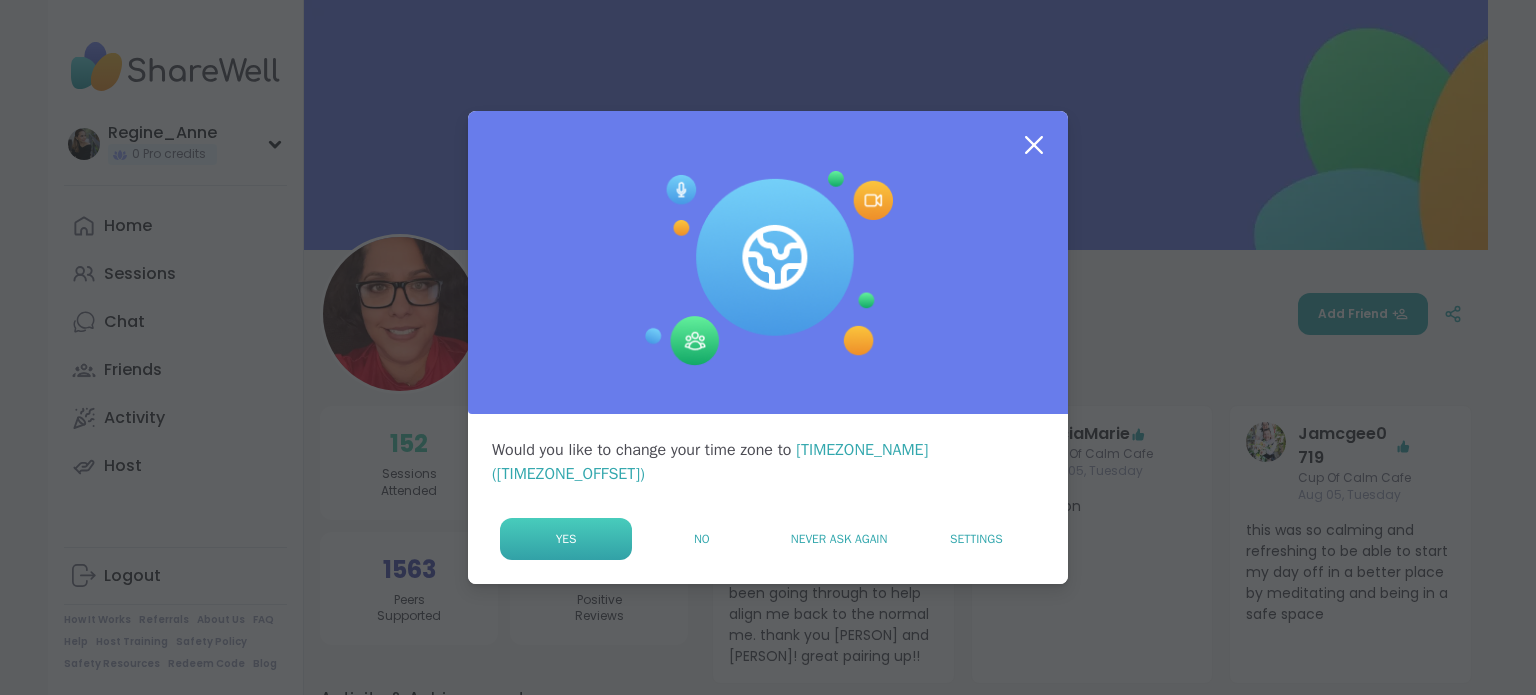 click on "Yes" at bounding box center (566, 539) 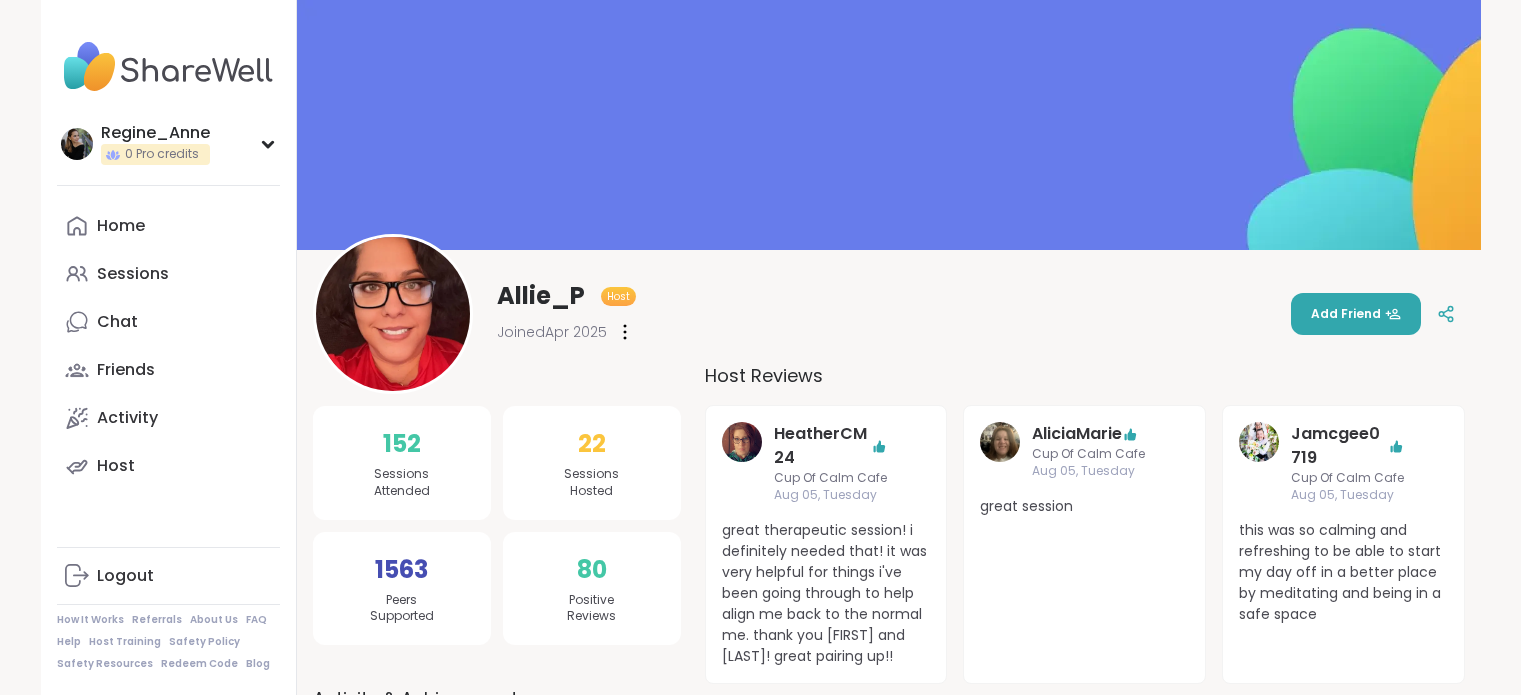 scroll, scrollTop: 0, scrollLeft: 0, axis: both 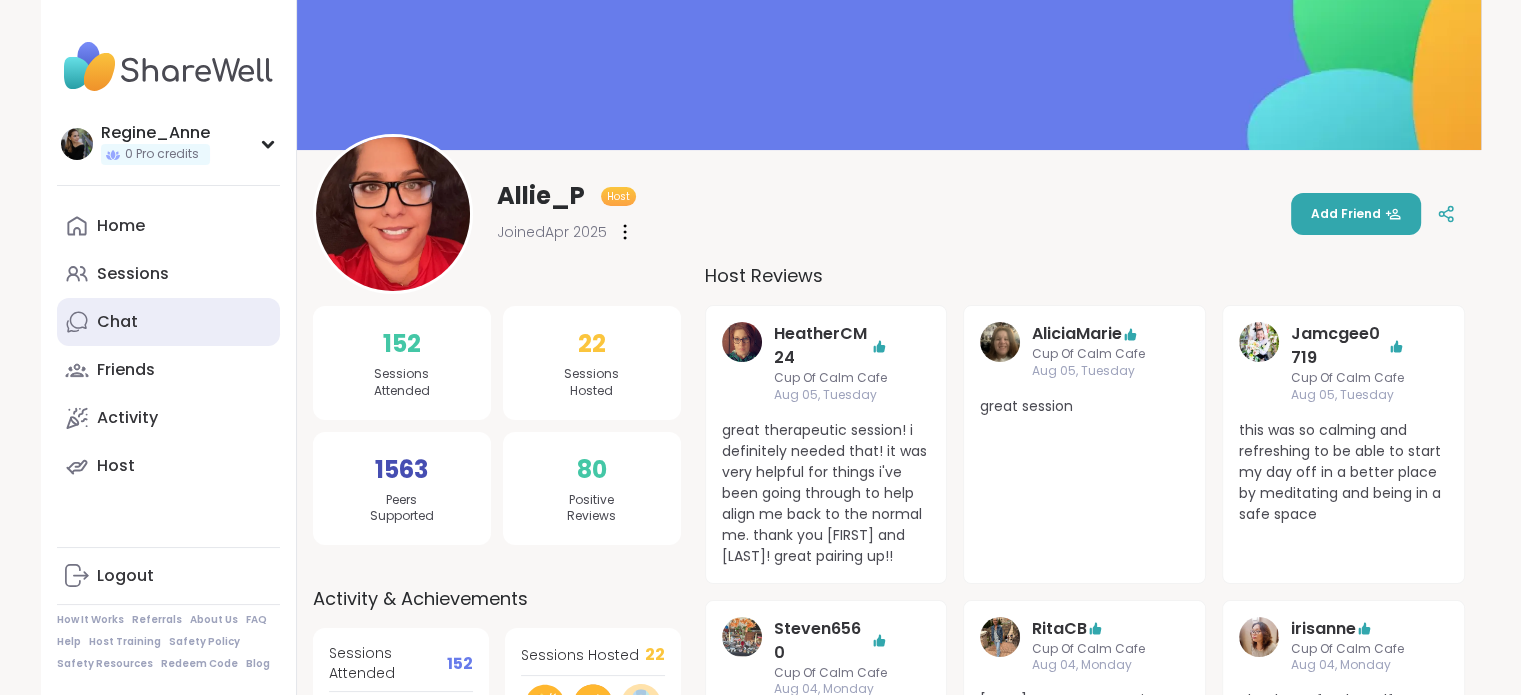 click on "Chat" at bounding box center (117, 322) 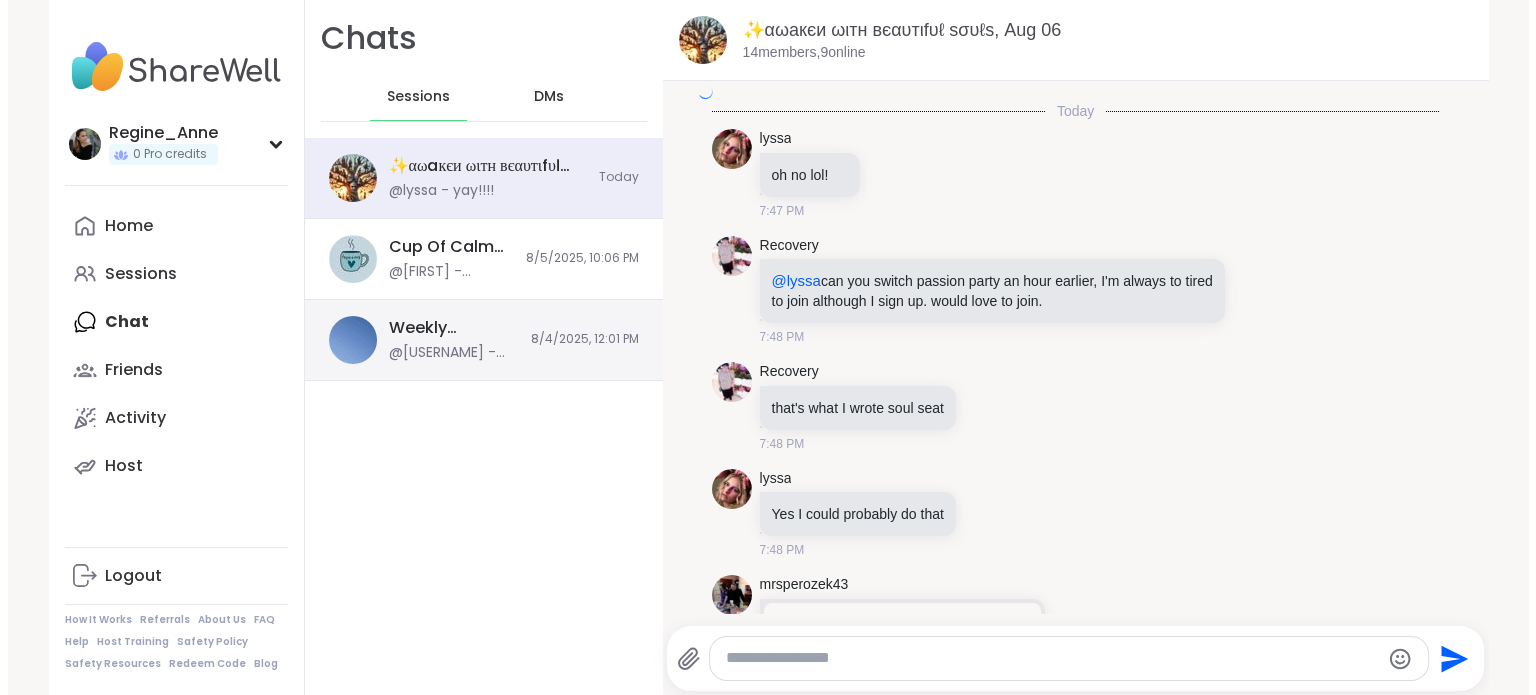 scroll, scrollTop: 0, scrollLeft: 0, axis: both 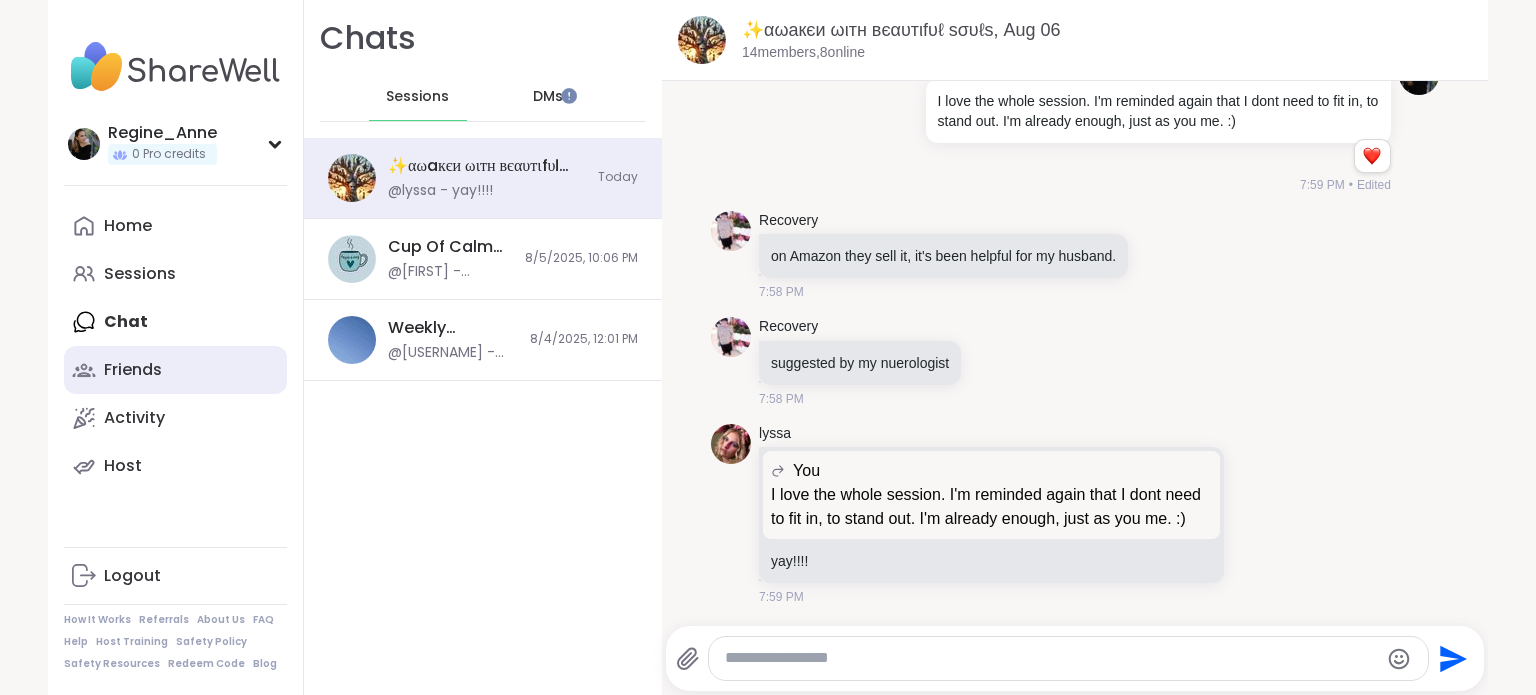 click on "Friends" at bounding box center (175, 370) 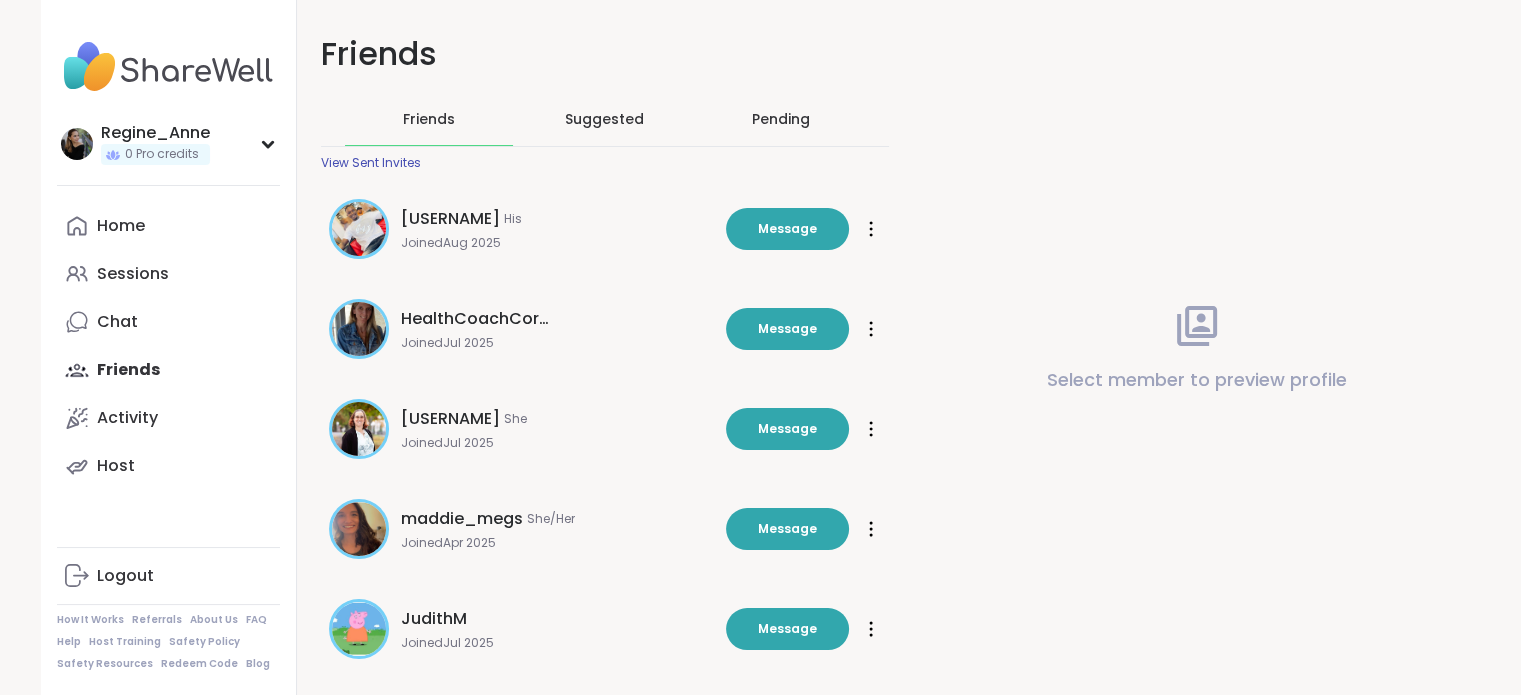 scroll, scrollTop: 0, scrollLeft: 0, axis: both 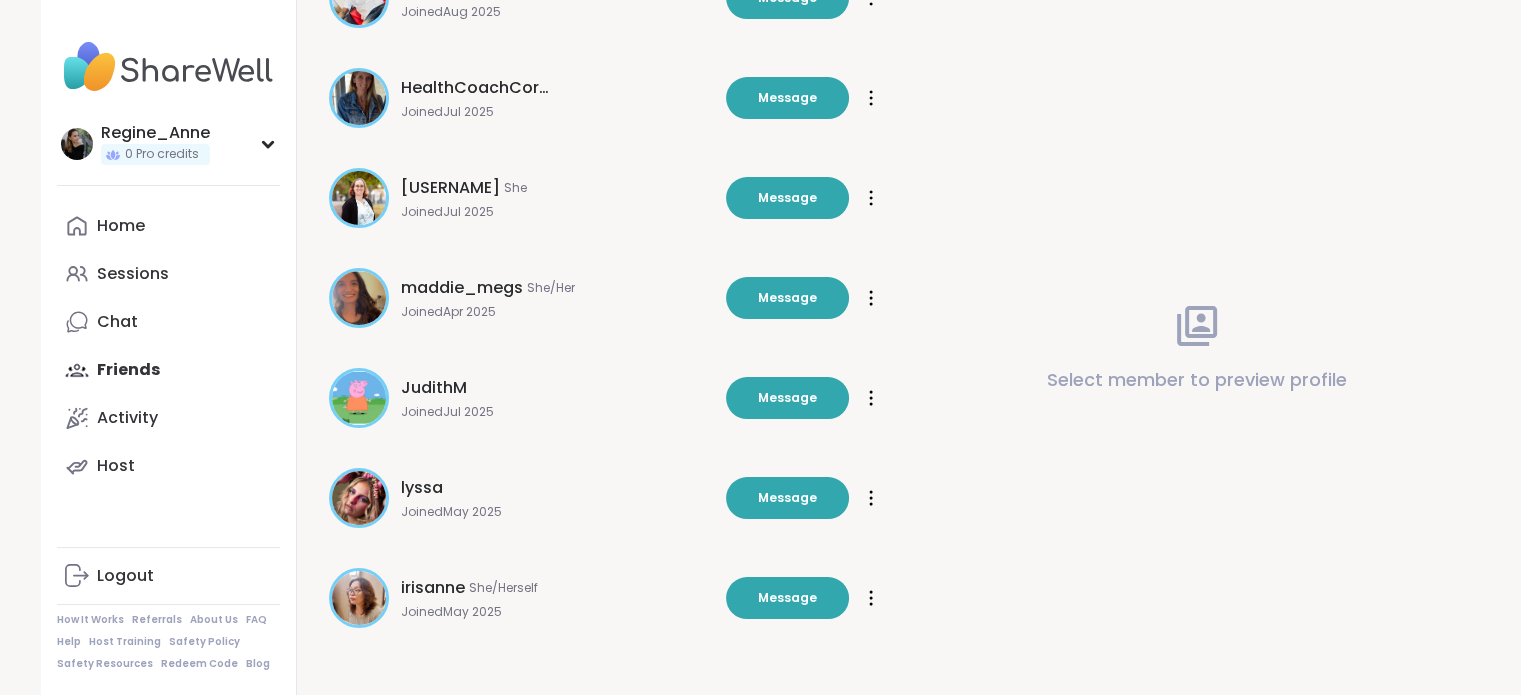 click on "lyssa" at bounding box center (422, 488) 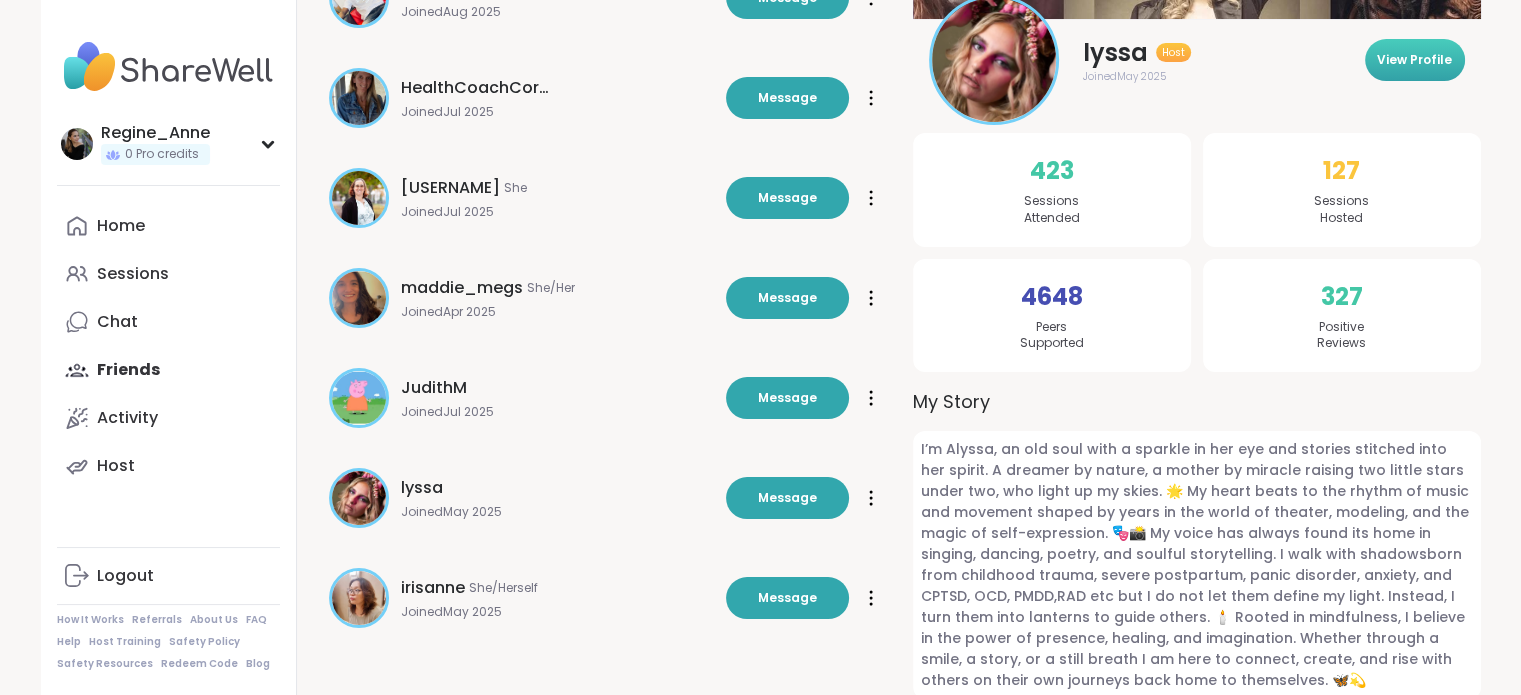 click on "View Profile" at bounding box center [1414, 60] 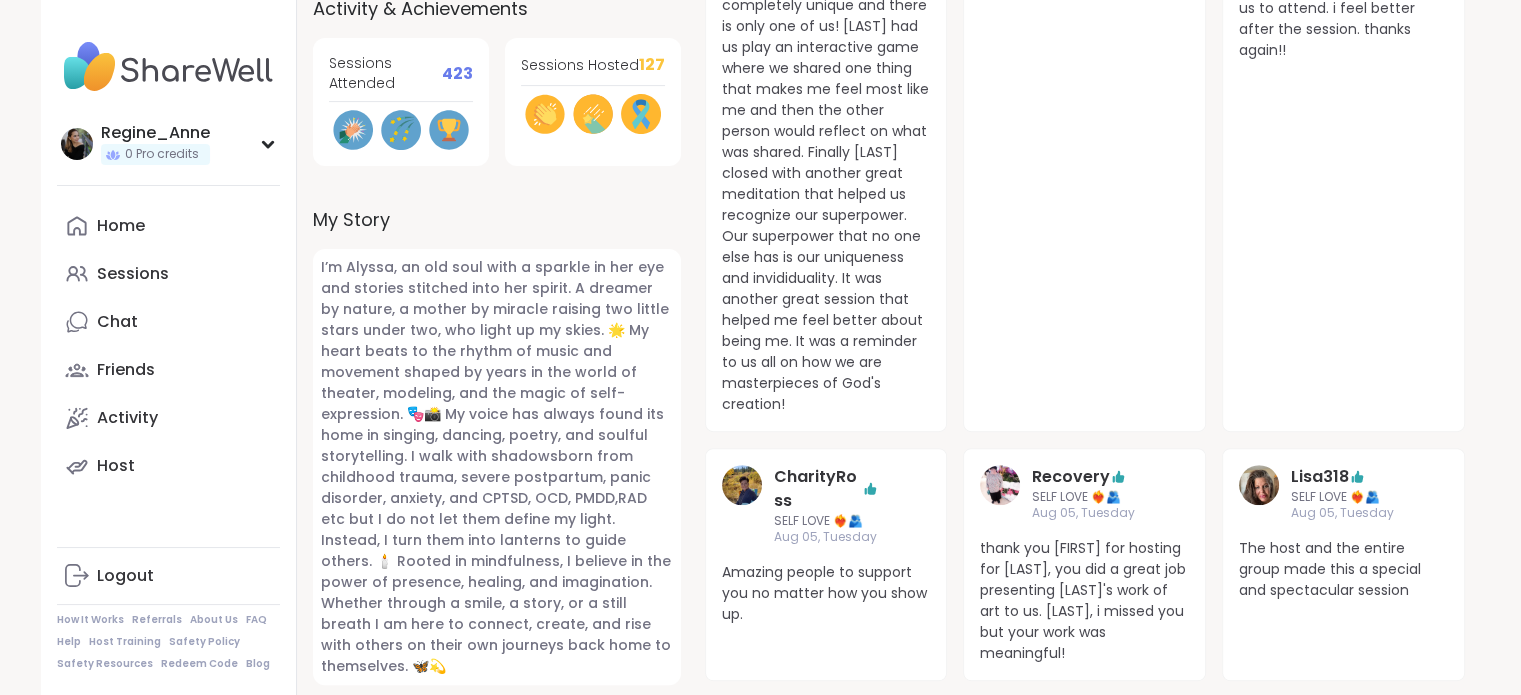 scroll, scrollTop: 800, scrollLeft: 0, axis: vertical 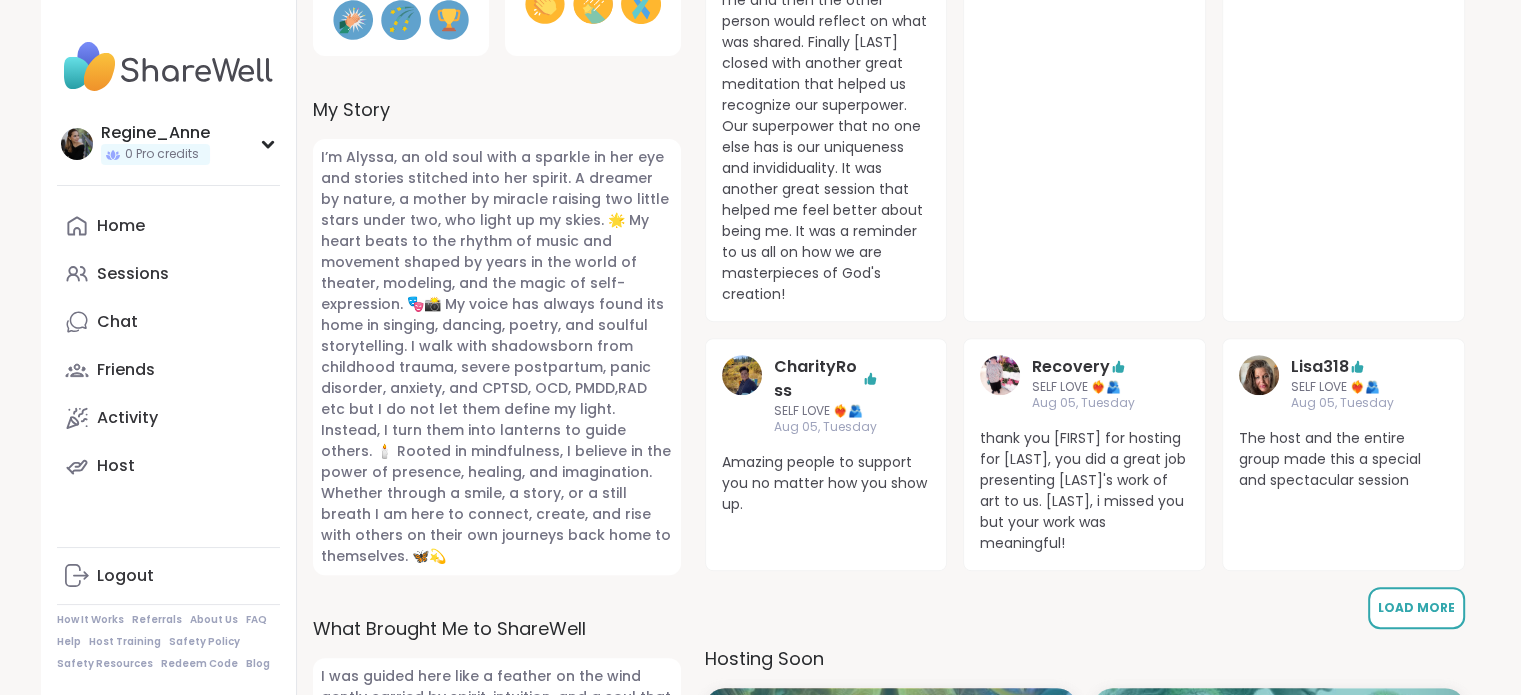 click on "Load More" at bounding box center (1416, 607) 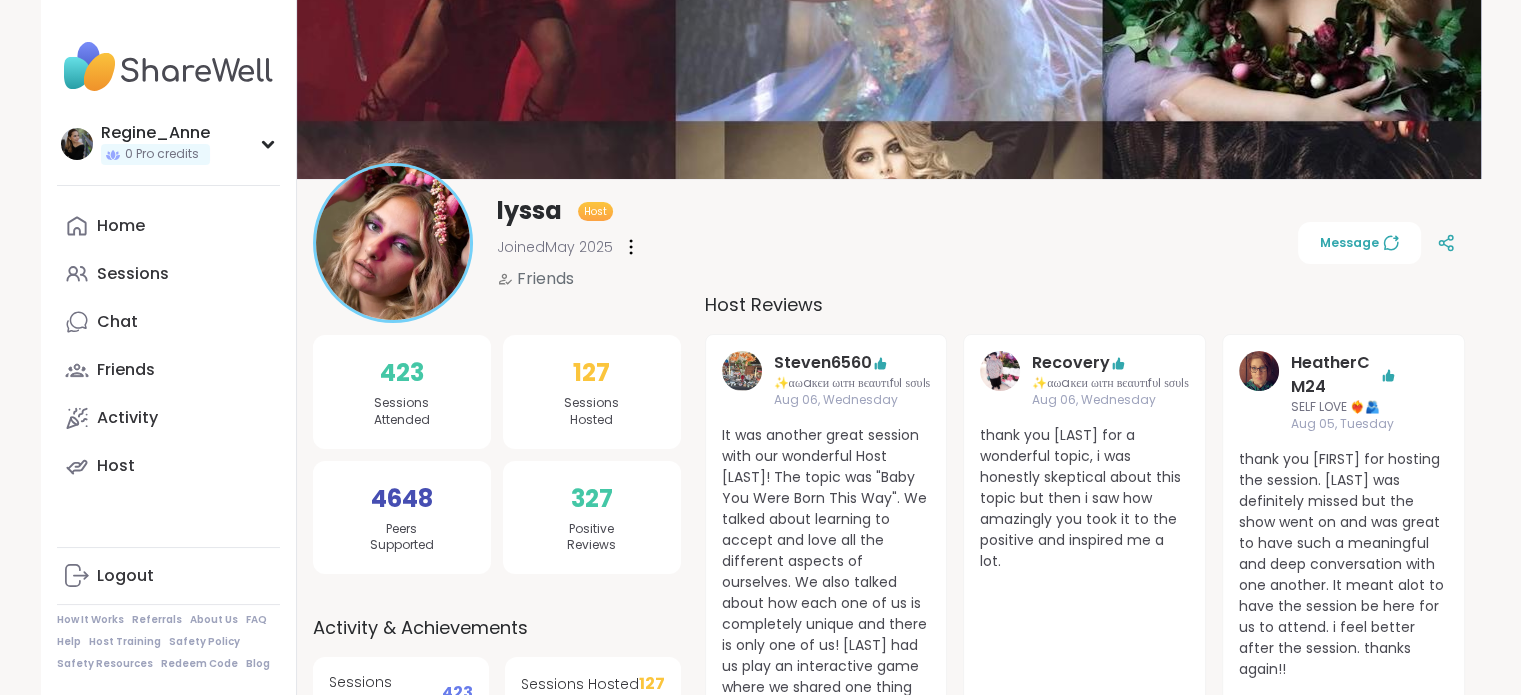 scroll, scrollTop: 0, scrollLeft: 0, axis: both 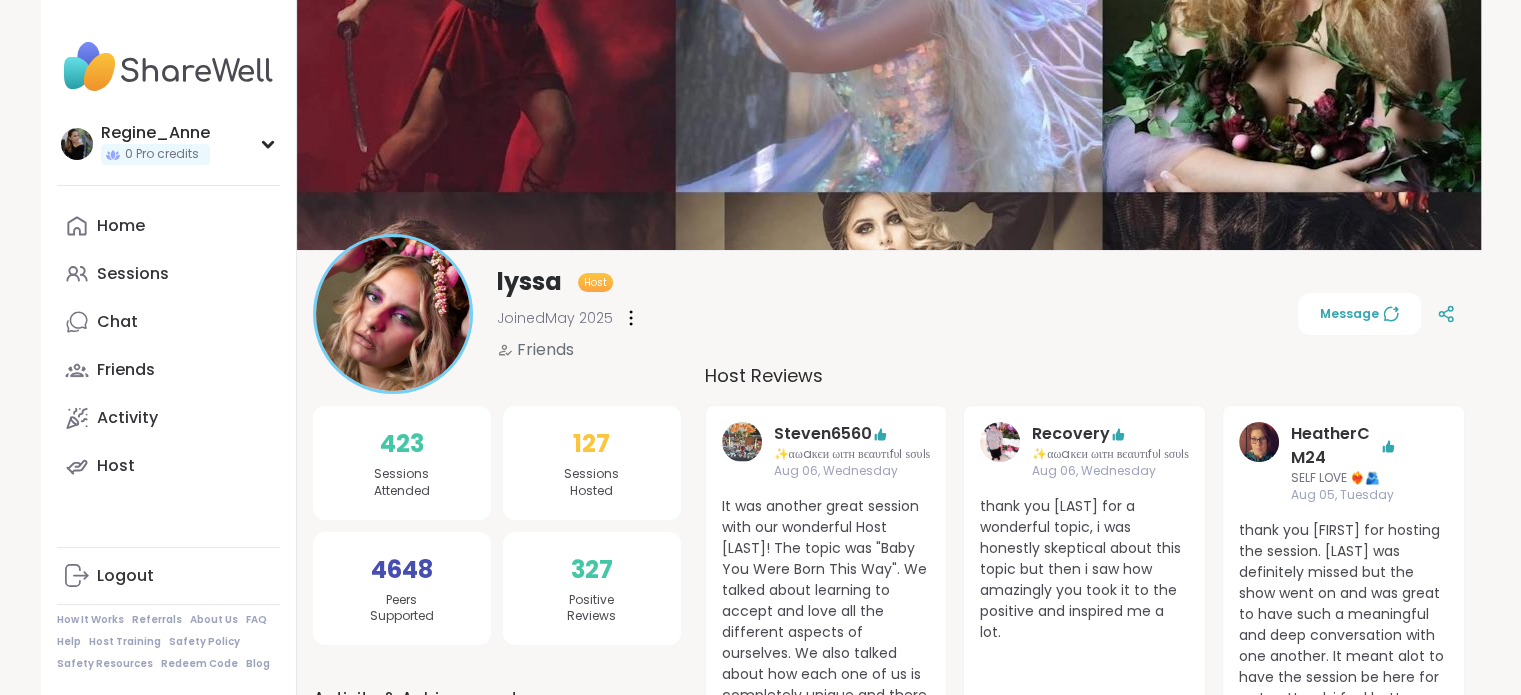 click at bounding box center (631, 318) 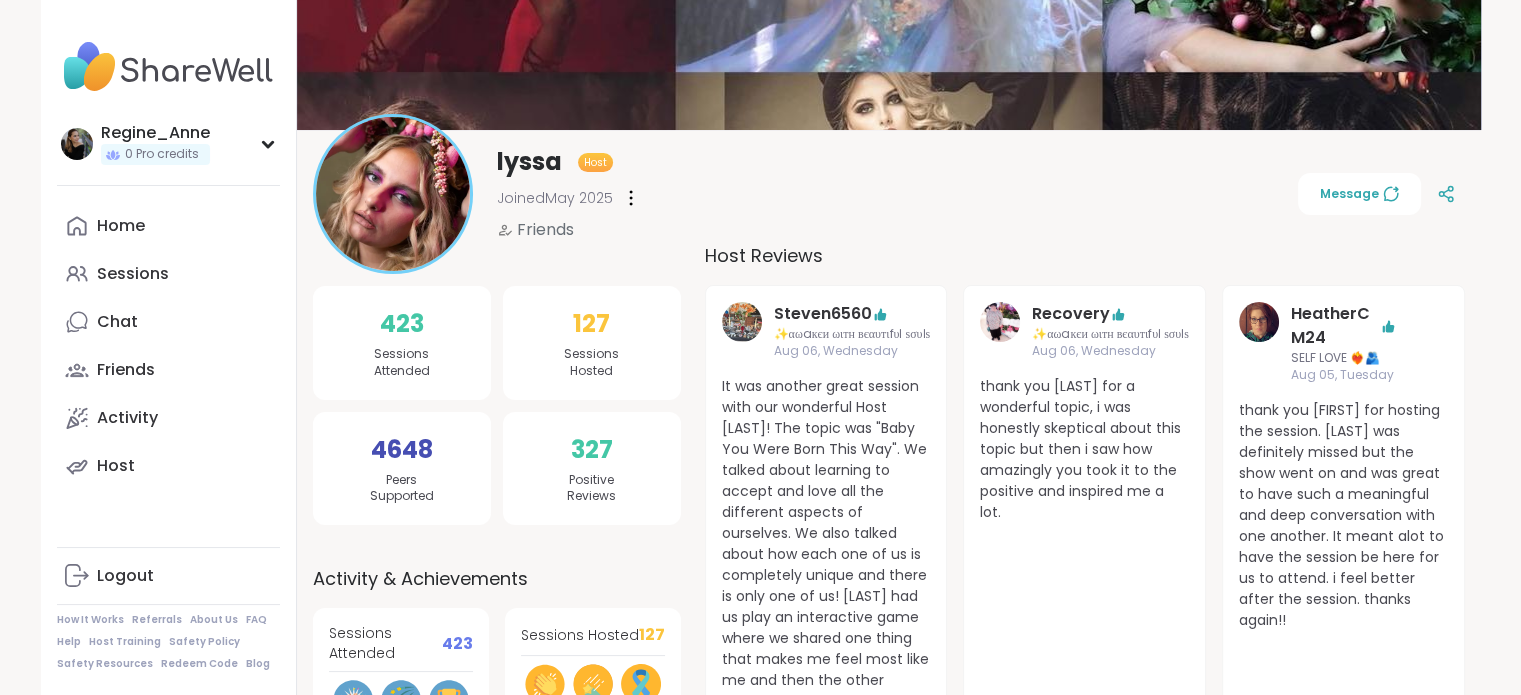 scroll, scrollTop: 300, scrollLeft: 0, axis: vertical 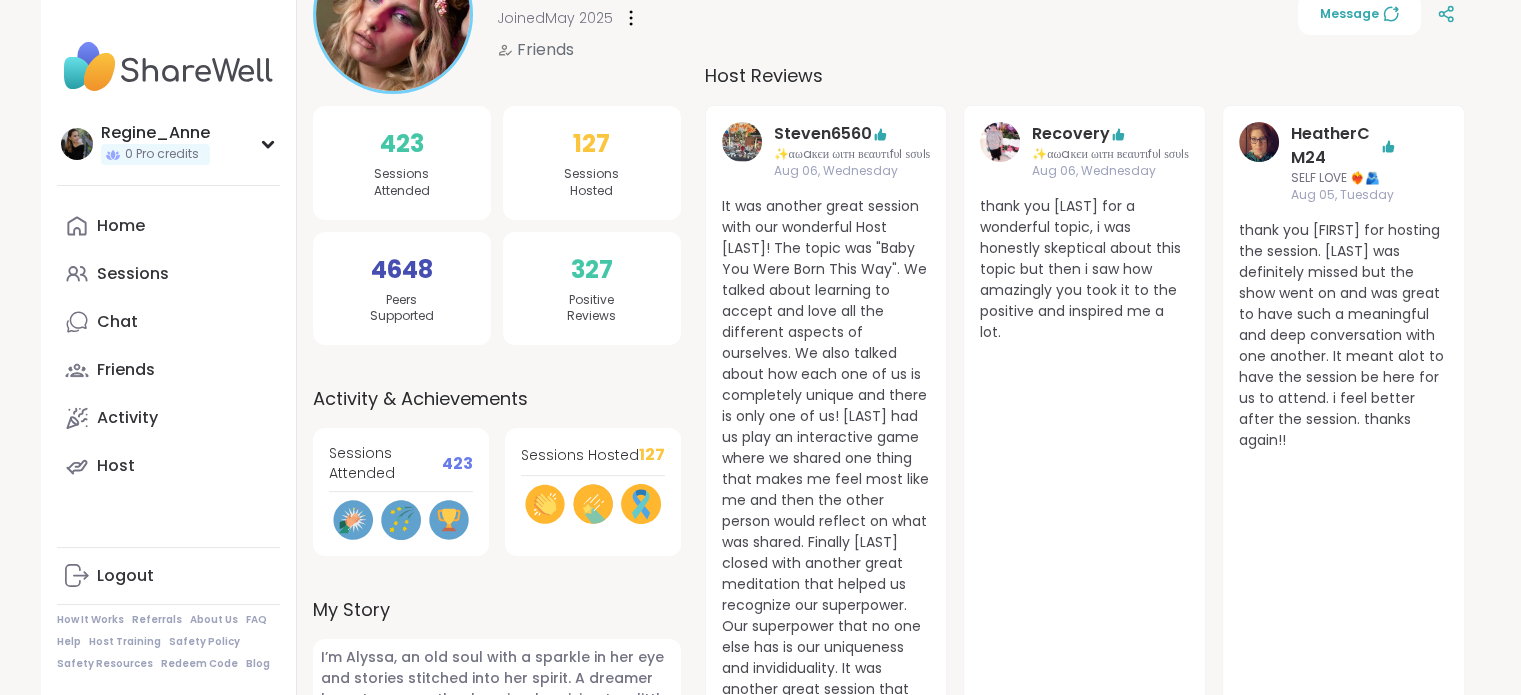click on "327 Positive Reviews" at bounding box center [592, 289] 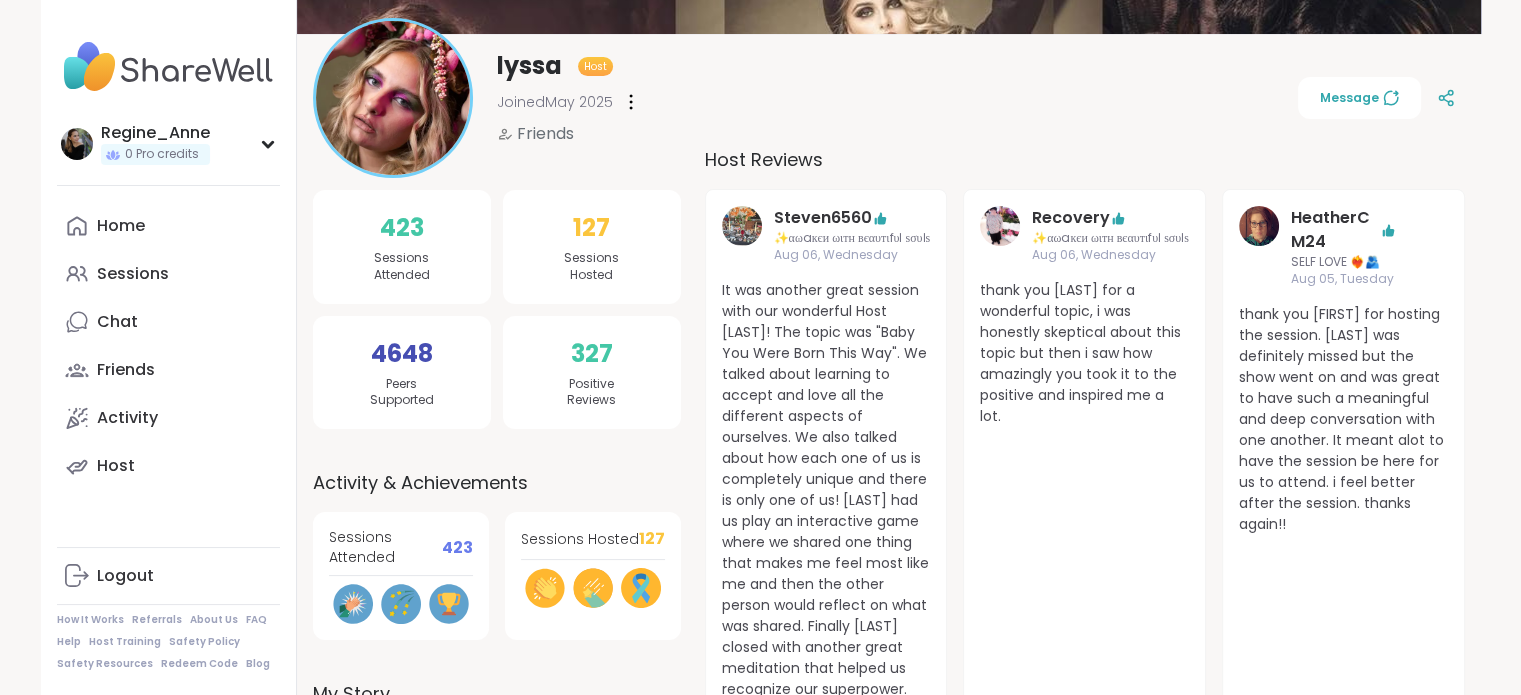 scroll, scrollTop: 200, scrollLeft: 0, axis: vertical 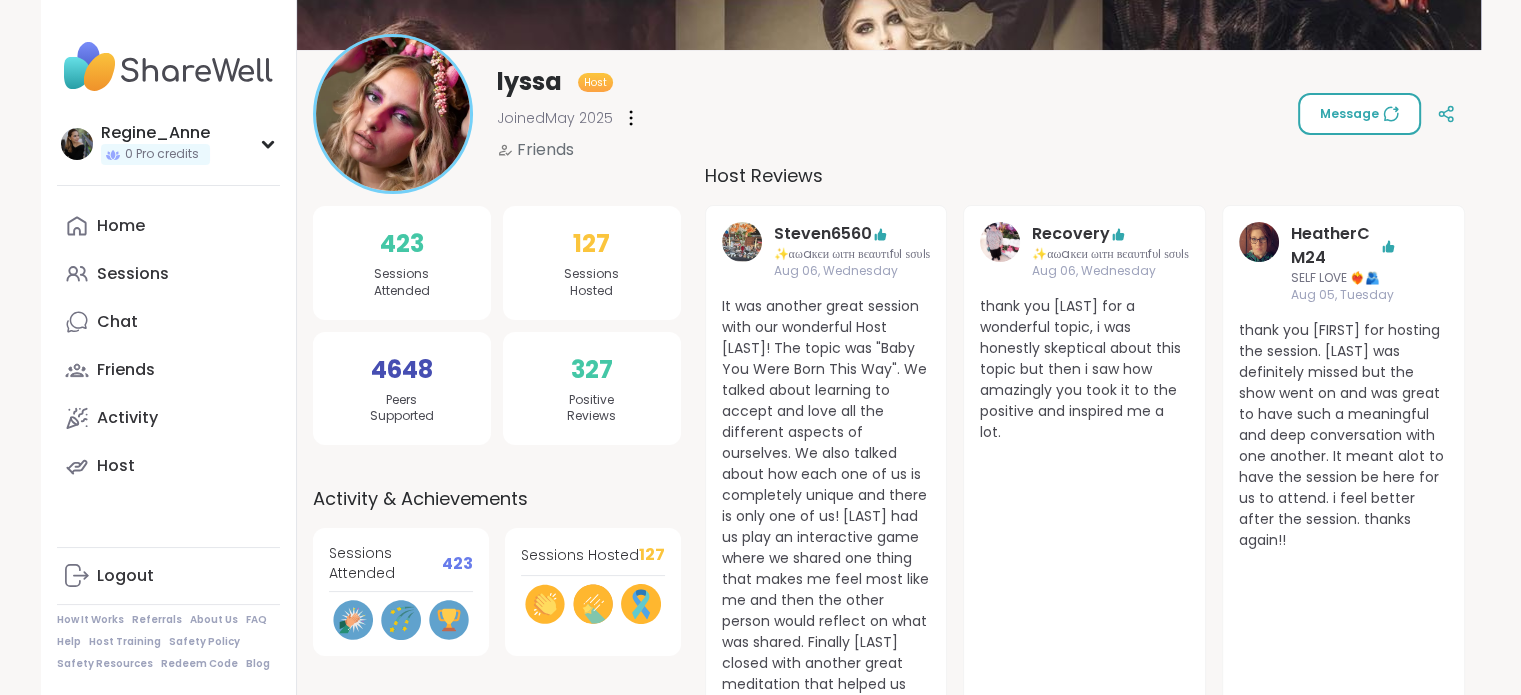 click 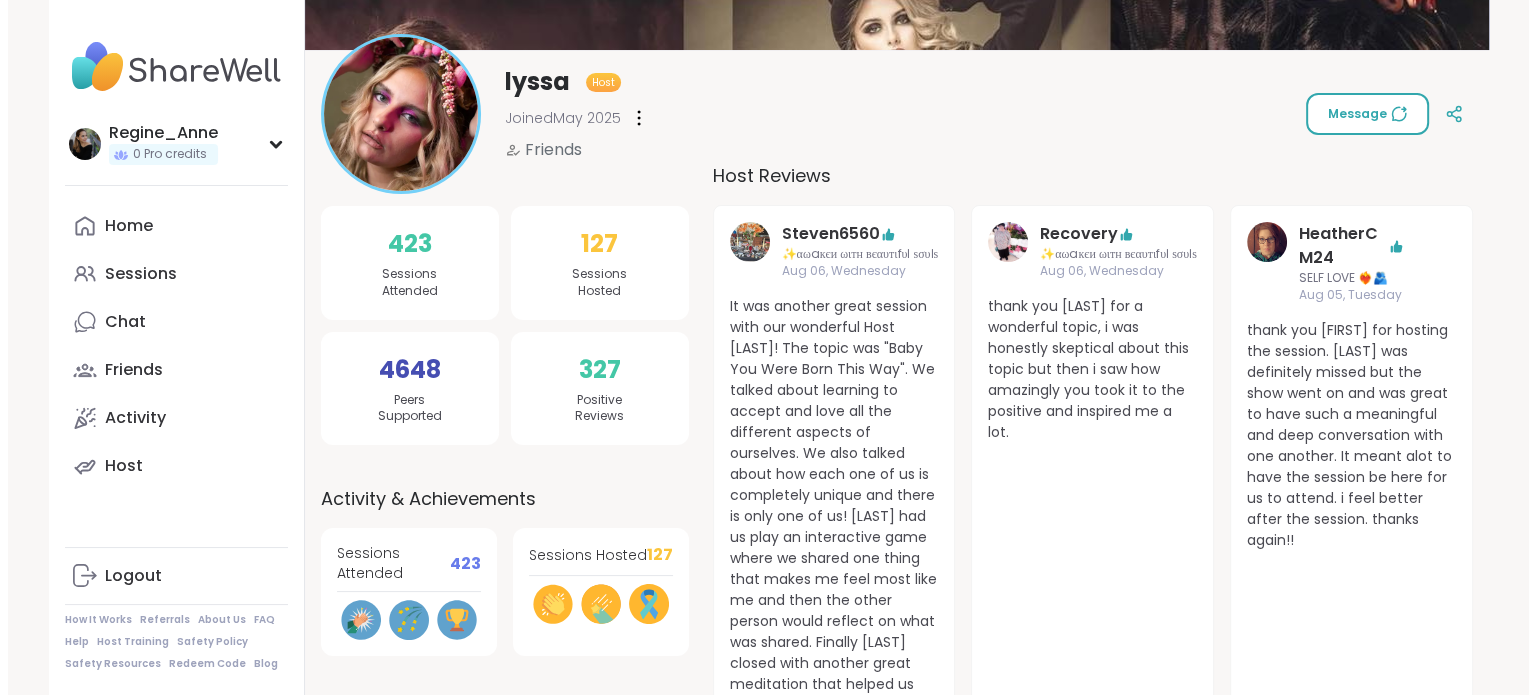 scroll, scrollTop: 0, scrollLeft: 0, axis: both 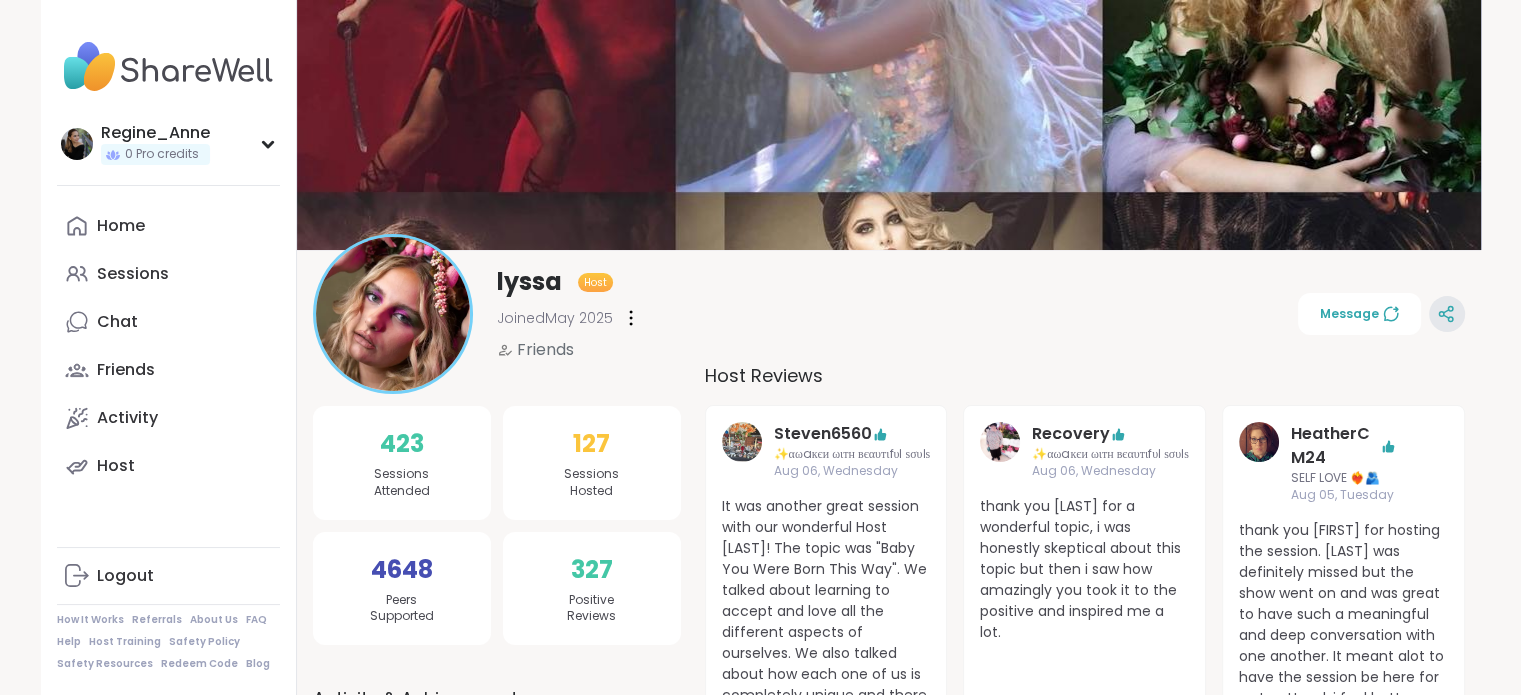 click 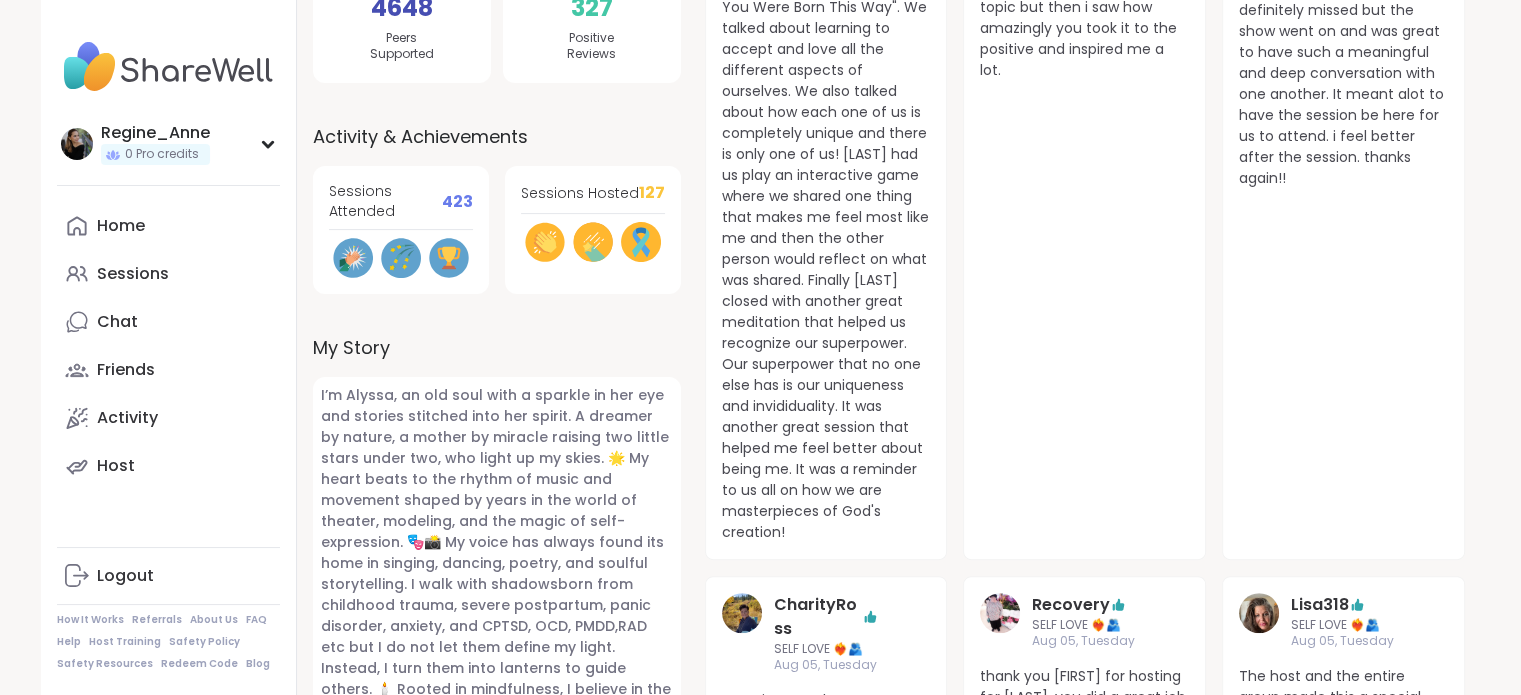 scroll, scrollTop: 1000, scrollLeft: 0, axis: vertical 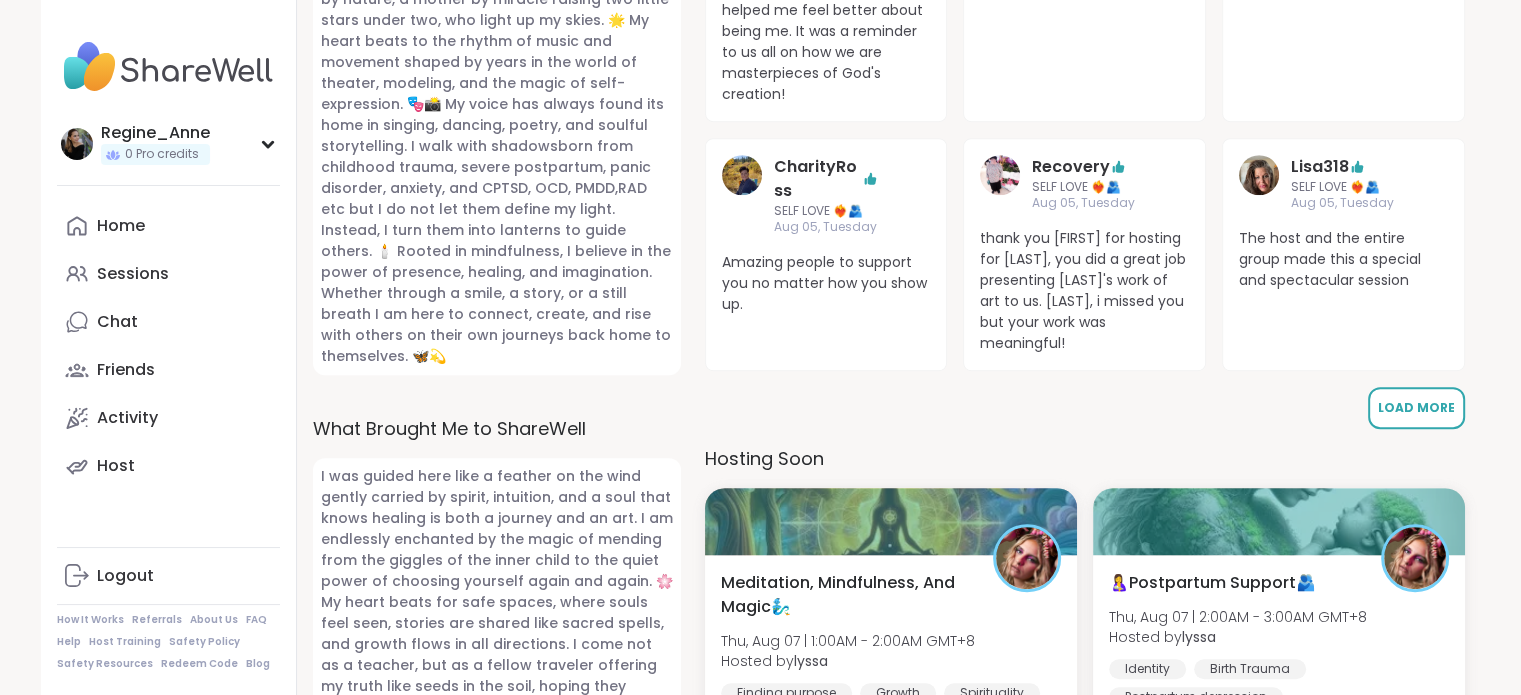 click on "Load More" at bounding box center [1416, 407] 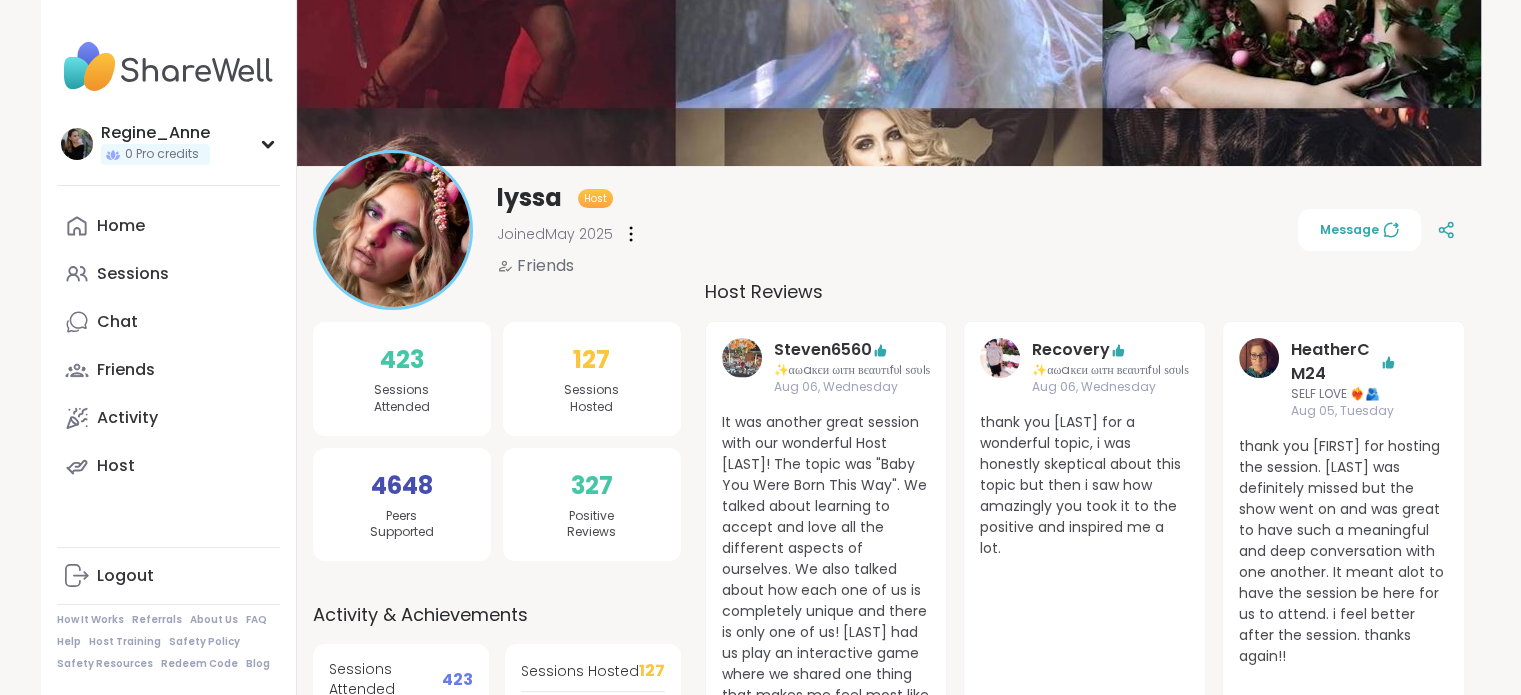 scroll, scrollTop: 0, scrollLeft: 0, axis: both 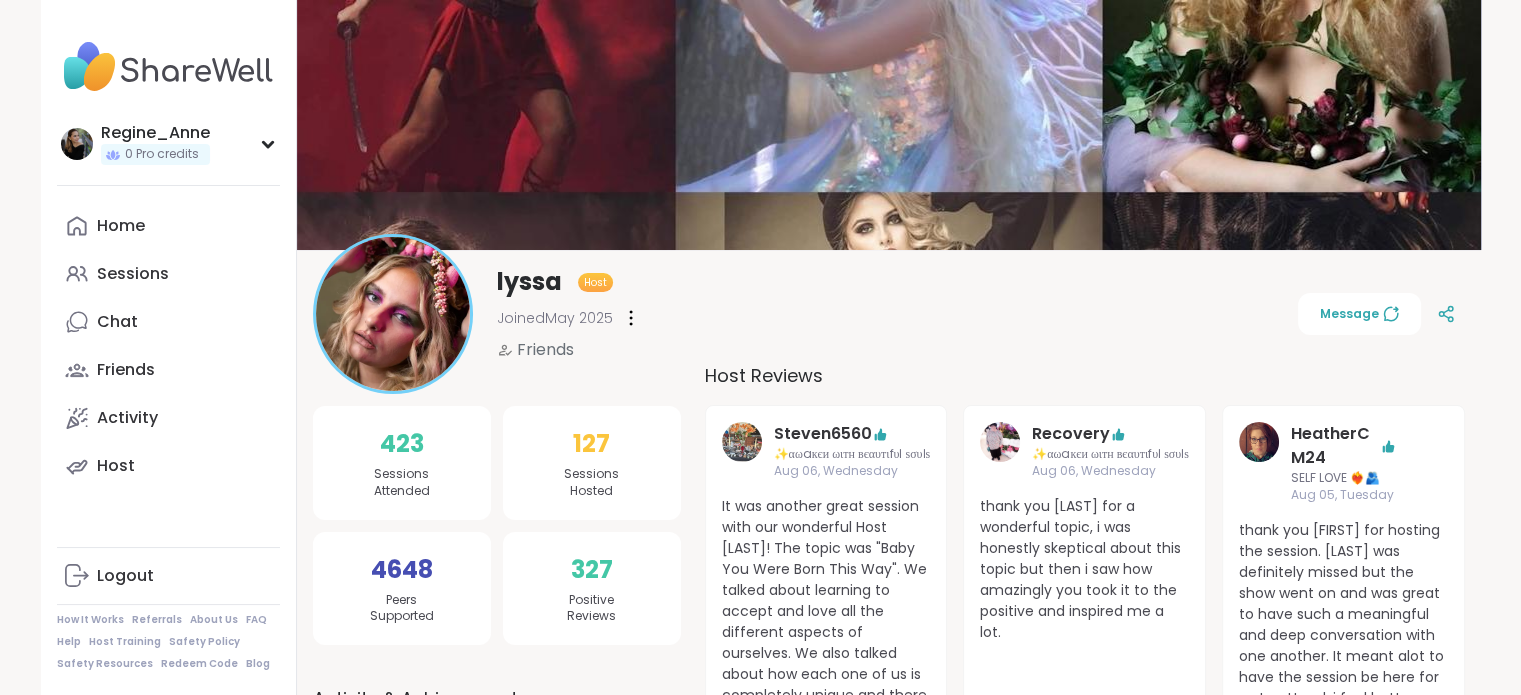 click at bounding box center [631, 318] 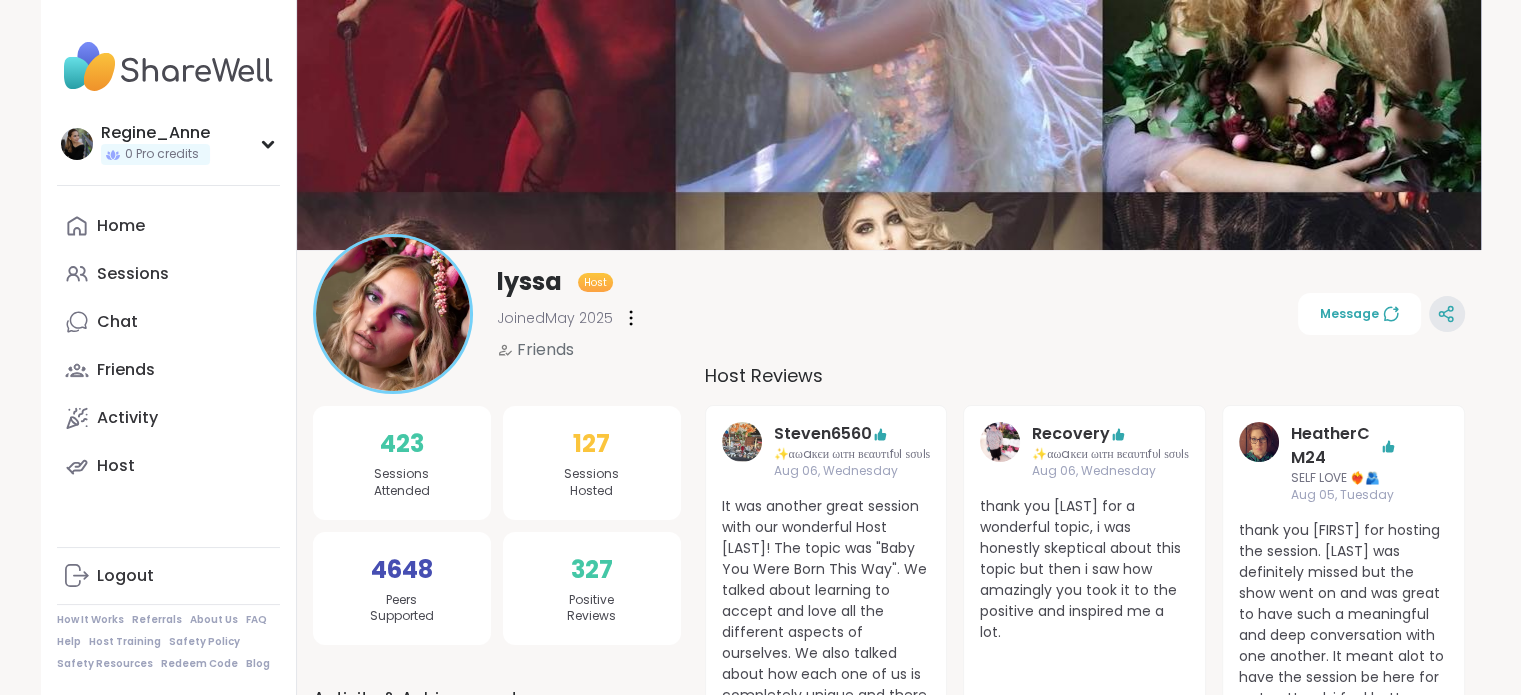 click at bounding box center [1447, 314] 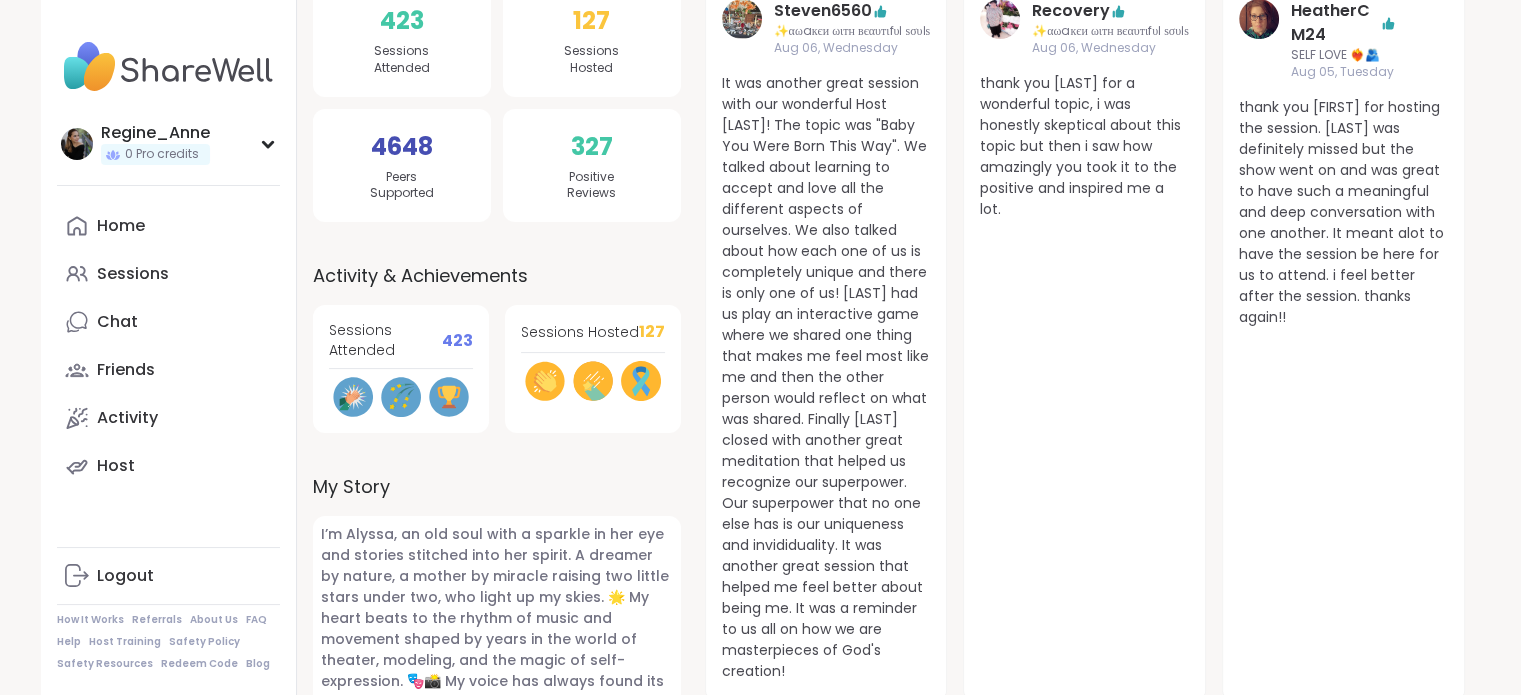 scroll, scrollTop: 600, scrollLeft: 0, axis: vertical 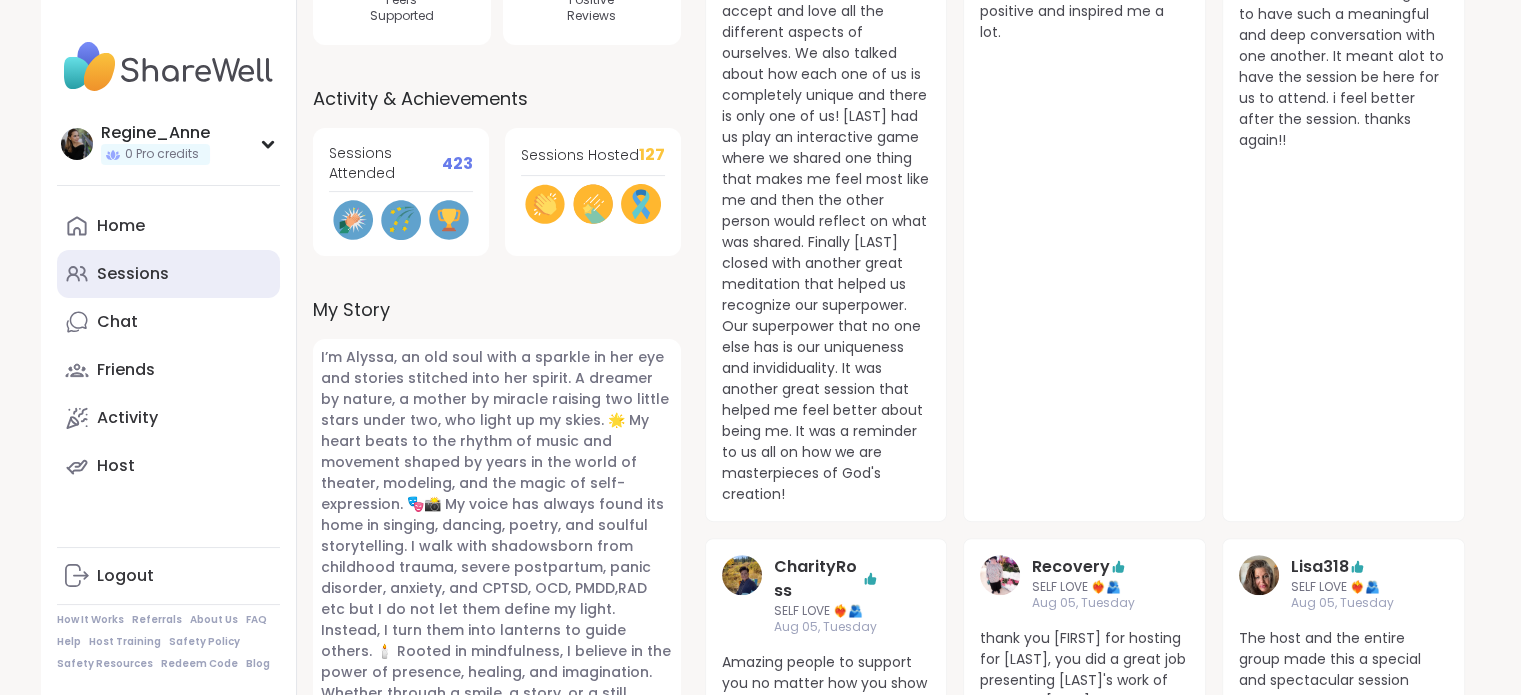 click on "Sessions" at bounding box center [168, 274] 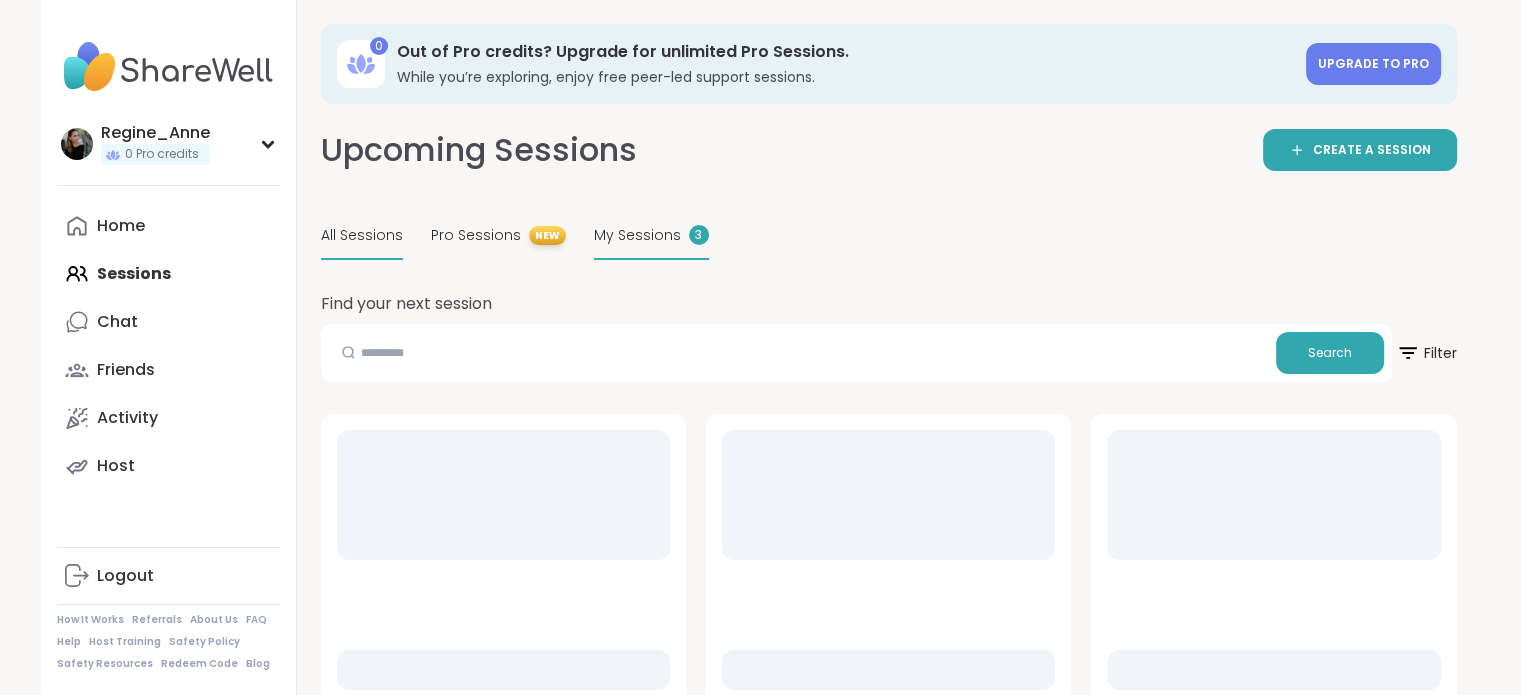 click on "My Sessions" at bounding box center [637, 235] 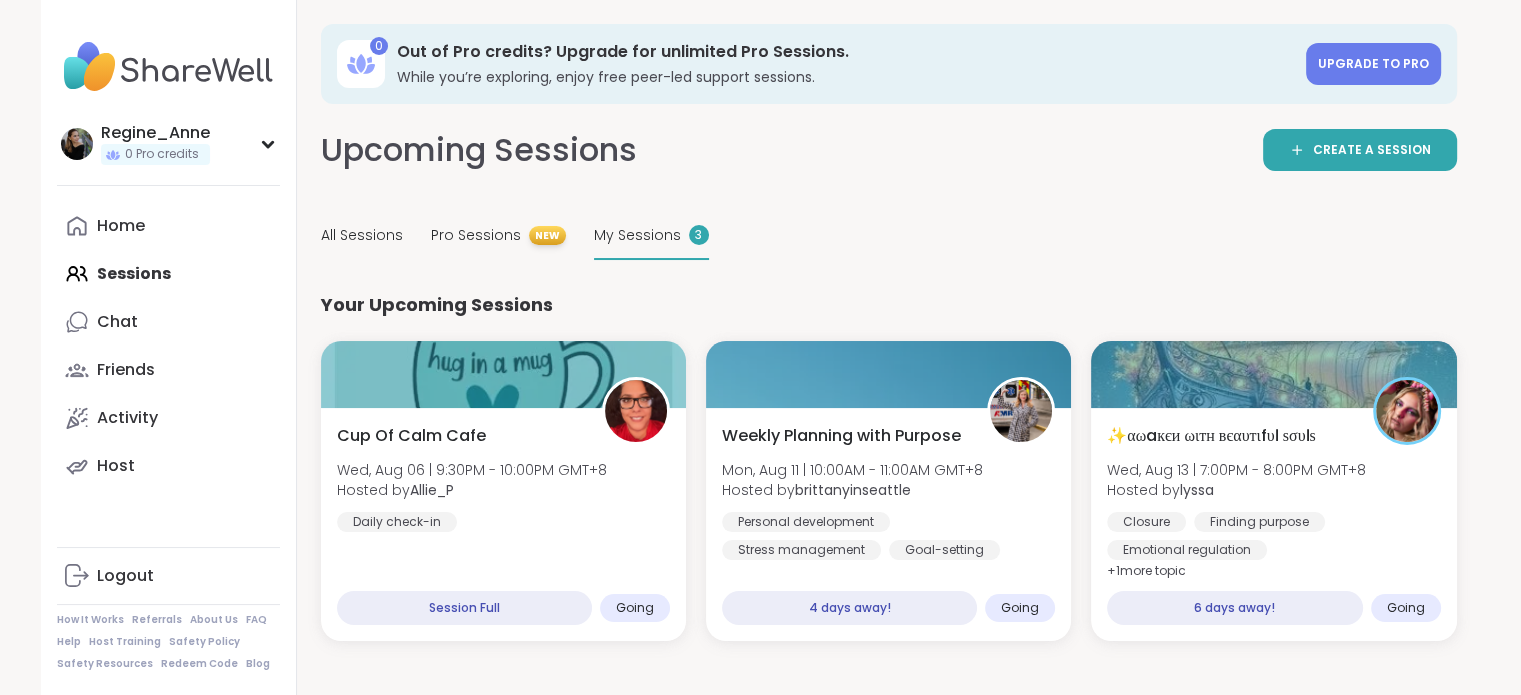 scroll, scrollTop: 20, scrollLeft: 0, axis: vertical 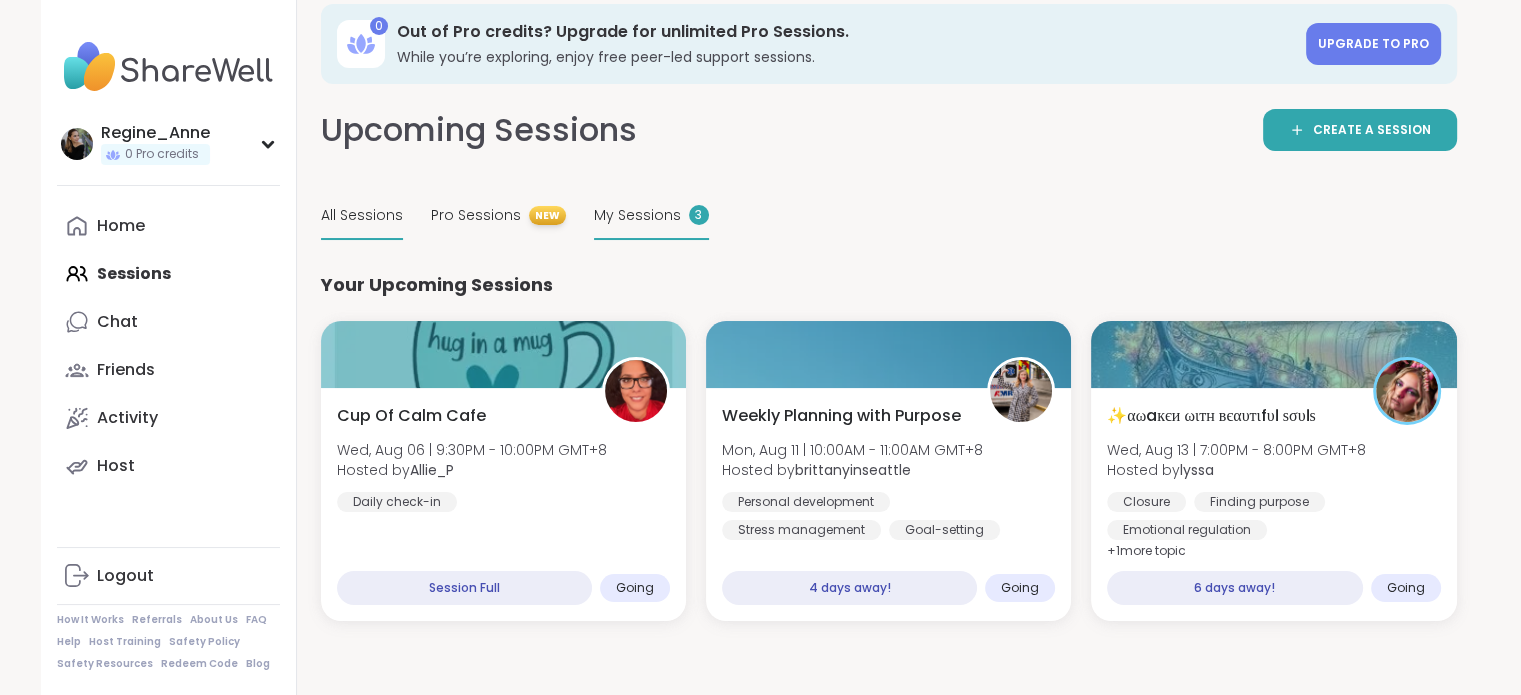 click on "All Sessions" at bounding box center [362, 215] 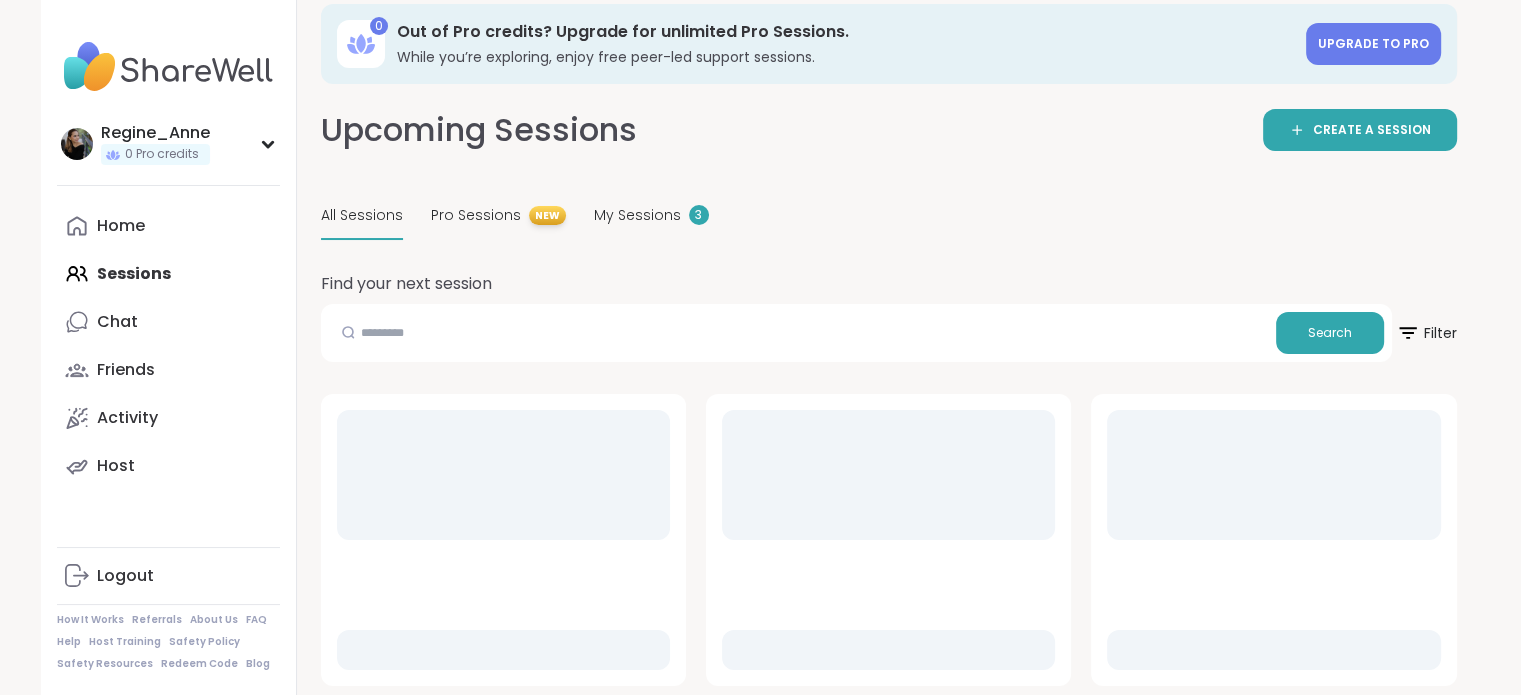 scroll, scrollTop: 0, scrollLeft: 0, axis: both 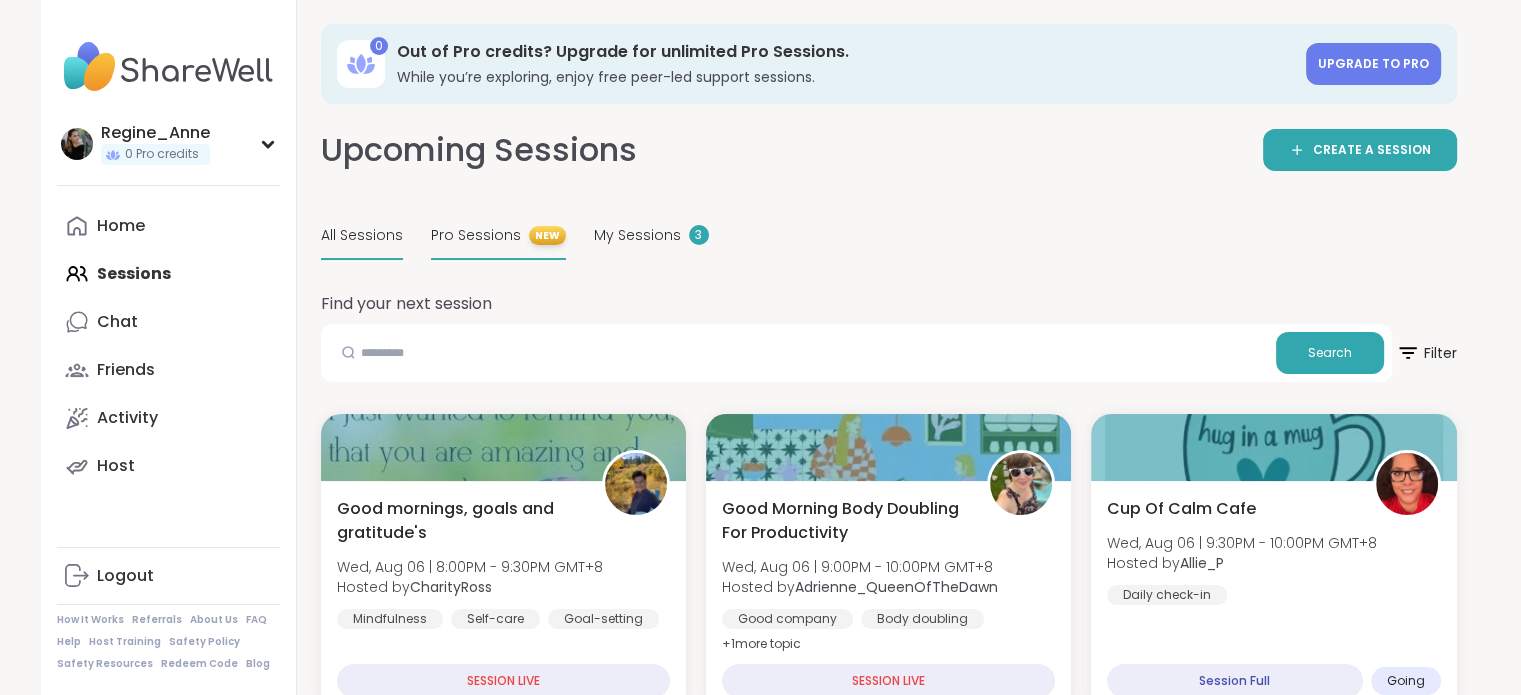 drag, startPoint x: 475, startPoint y: 247, endPoint x: 464, endPoint y: 252, distance: 12.083046 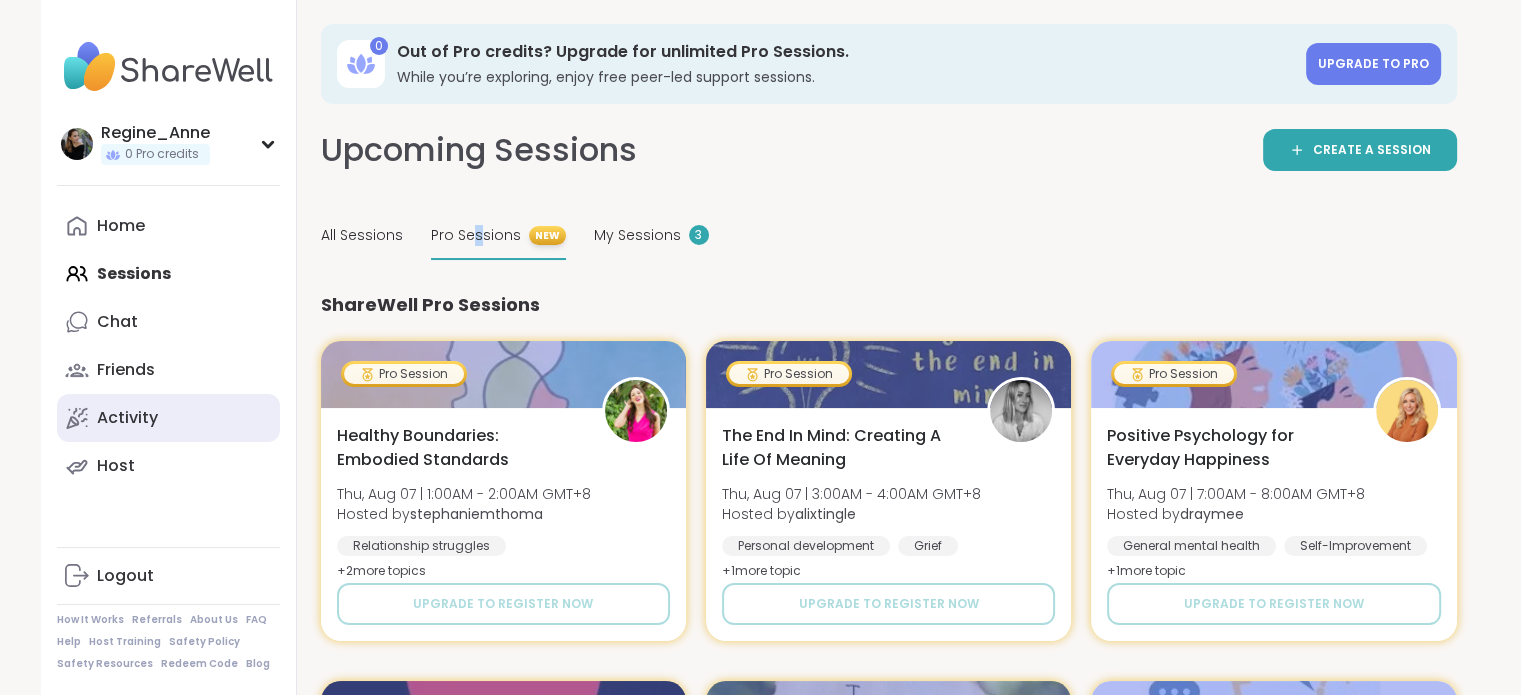 click on "Activity" at bounding box center (127, 418) 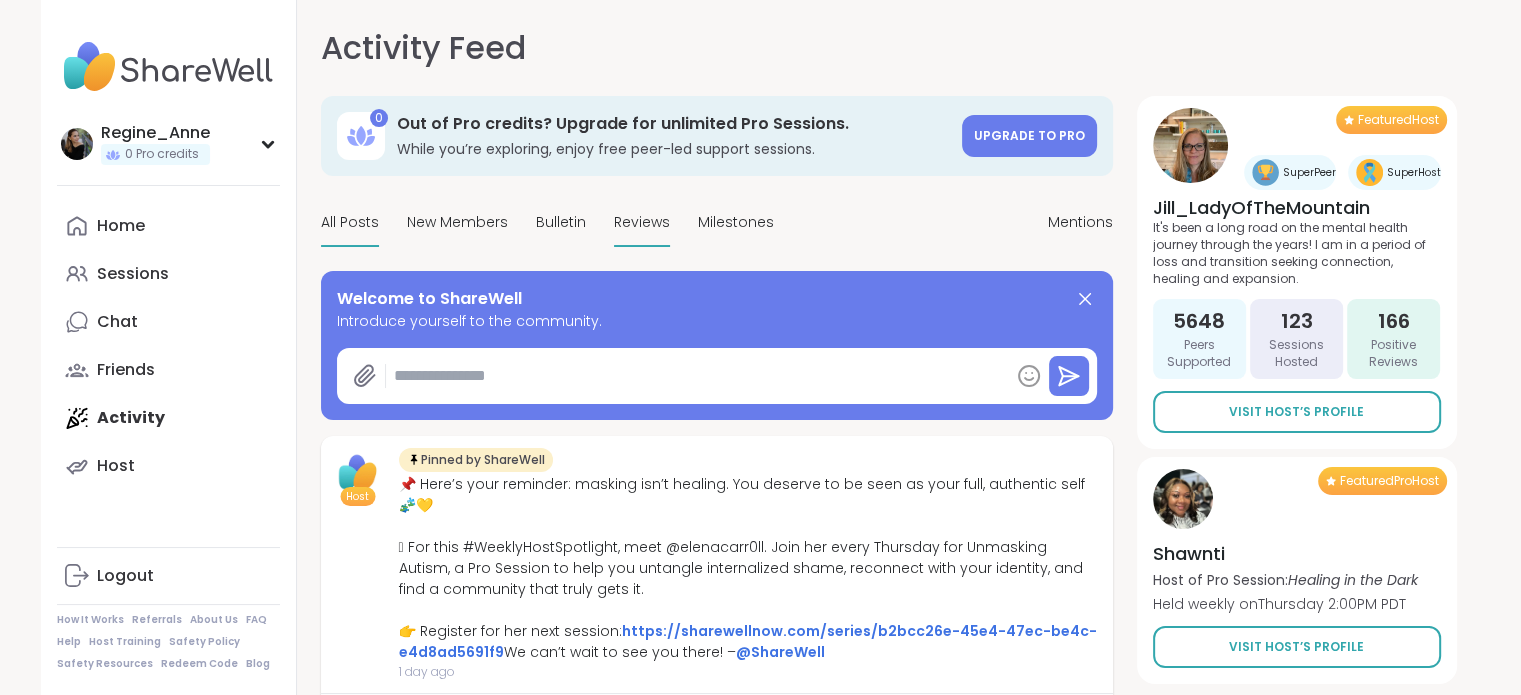 click on "Reviews" at bounding box center [642, 223] 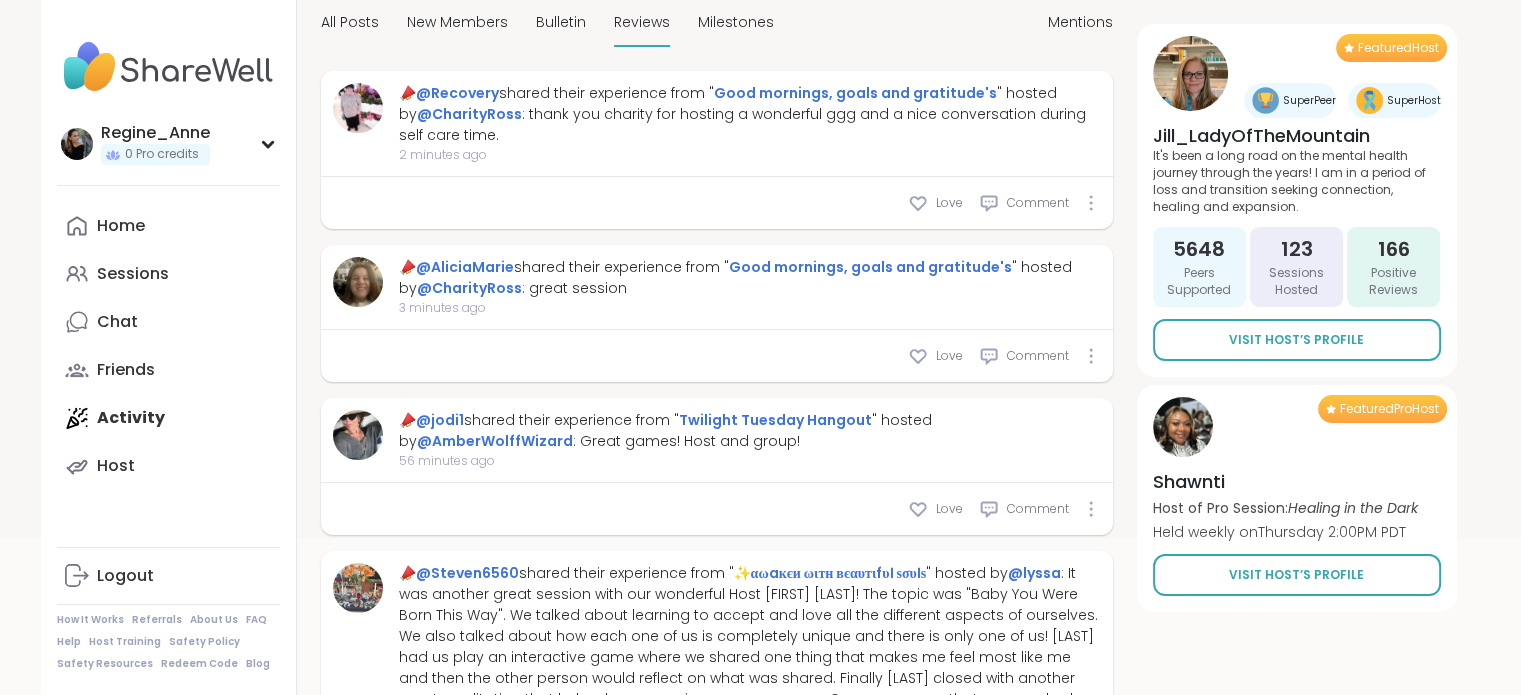 scroll, scrollTop: 0, scrollLeft: 0, axis: both 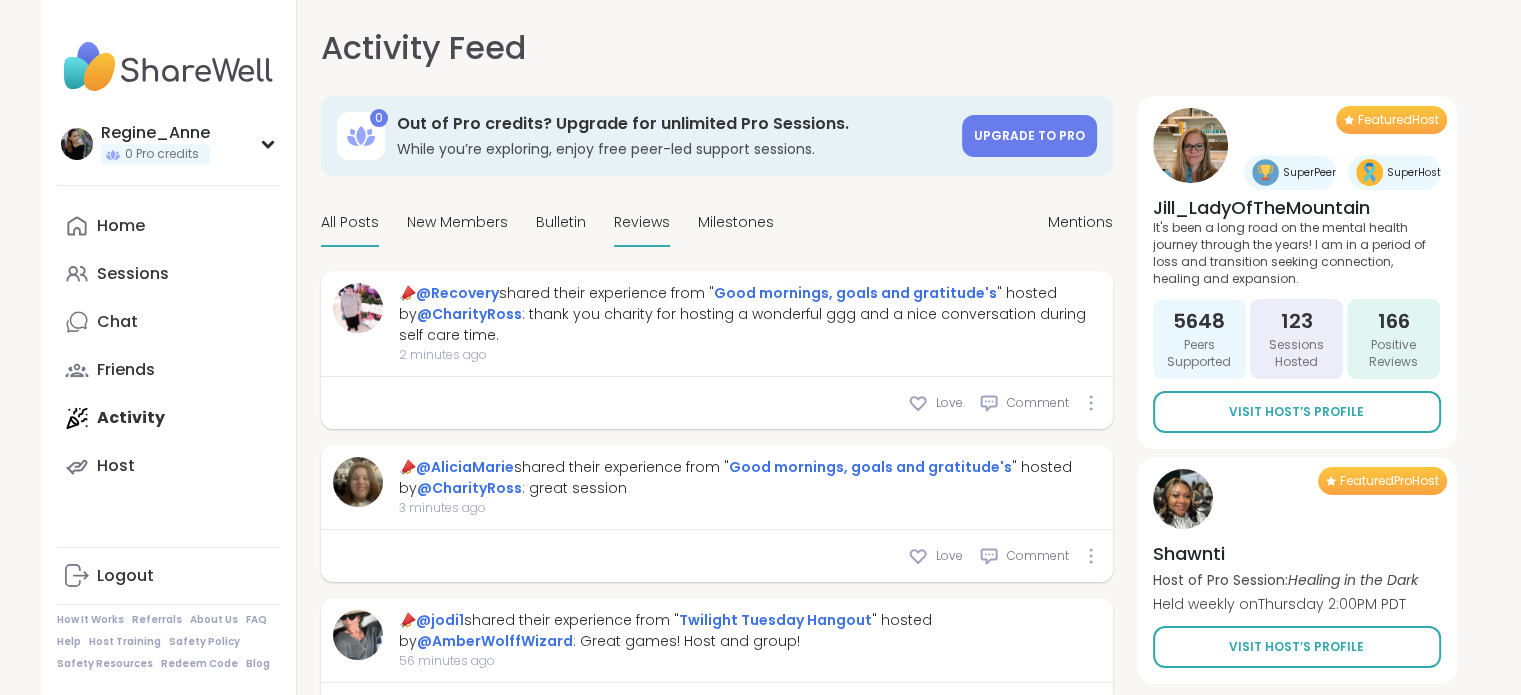 click on "All Posts" at bounding box center (350, 223) 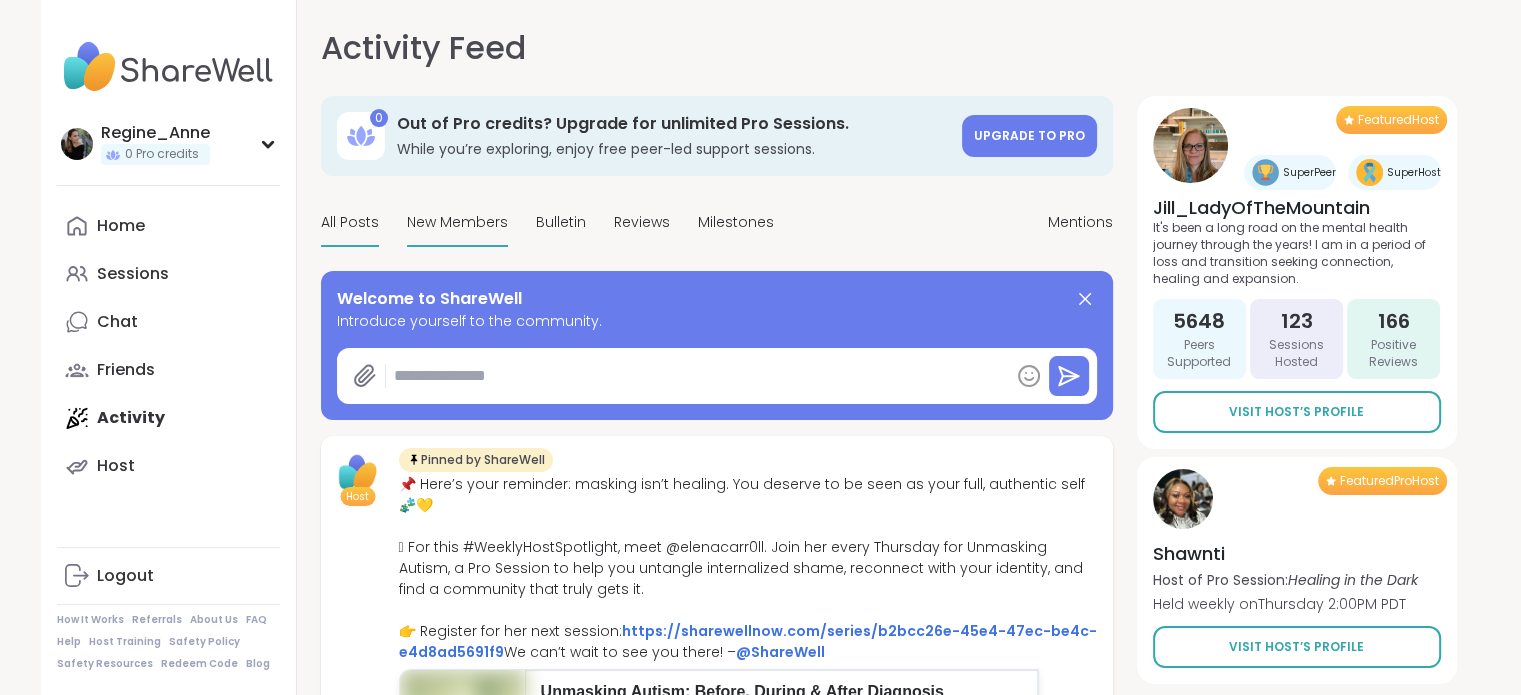 type on "*" 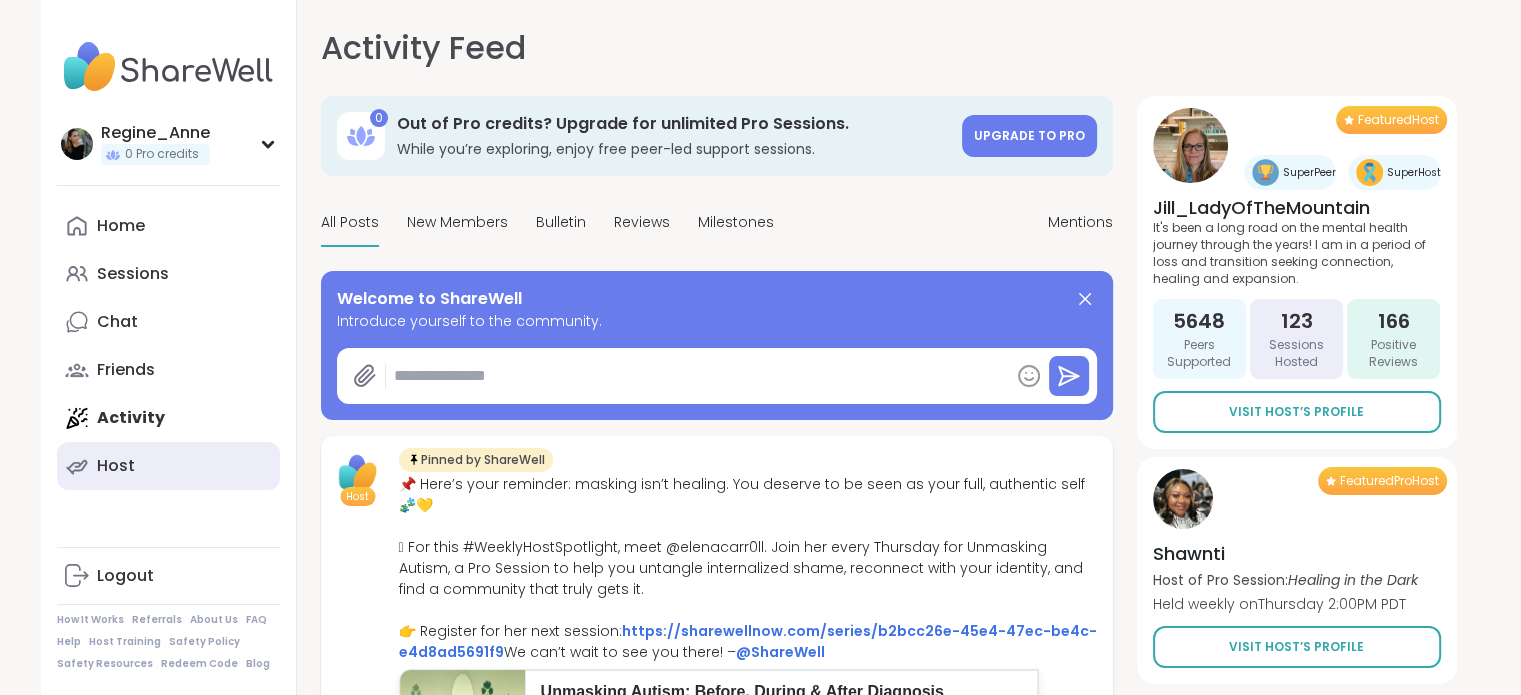 click on "Host" at bounding box center (168, 466) 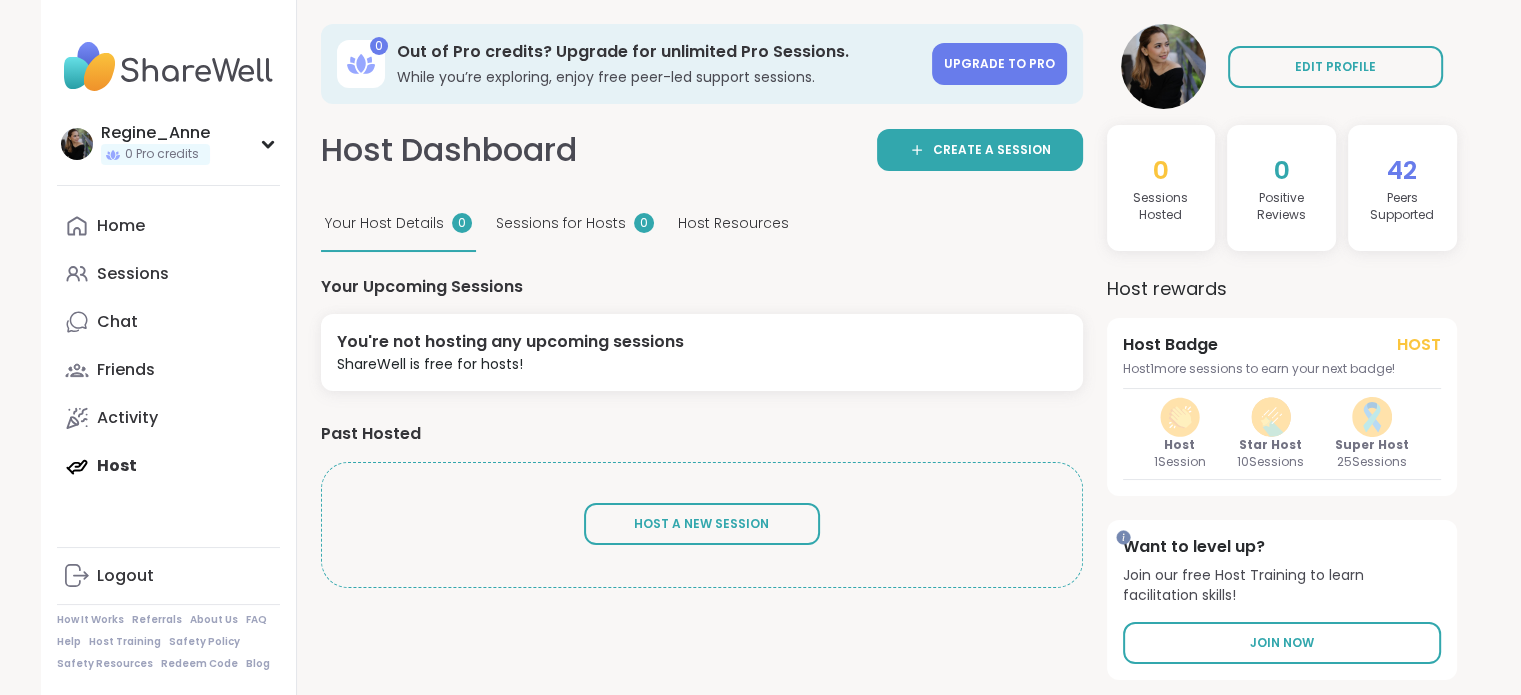 scroll, scrollTop: 0, scrollLeft: 0, axis: both 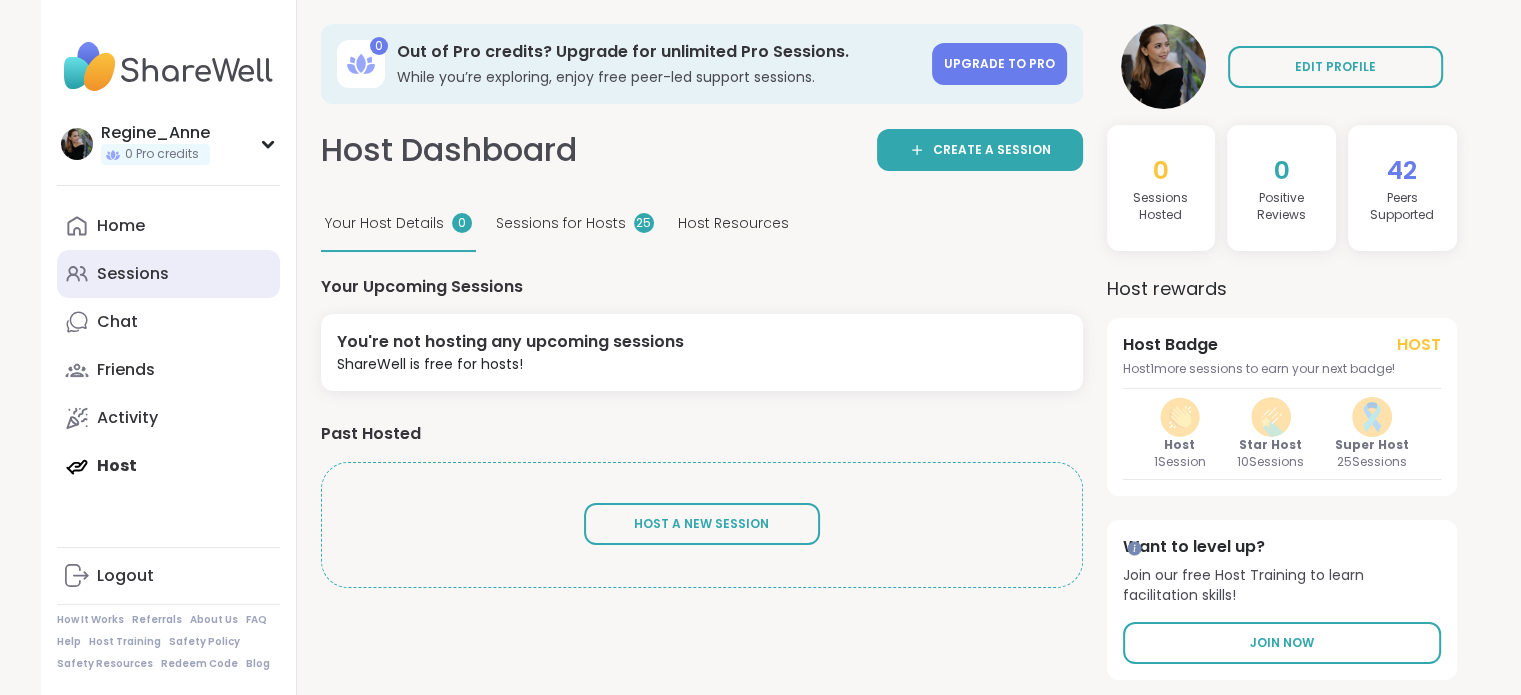 click on "Sessions" at bounding box center [133, 274] 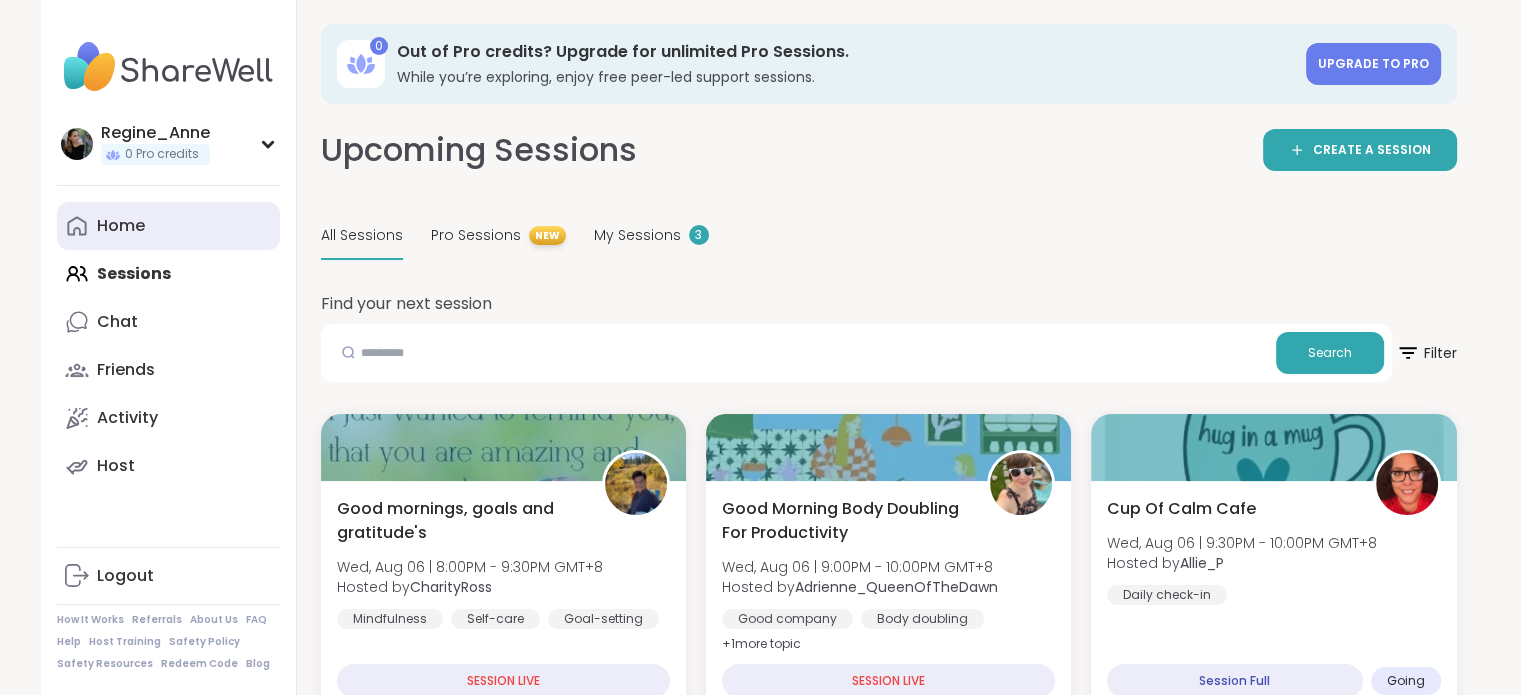 click on "Home" at bounding box center [121, 226] 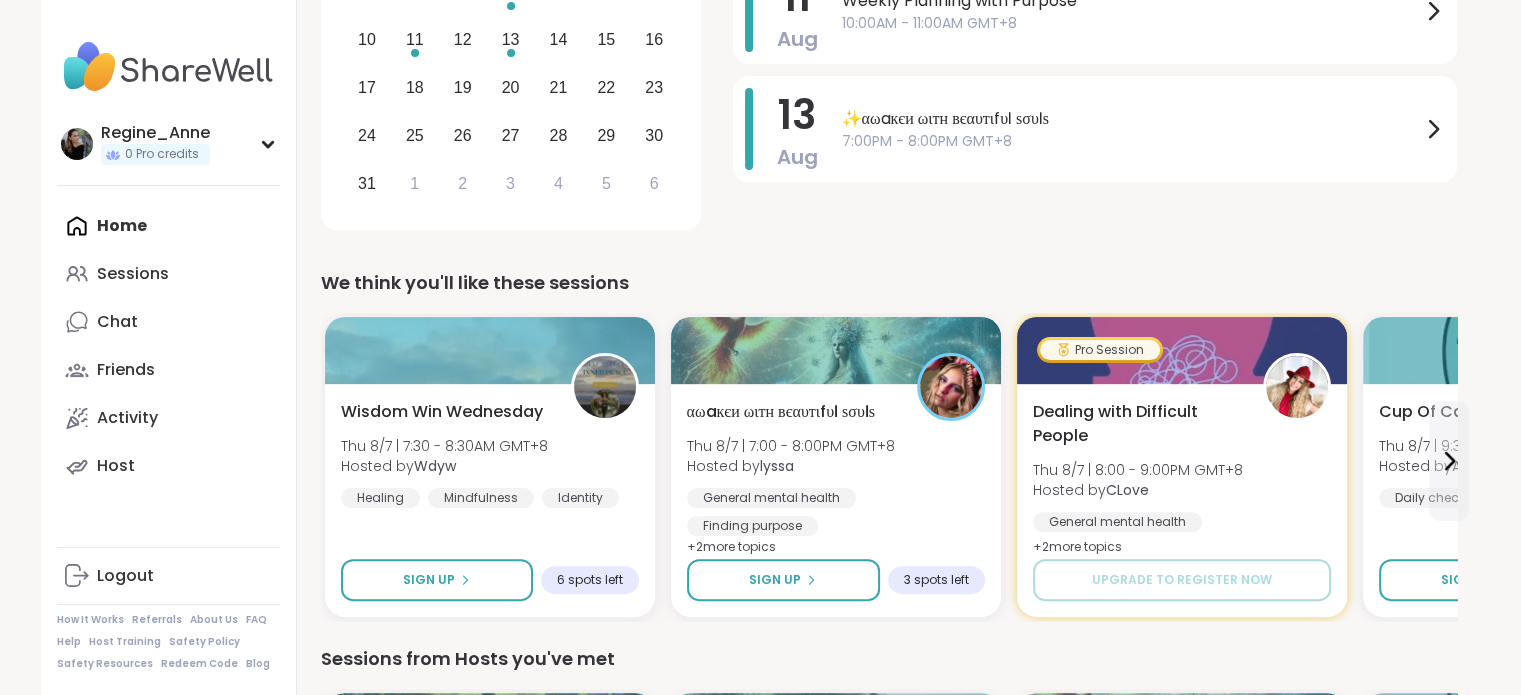 scroll, scrollTop: 500, scrollLeft: 0, axis: vertical 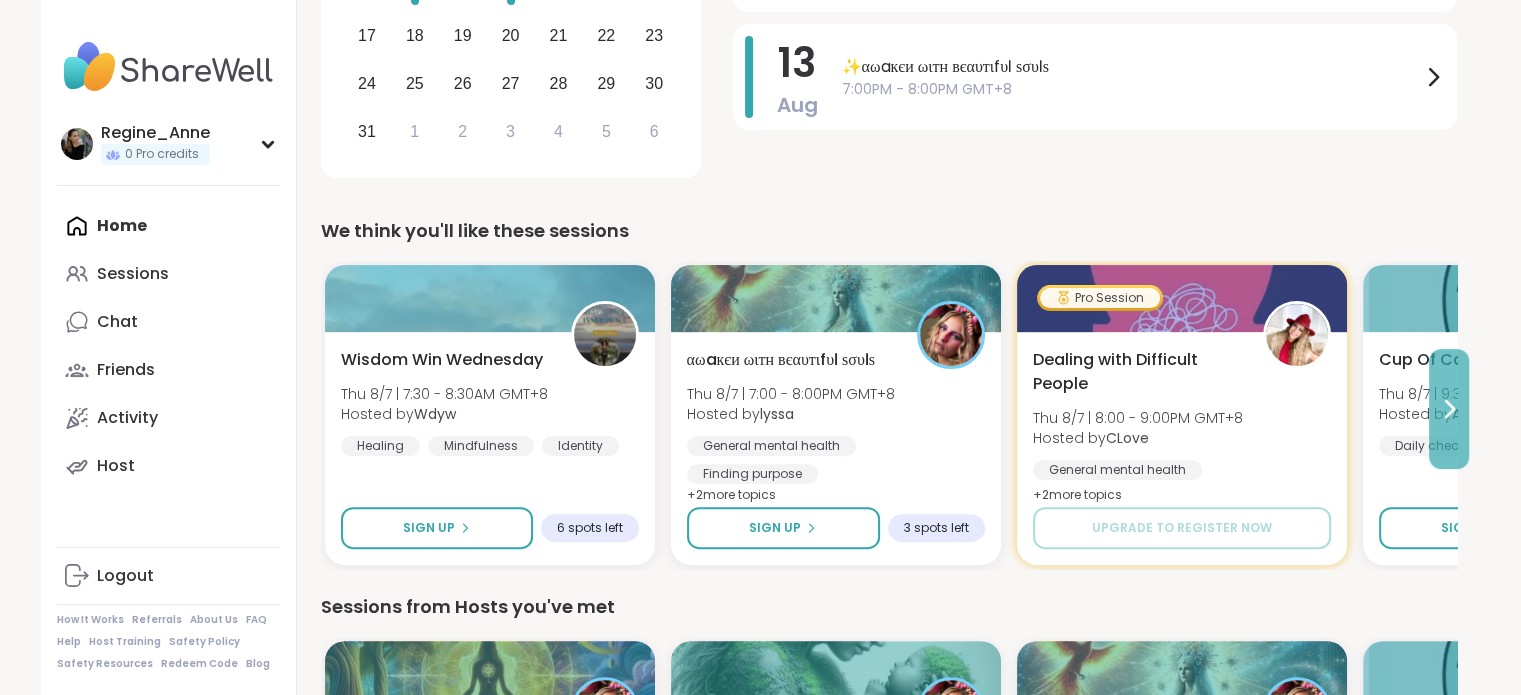 click 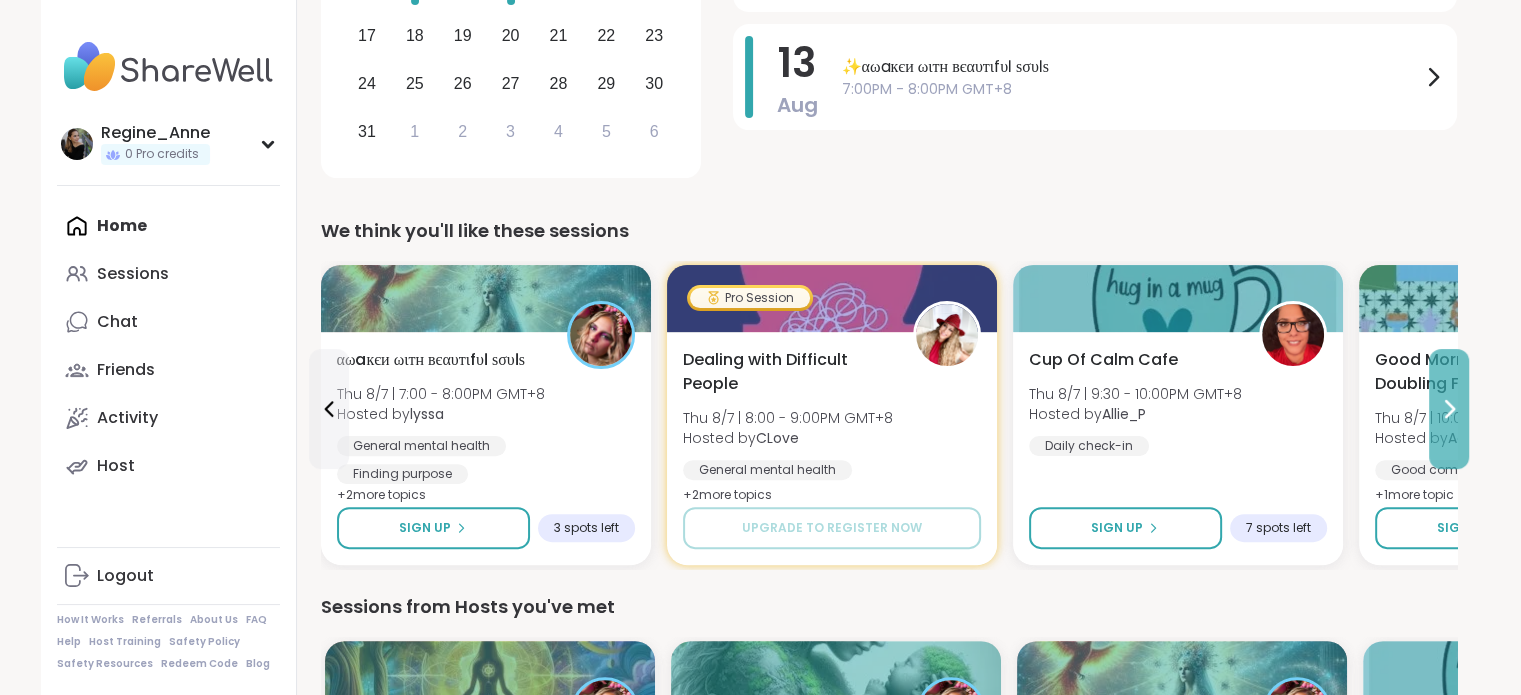 click 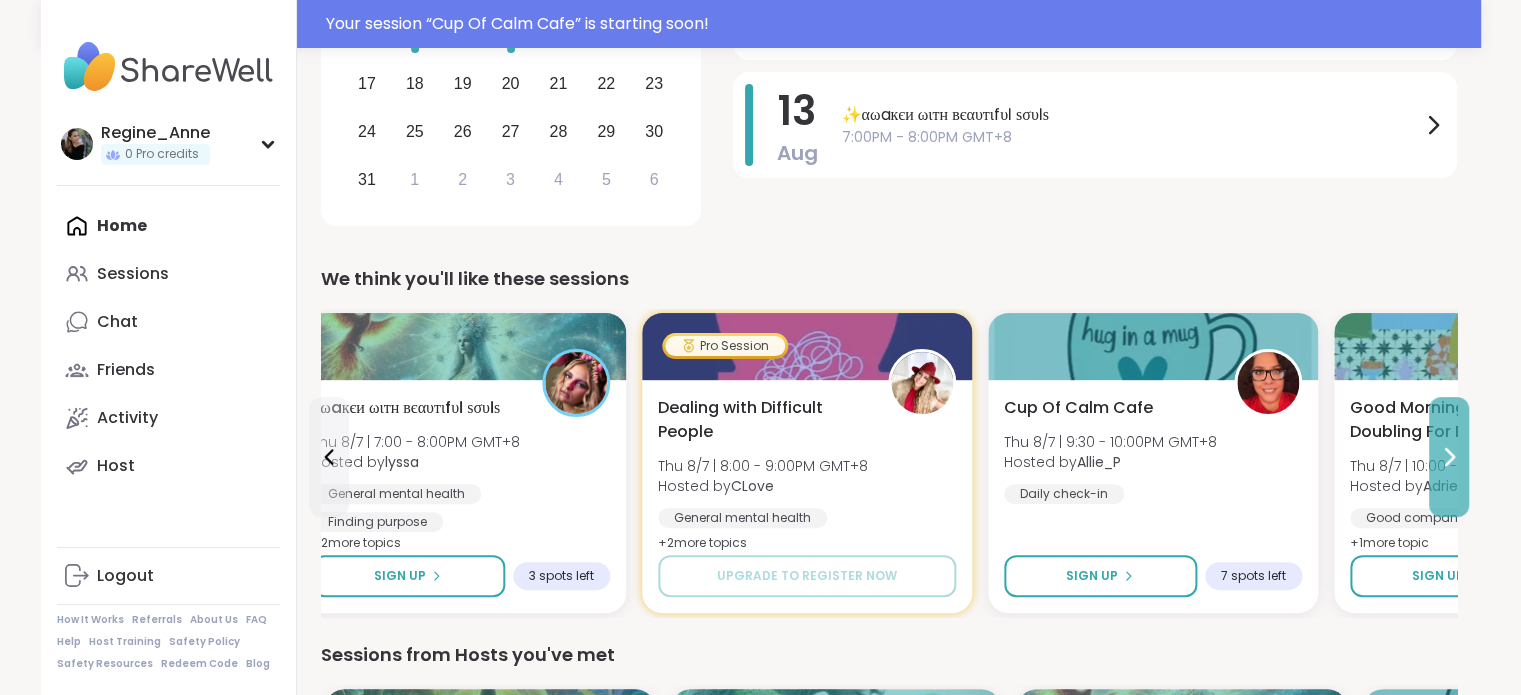 scroll, scrollTop: 548, scrollLeft: 0, axis: vertical 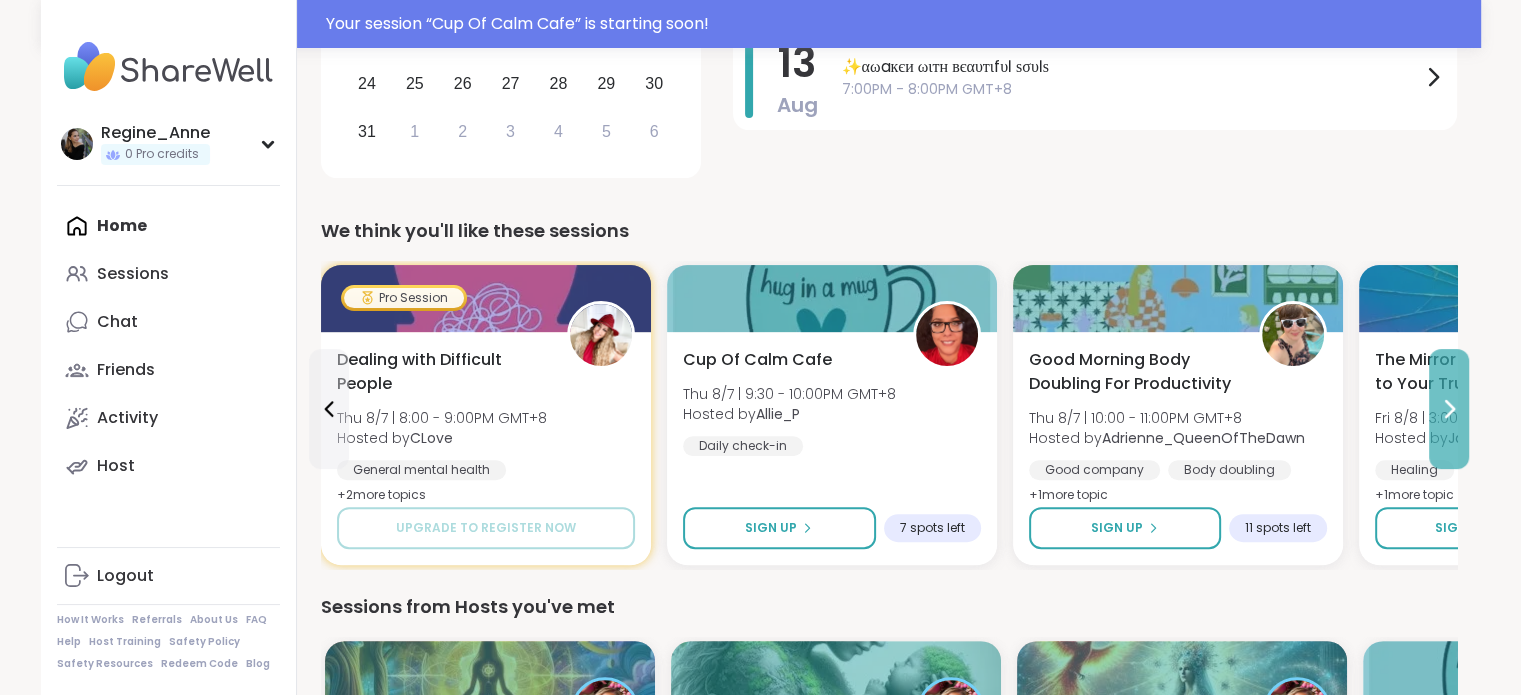 click 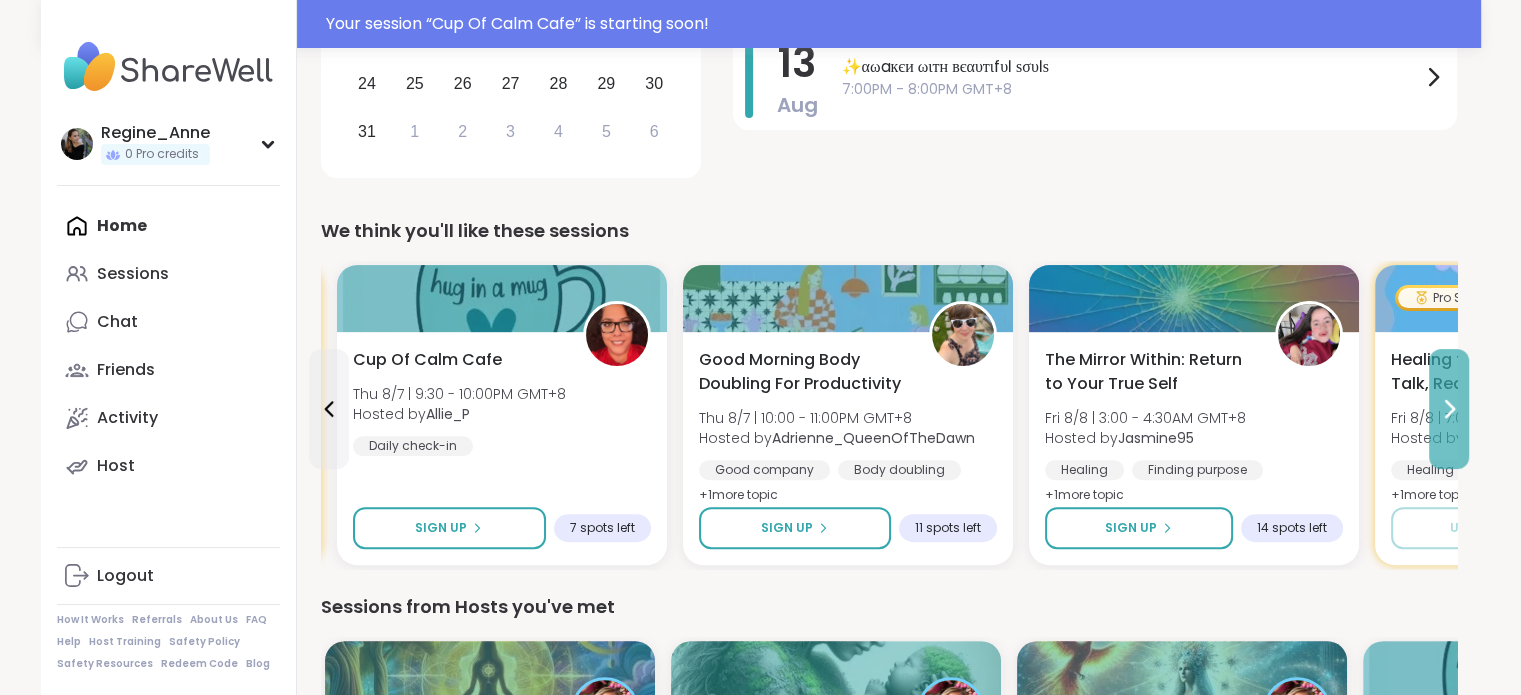 click 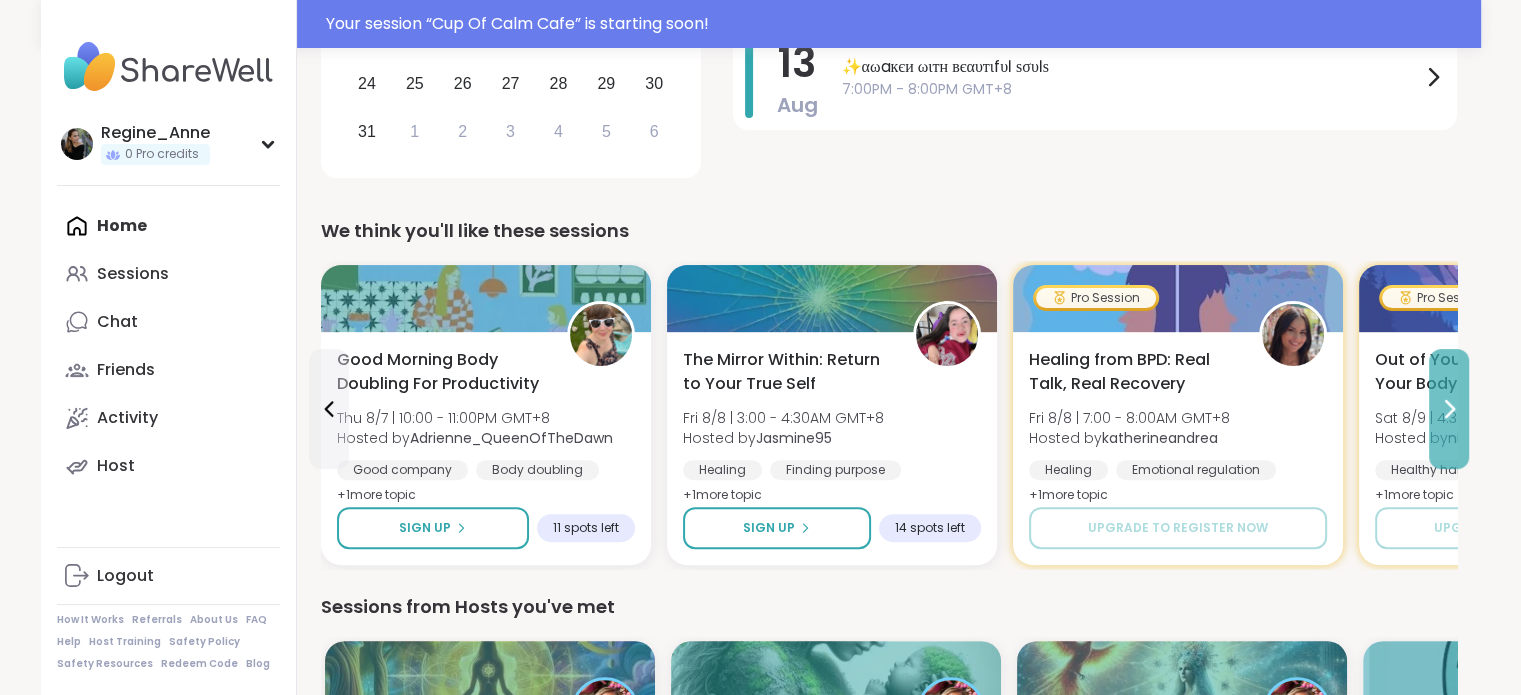 click 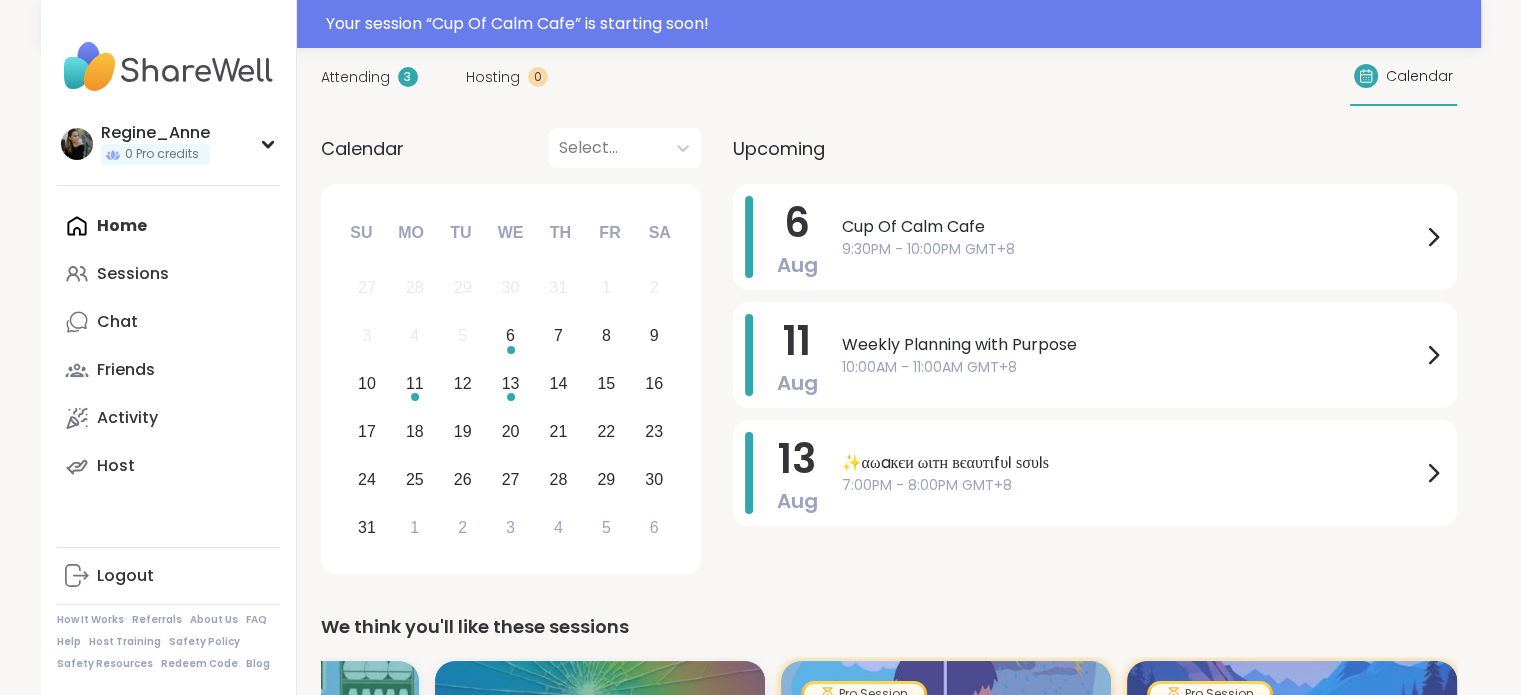 scroll, scrollTop: 148, scrollLeft: 0, axis: vertical 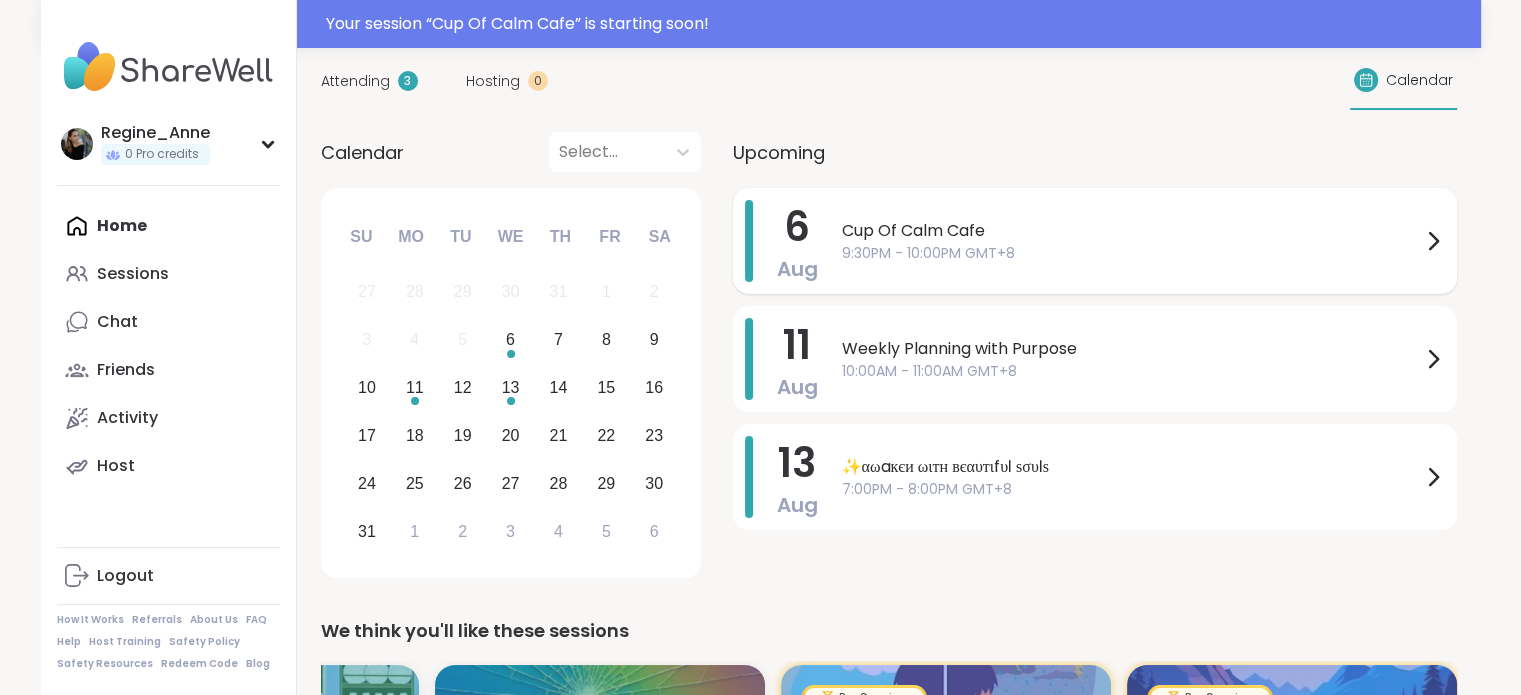 click on "Cup Of Calm Cafe 9:30PM - 10:00PM GMT+8" at bounding box center [1143, 241] 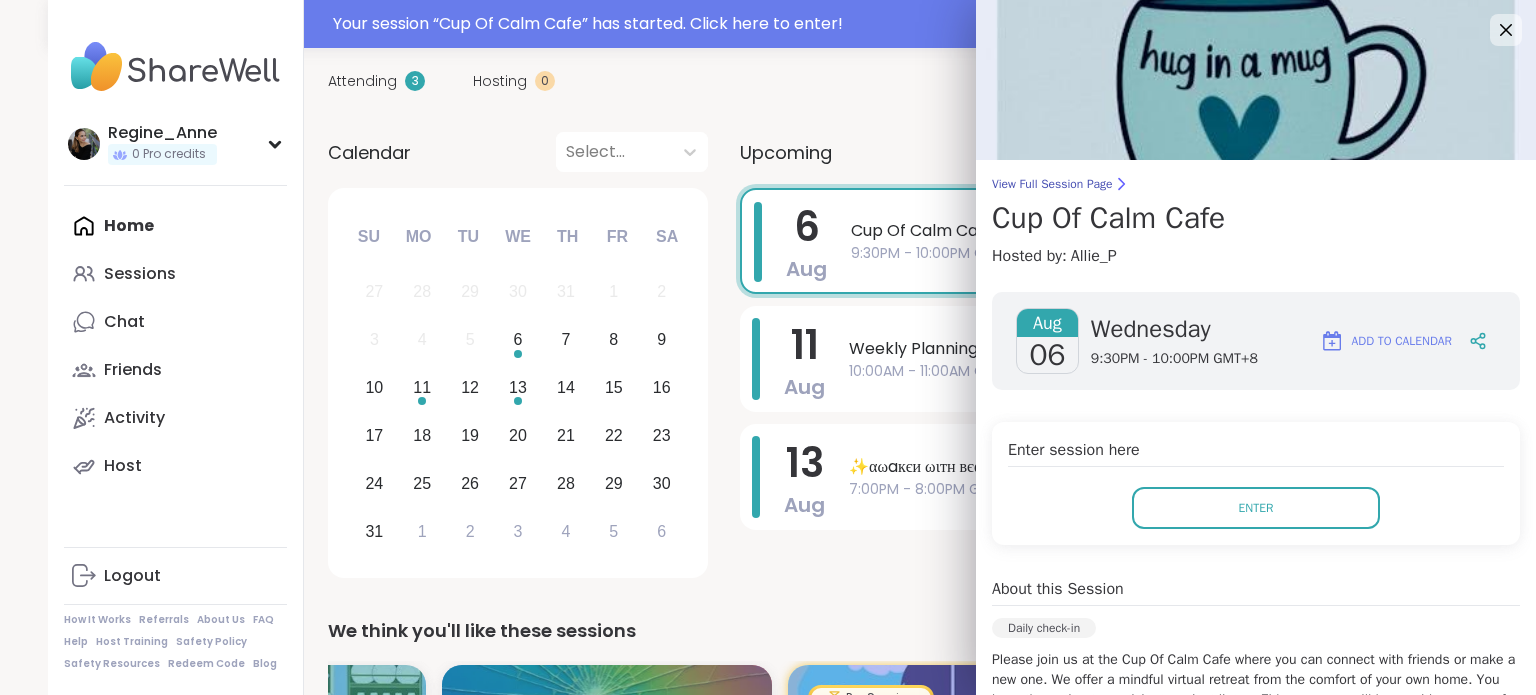 click on "Aug 06 Wednesday 9:30PM - 10:00PM GMT+8 Add to Calendar Enter session here Enter About this Session Daily check-in Please join us at the Cup Of Calm Cafe where you can connect with friends or make a new one. We offer a mindful virtual retreat from the comfort of your own home. You have the option to participate or just listen. Either way you will leave with a sense of community and positive vibes.
These are our wellness themes:
Serenity Sunday - Activities in a zen environment
Motivation Monday - Word association and affirmations
Tranquility Tuesday - Meditations
Wellness Wednesday - Self care
Thankful Thursday - Expressing gratitude
Feel Good Friday - Good vibes with great friends
Shiny Saturday - Discuss our glimmers of the week
show more Session Attendees   + 6 About the Host Allie_P SuperPeer StarHost" at bounding box center [1256, 738] 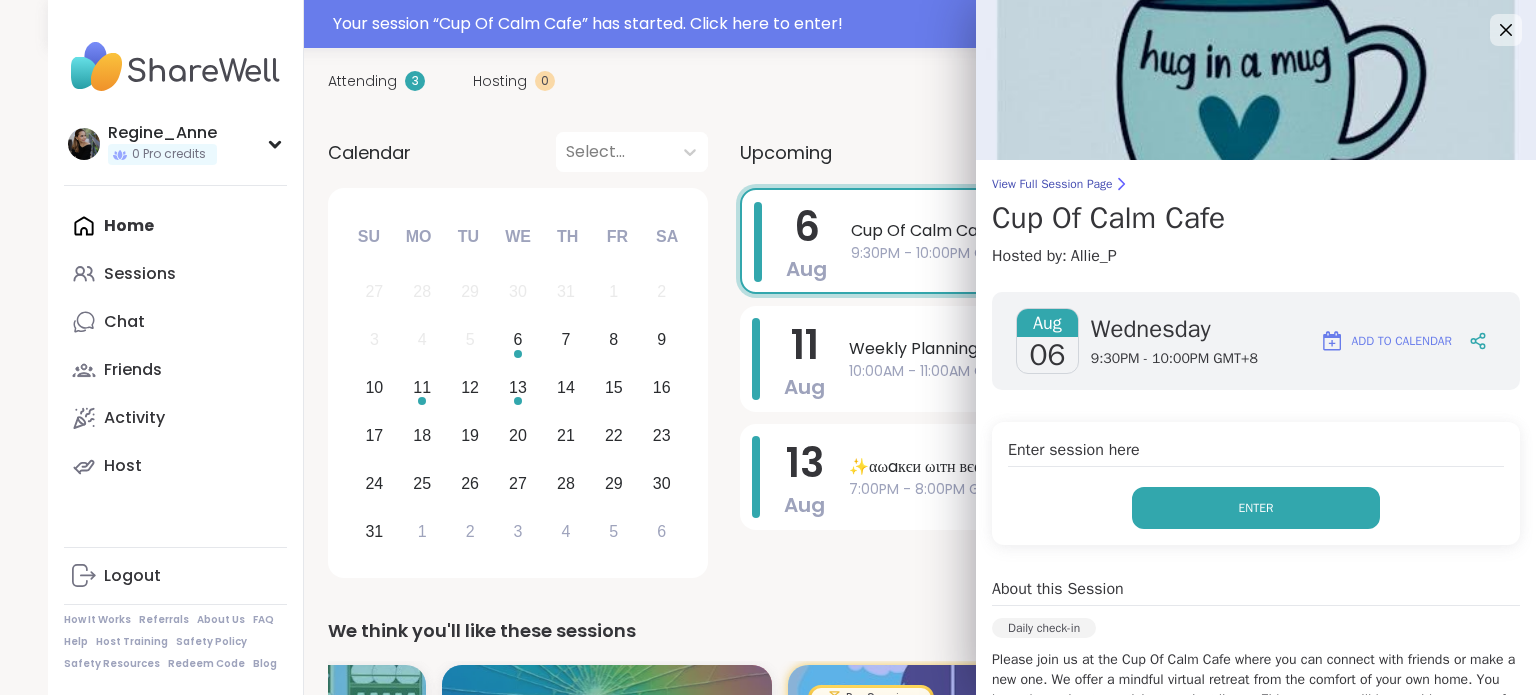 click on "Enter" at bounding box center (1256, 508) 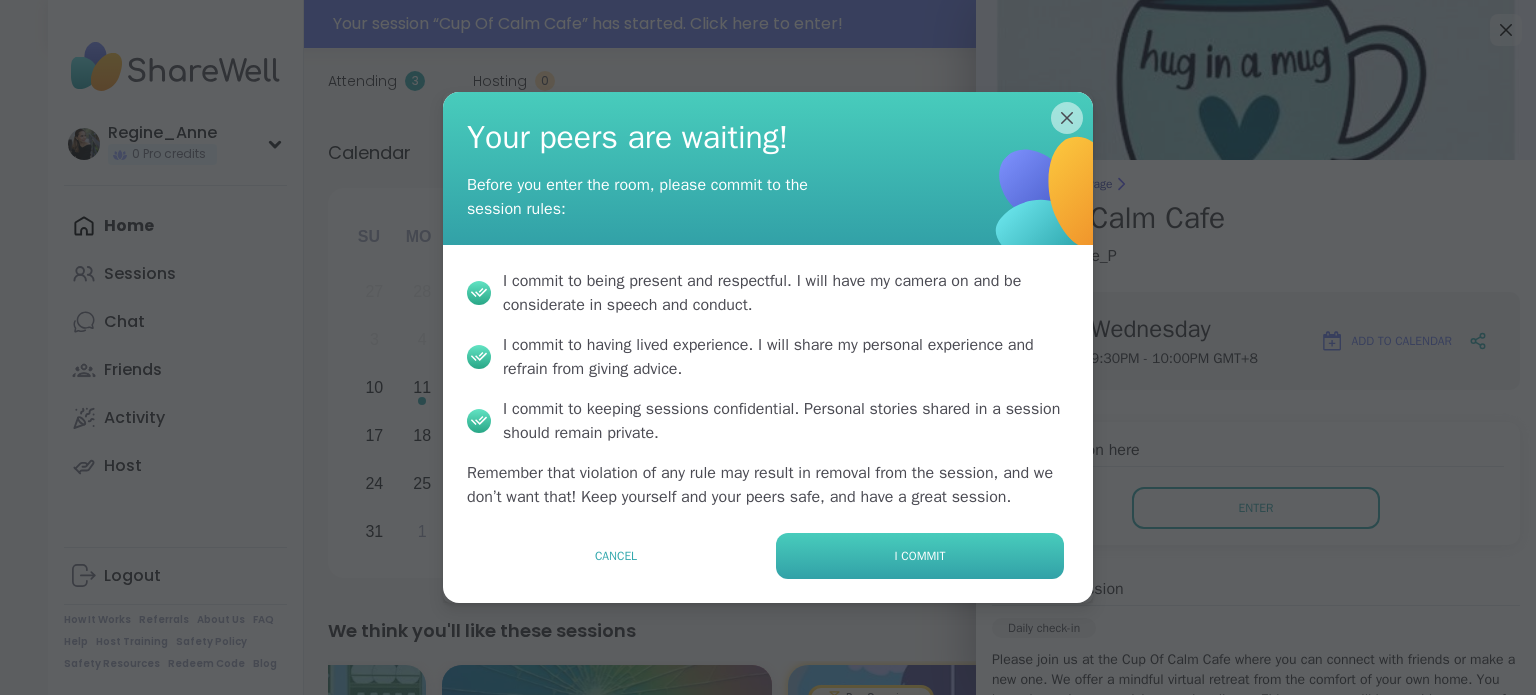 click on "I commit" at bounding box center [920, 556] 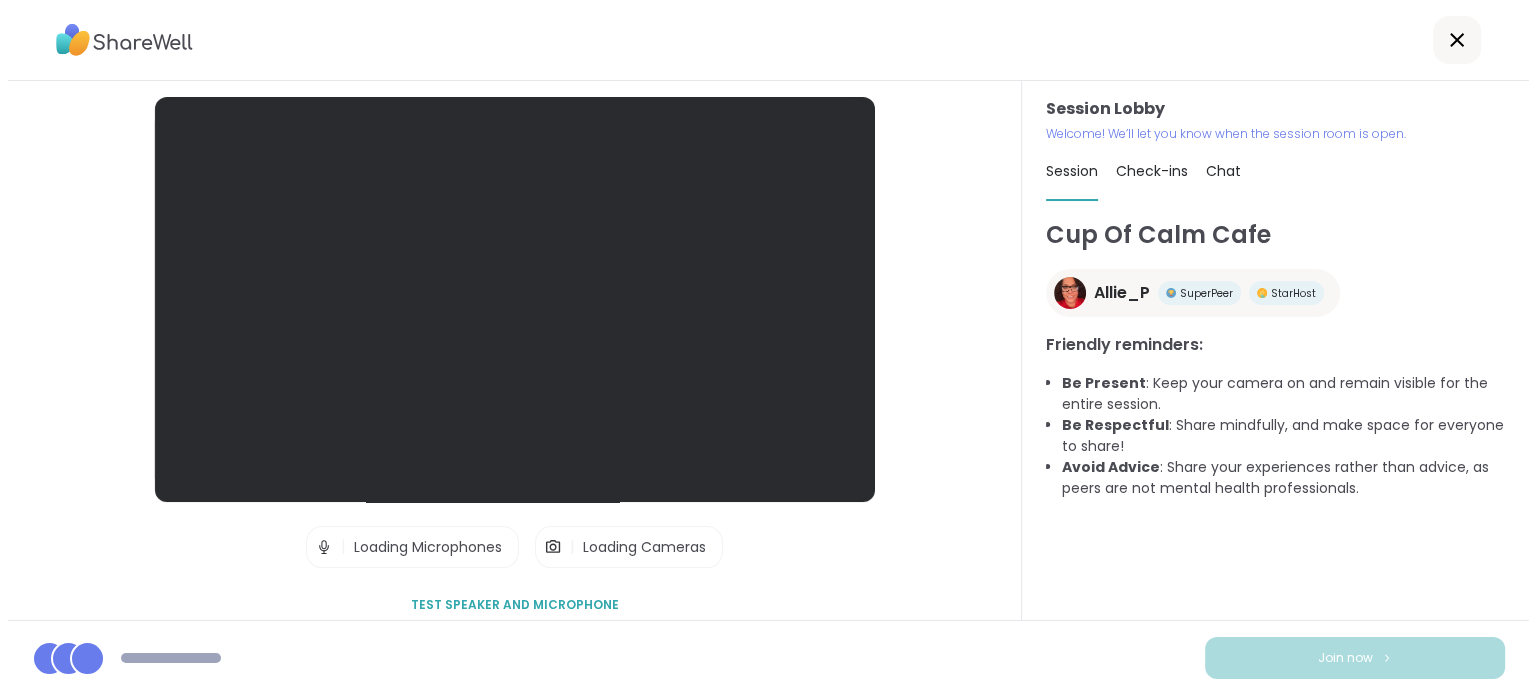 scroll, scrollTop: 0, scrollLeft: 0, axis: both 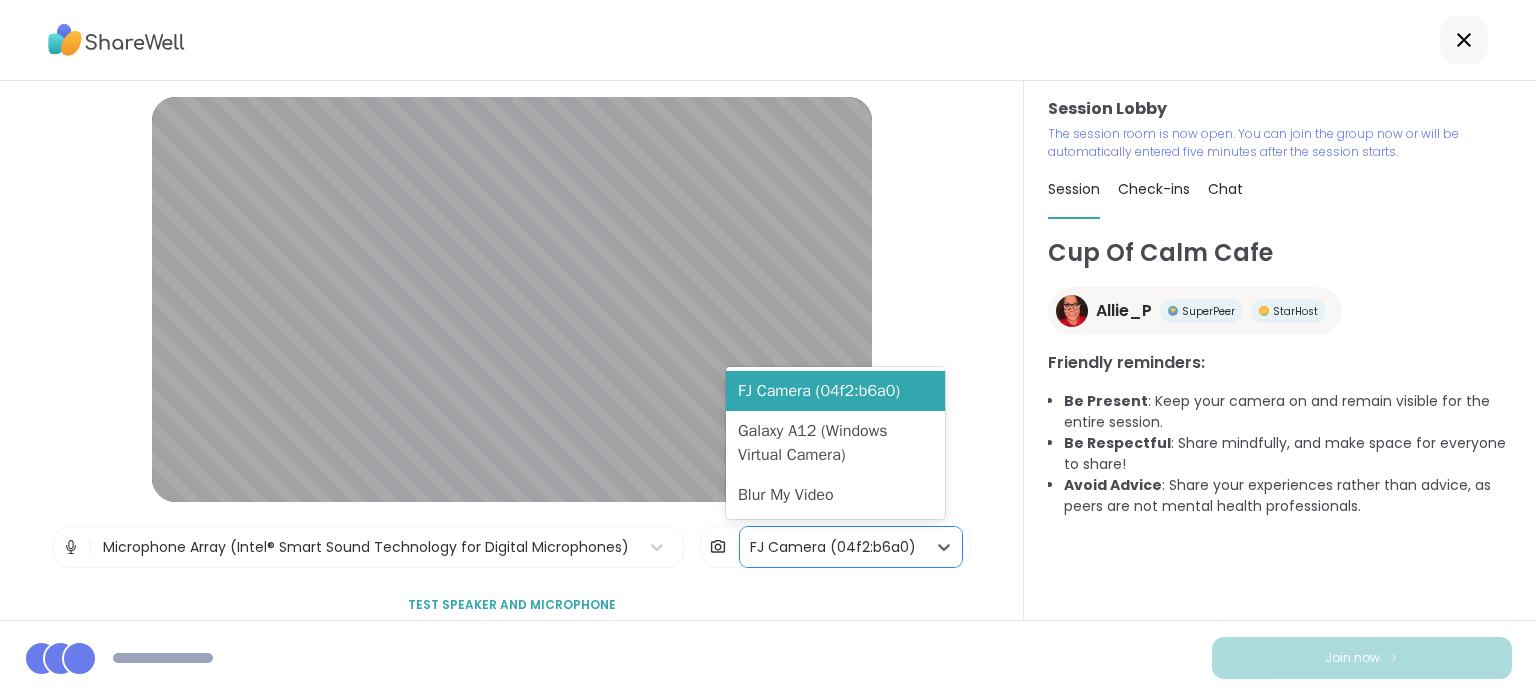 click on "FJ Camera (04f2:b6a0)" at bounding box center (833, 547) 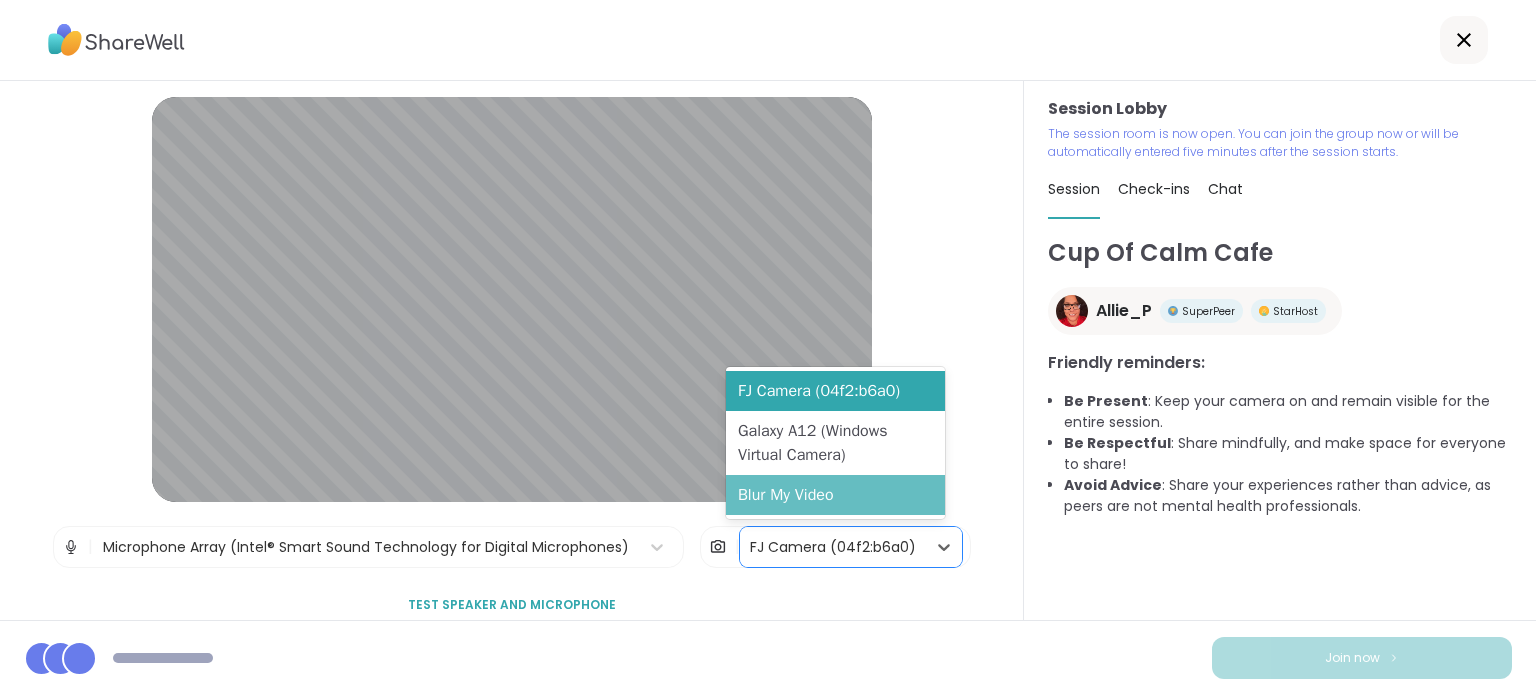 click on "Blur My Video" at bounding box center [835, 495] 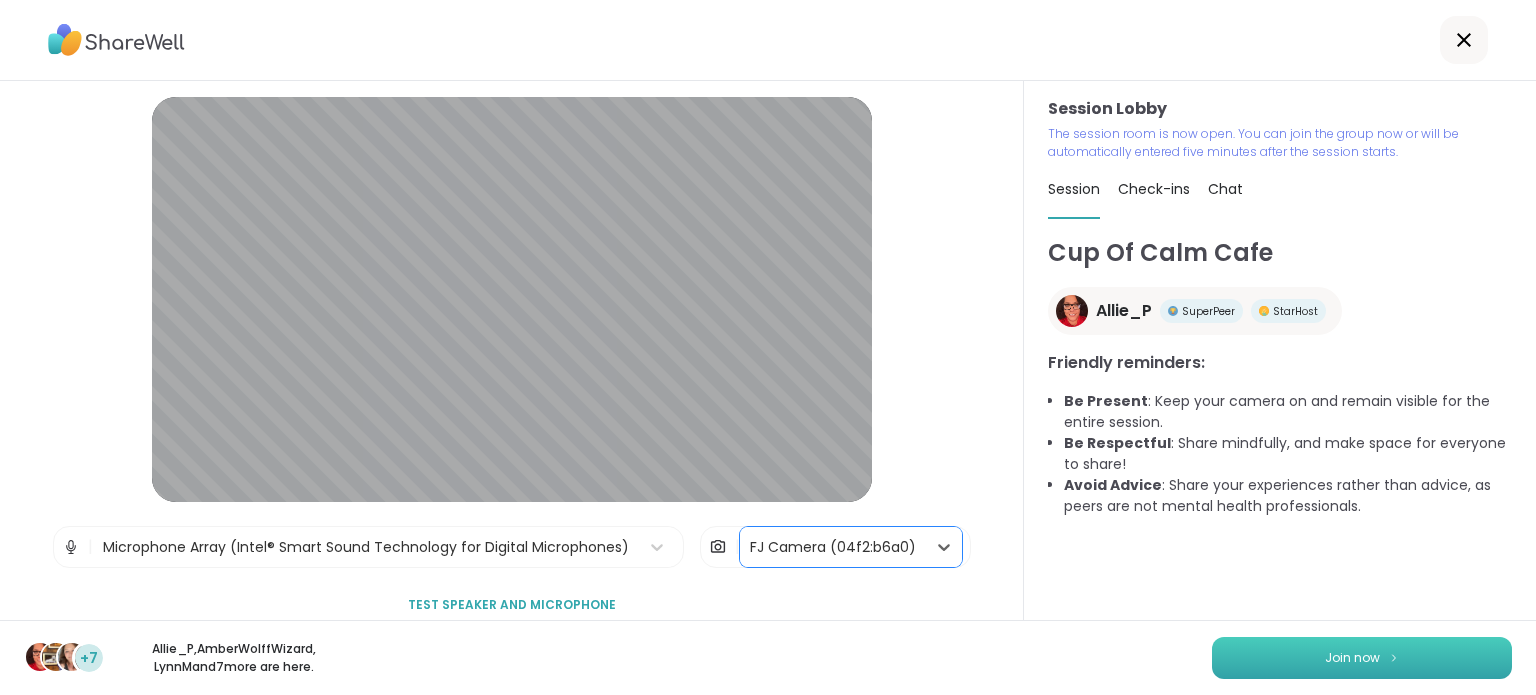 click on "Join now" at bounding box center (1352, 658) 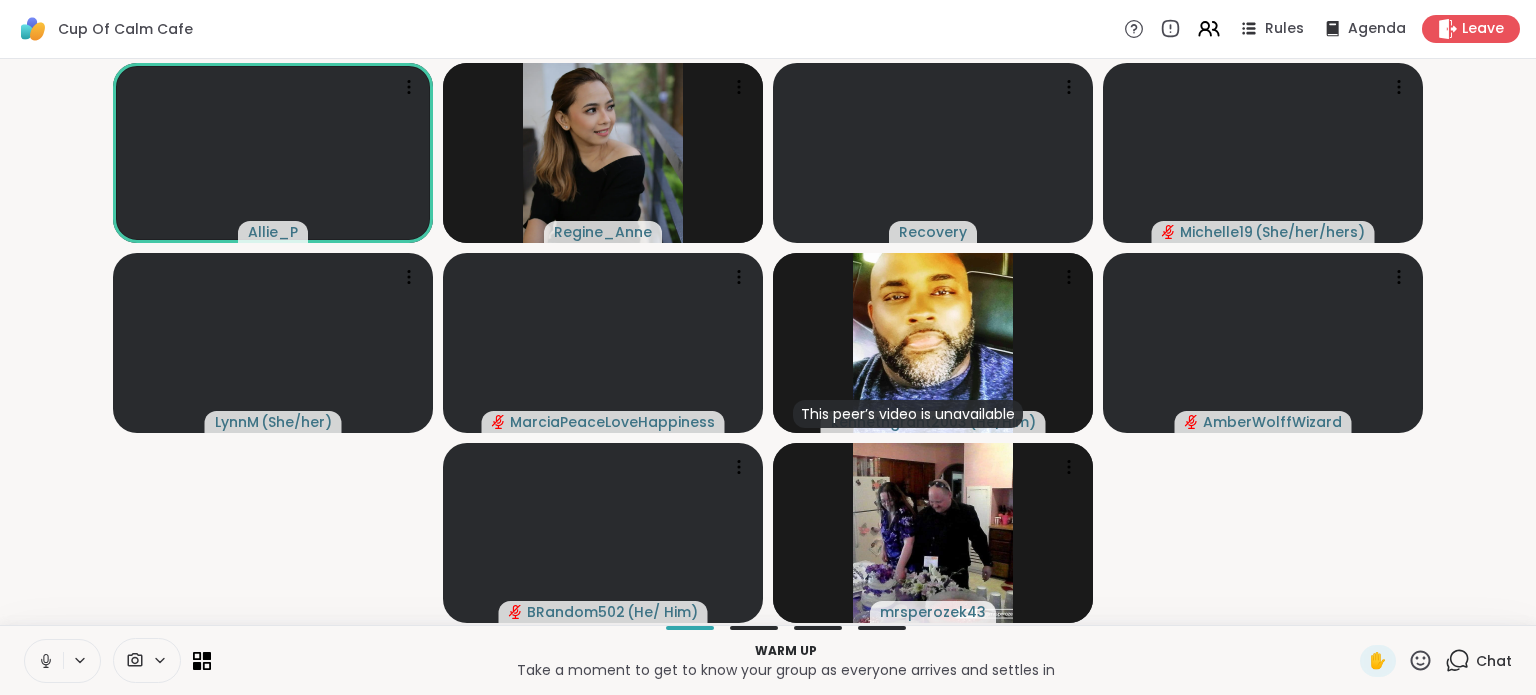 click 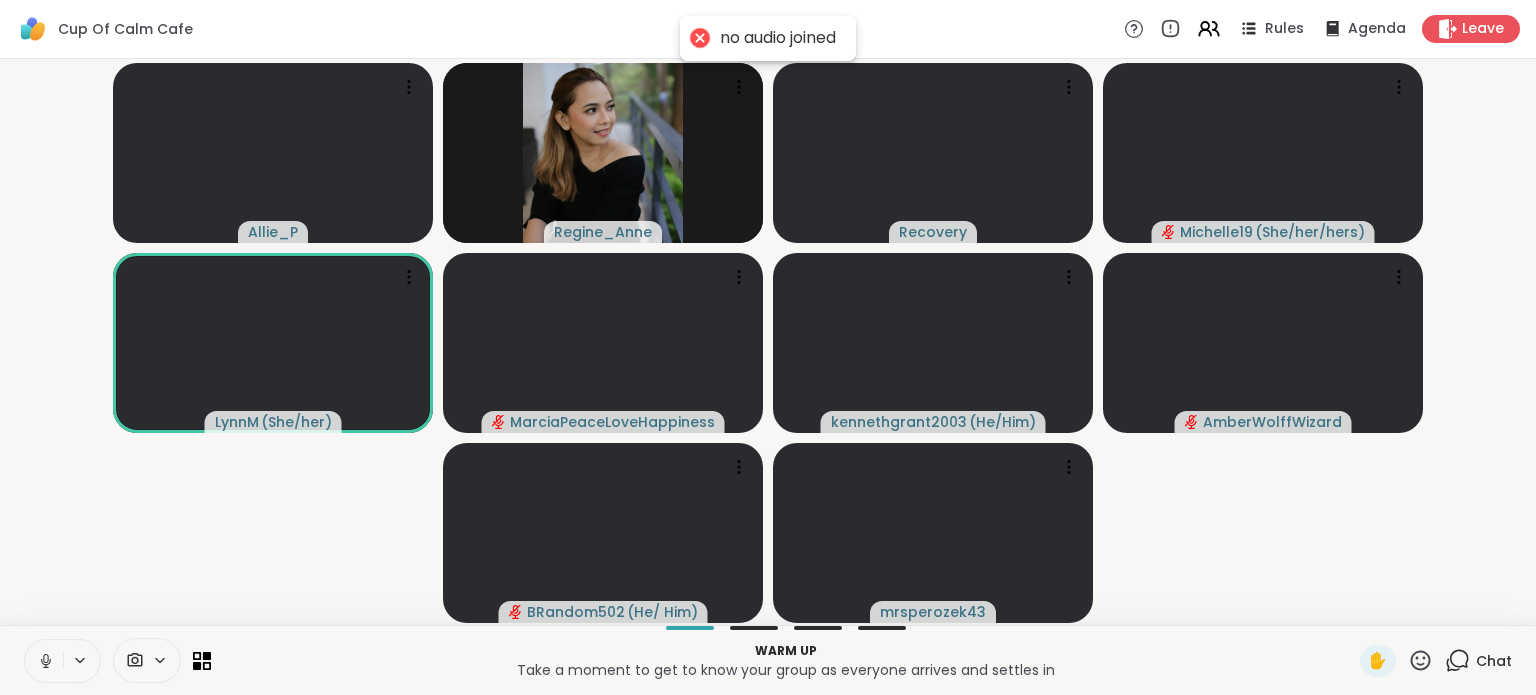 click 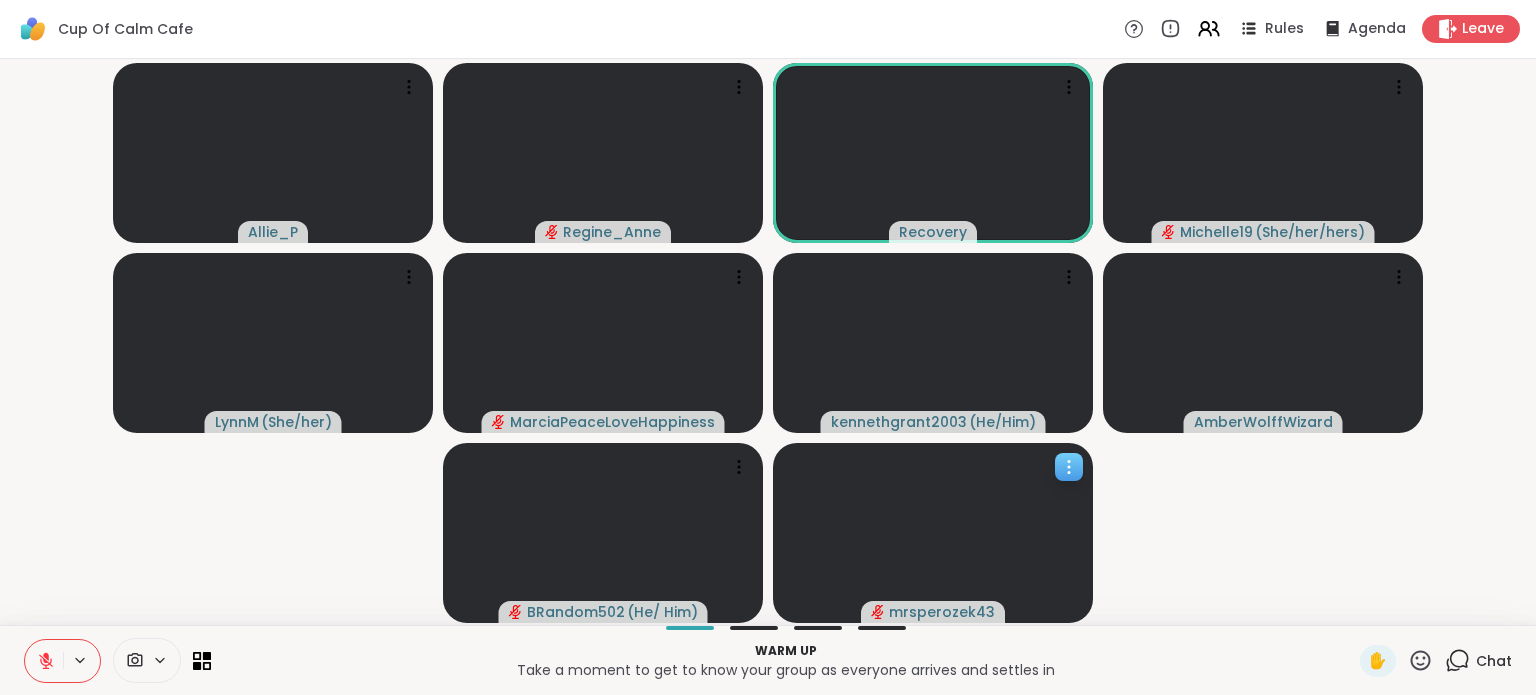 click at bounding box center [933, 533] 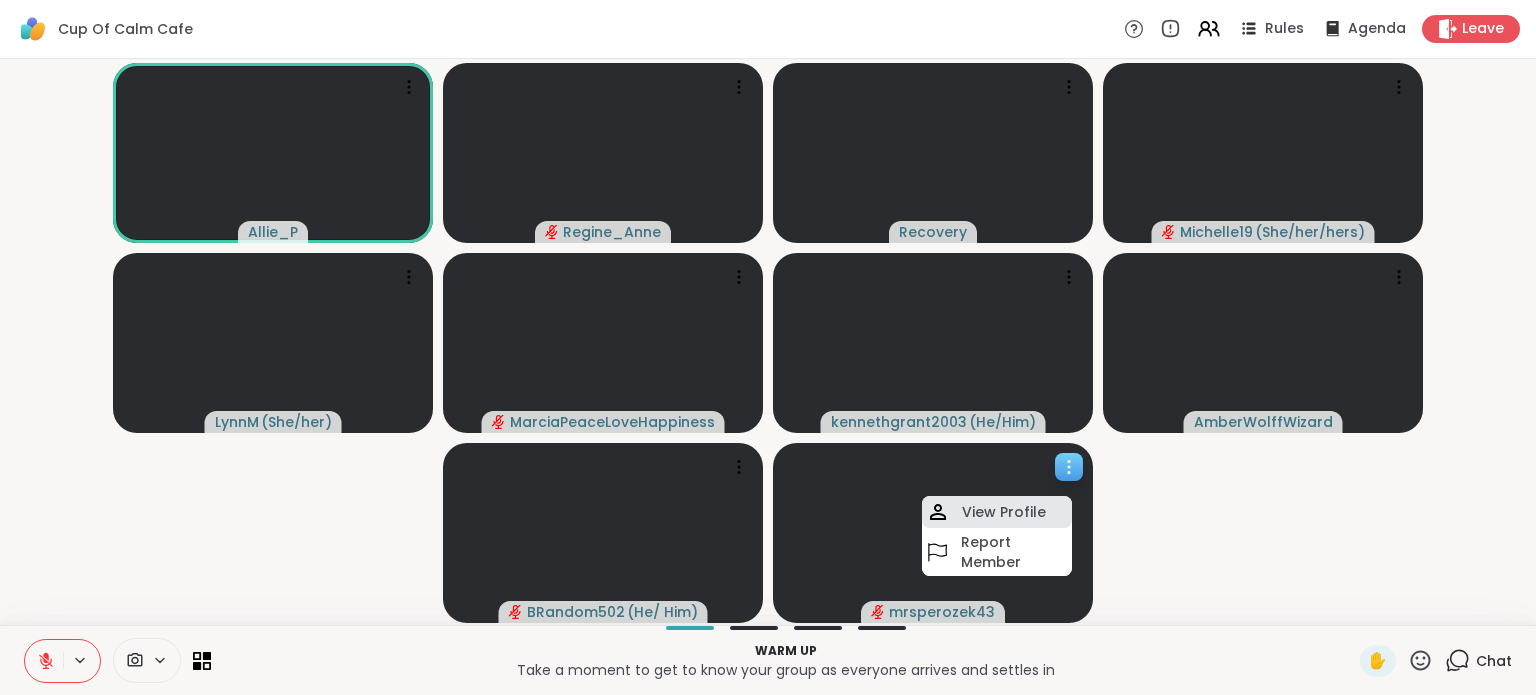 click on "View Profile" at bounding box center [997, 512] 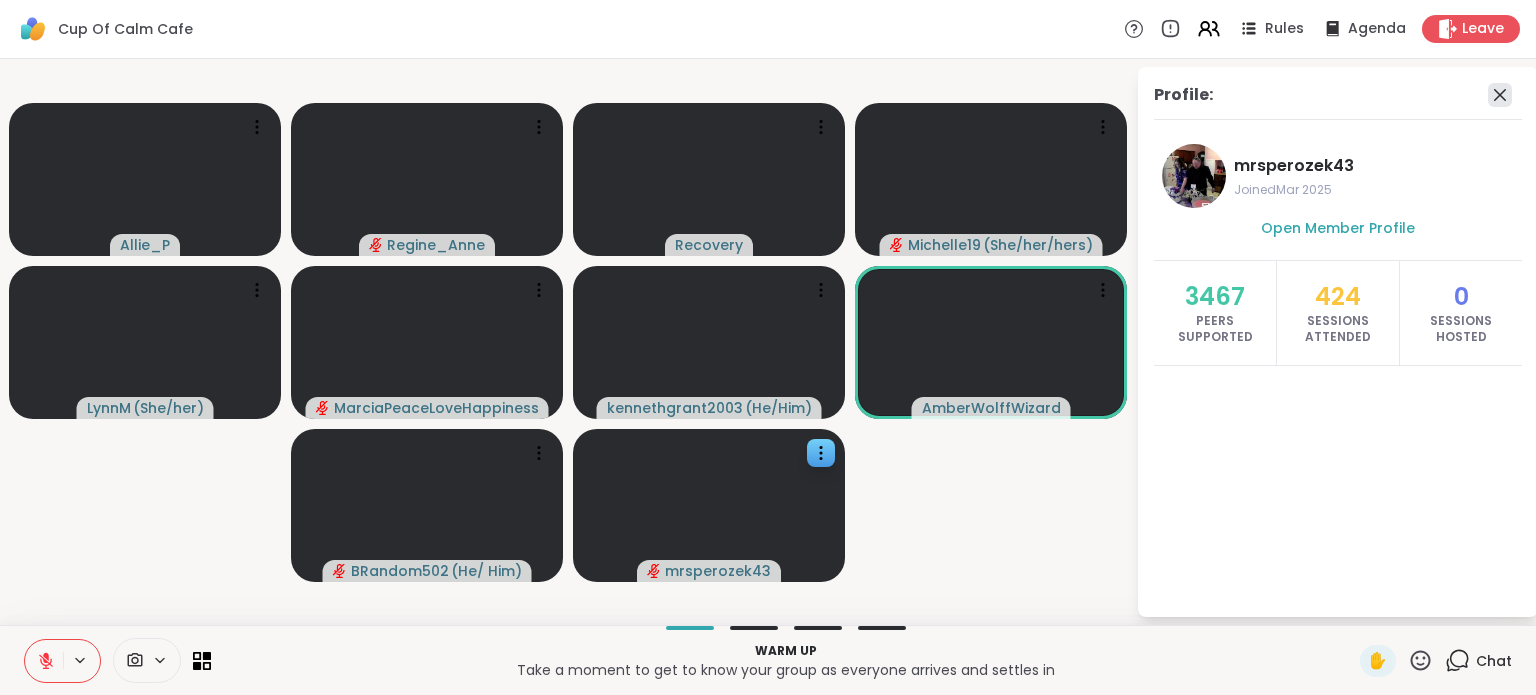 click 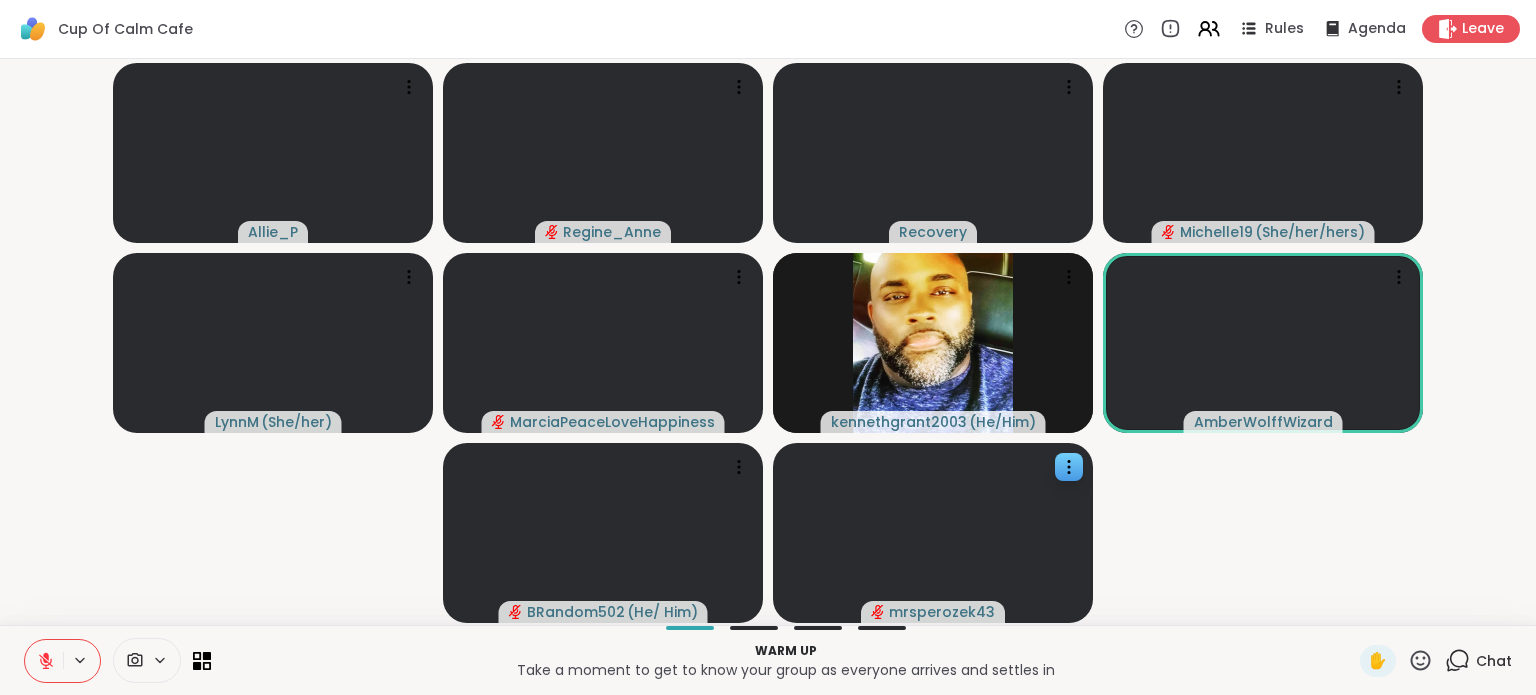 click on "Allie_P Regine_Anne Recovery Michelle19 ( She/her/hers ) LynnM ( She/her ) MarciaPeaceLoveHappiness kennethgrant2003 ( He/Him ) AmberWolffWizard BRandom502 ( He/ Him ) mrsperozek43" at bounding box center [768, 342] 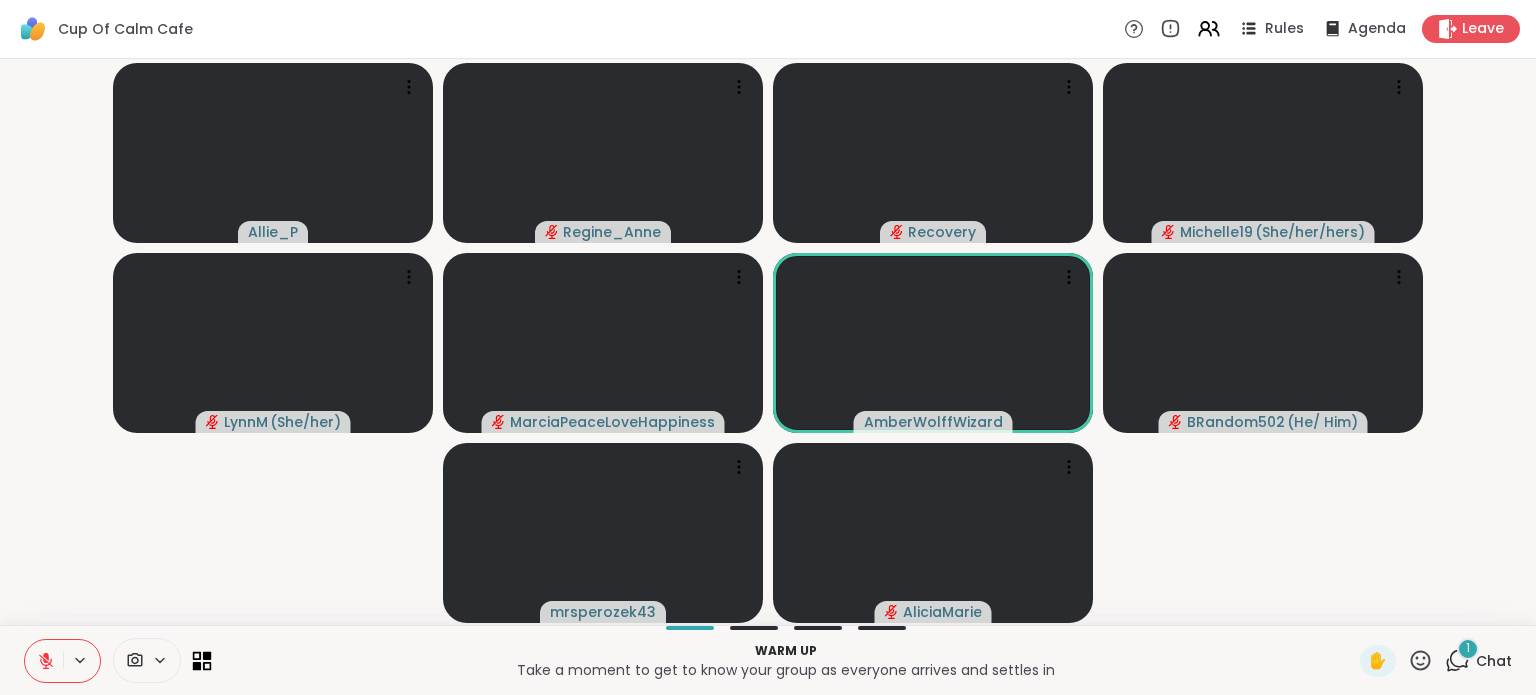 click 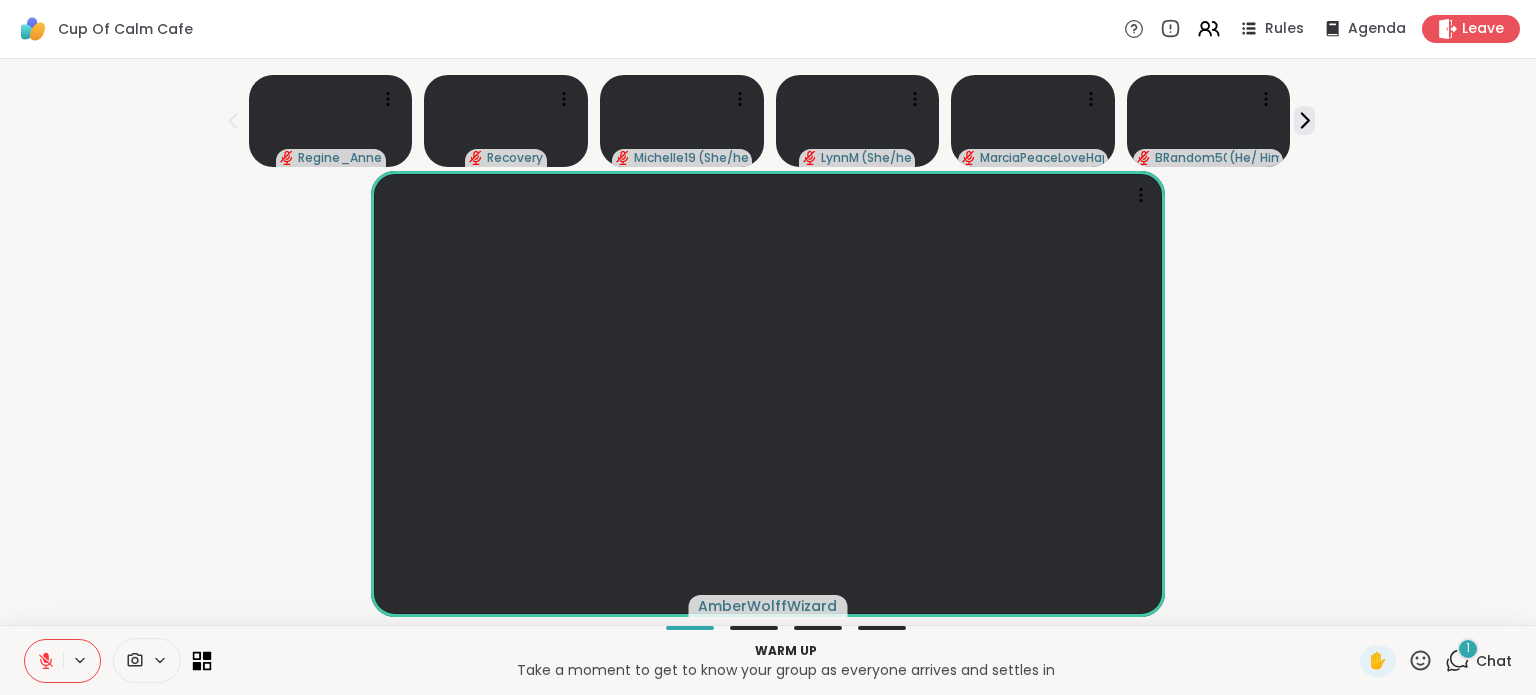 click 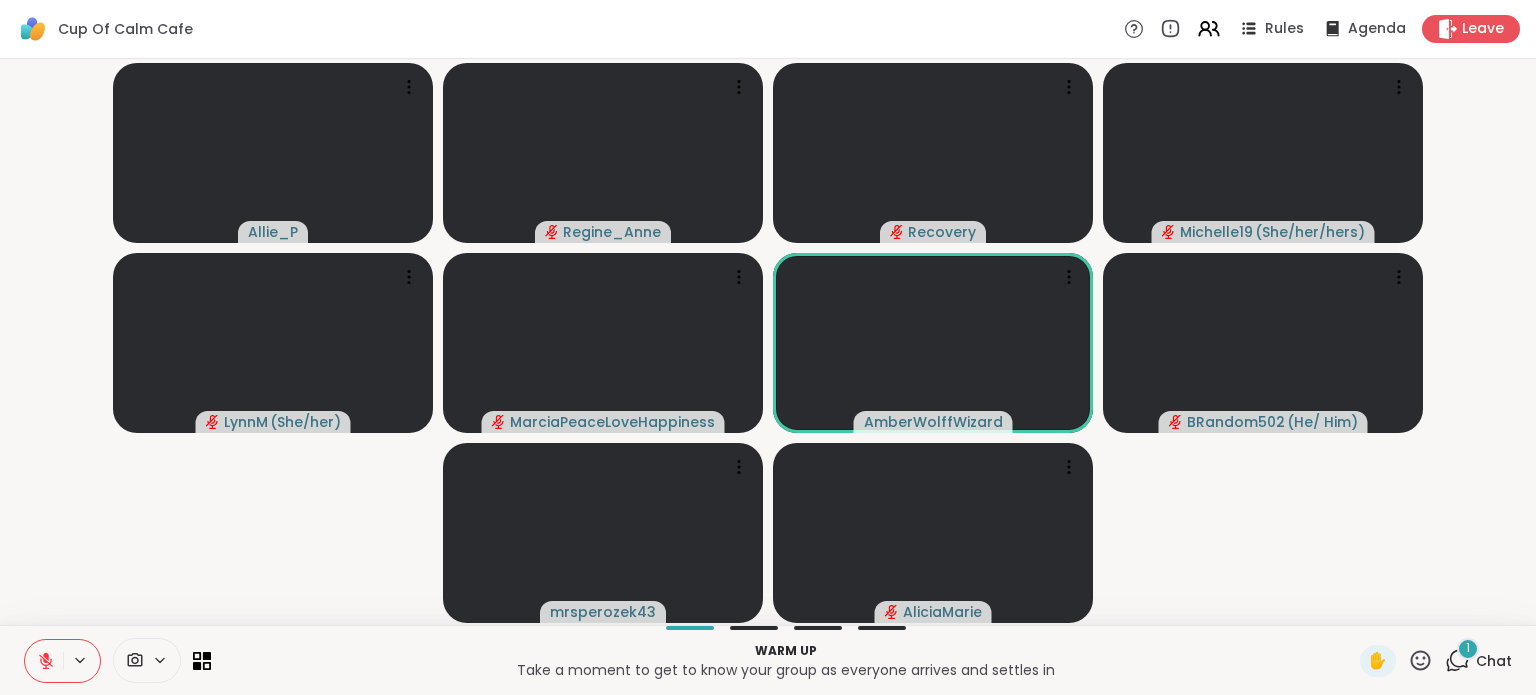 click 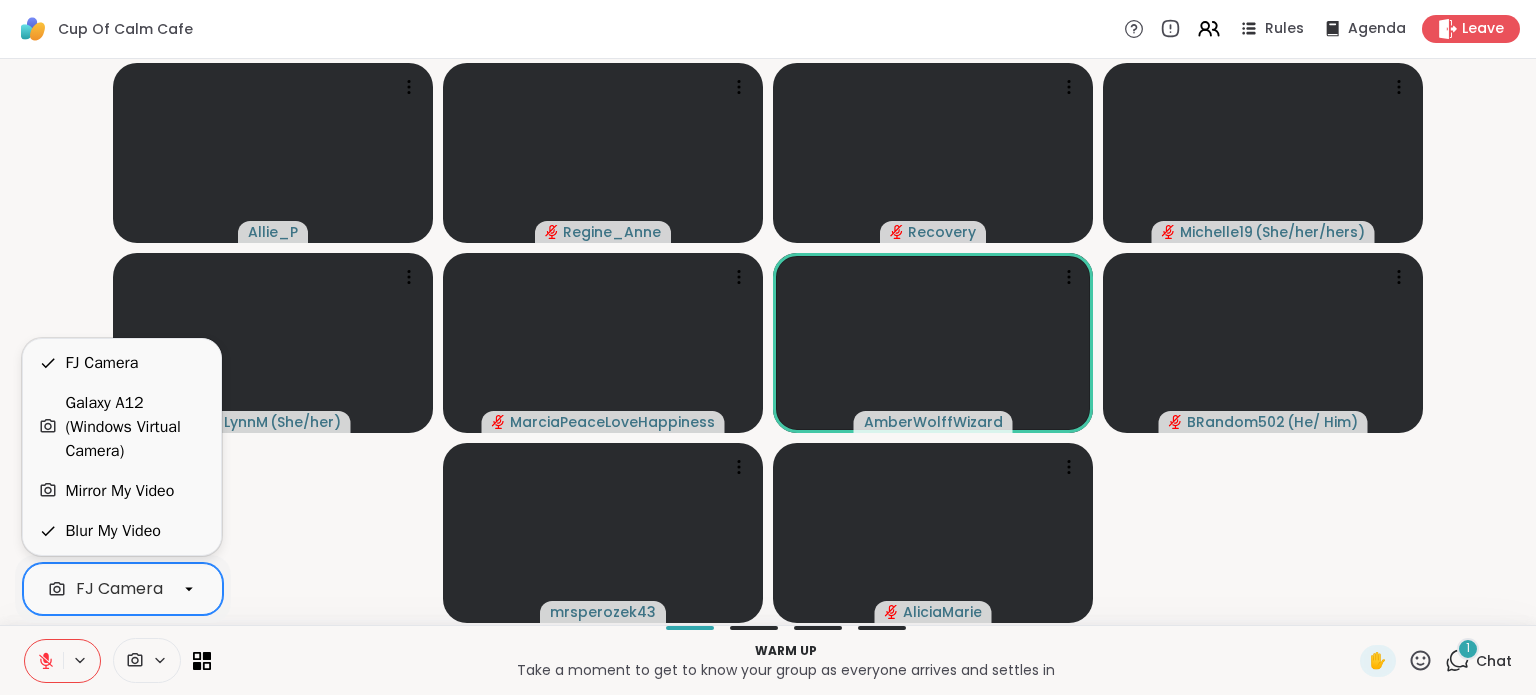 click on "FJ Camera" at bounding box center (119, 589) 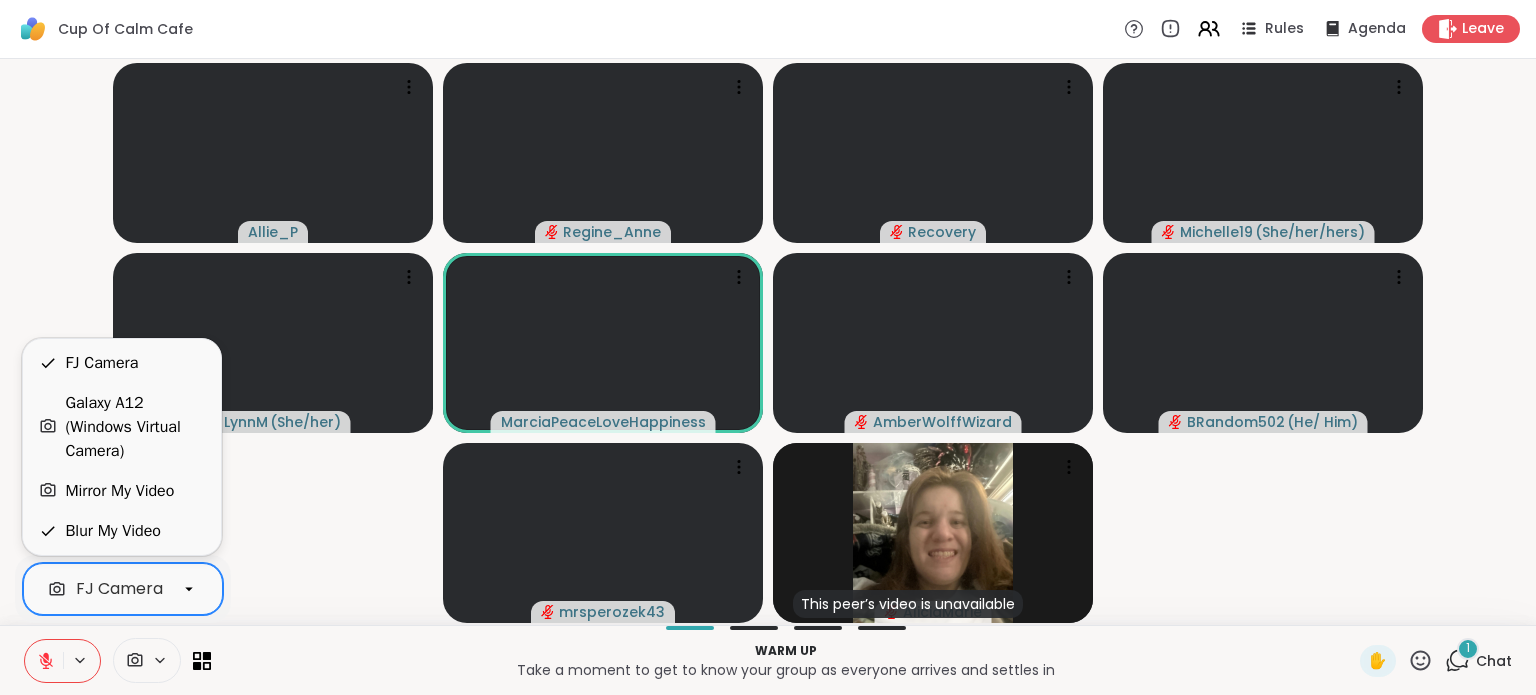 click on "Cup Of Calm Cafe Rules Agenda Leave" at bounding box center (768, 29) 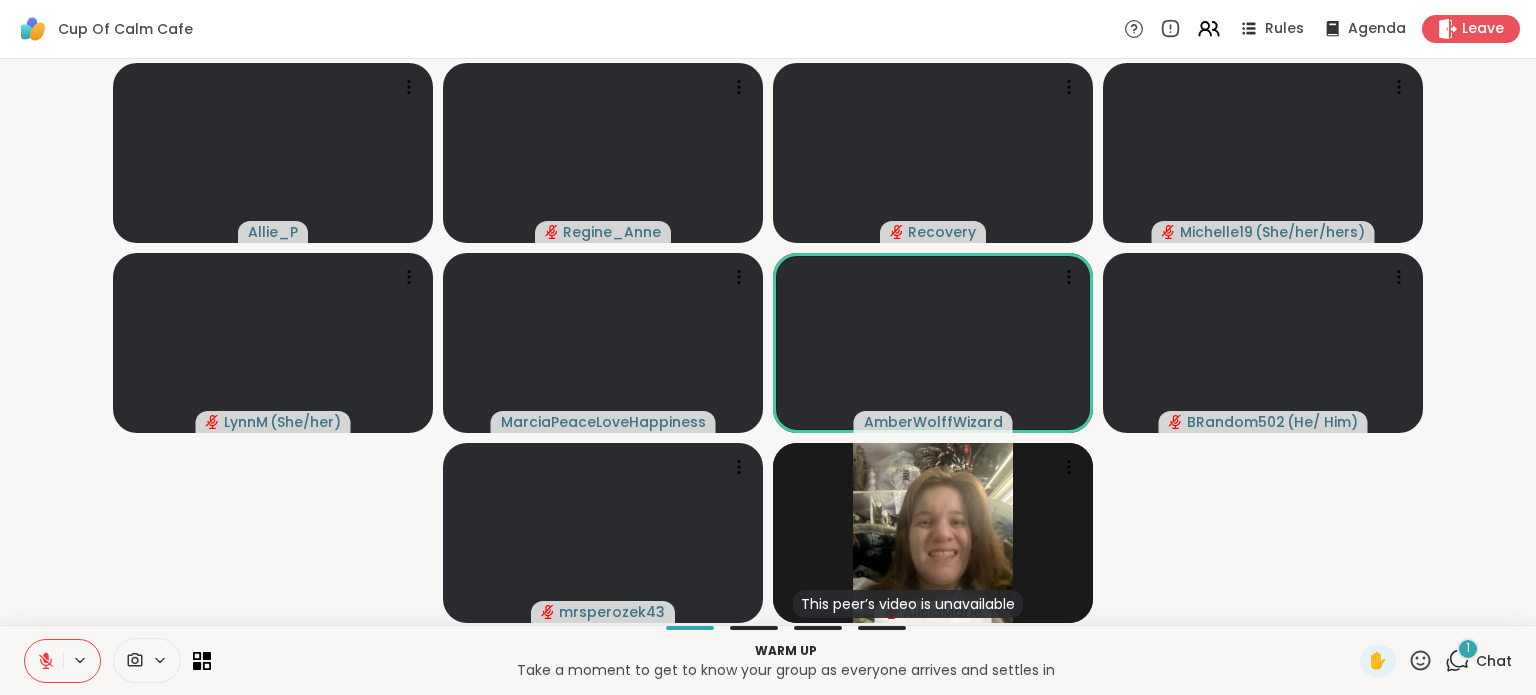 click on "Chat" at bounding box center [1494, 661] 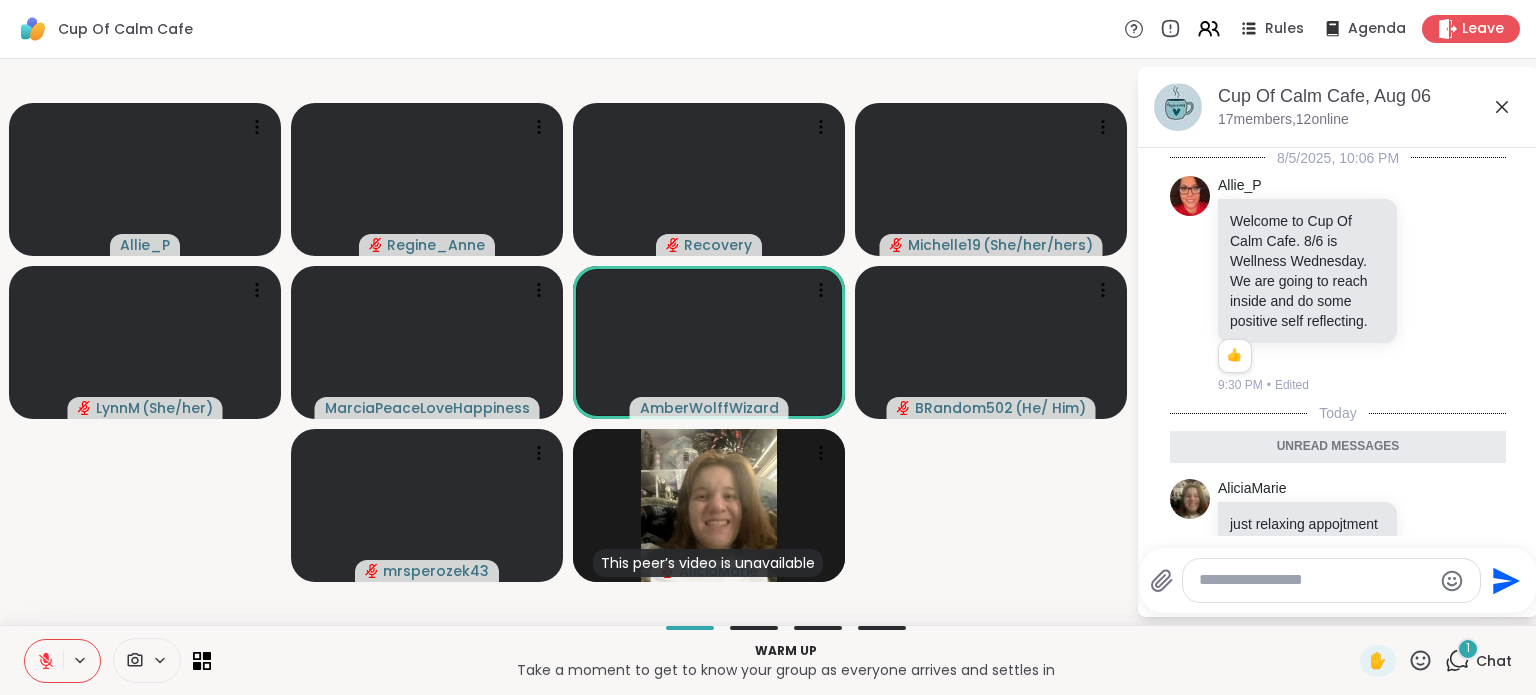 scroll, scrollTop: 99, scrollLeft: 0, axis: vertical 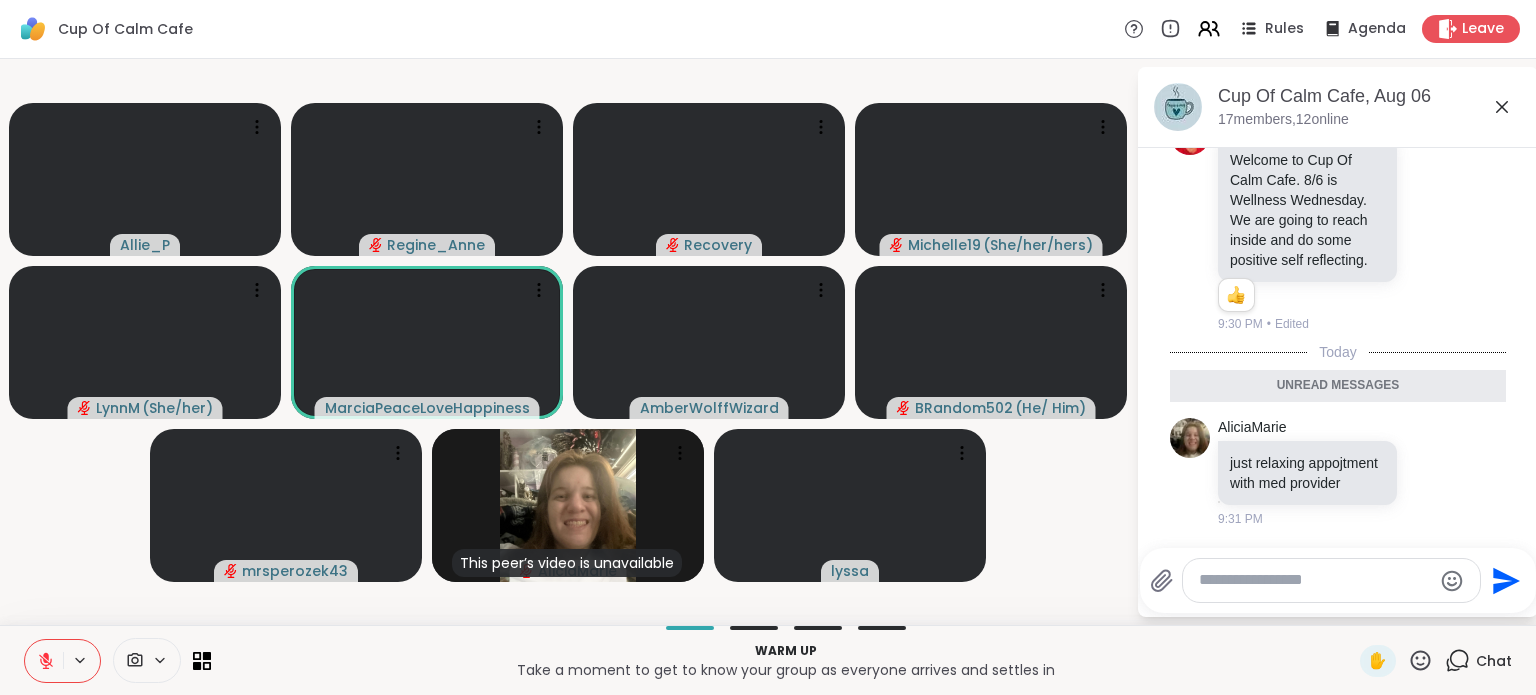 click 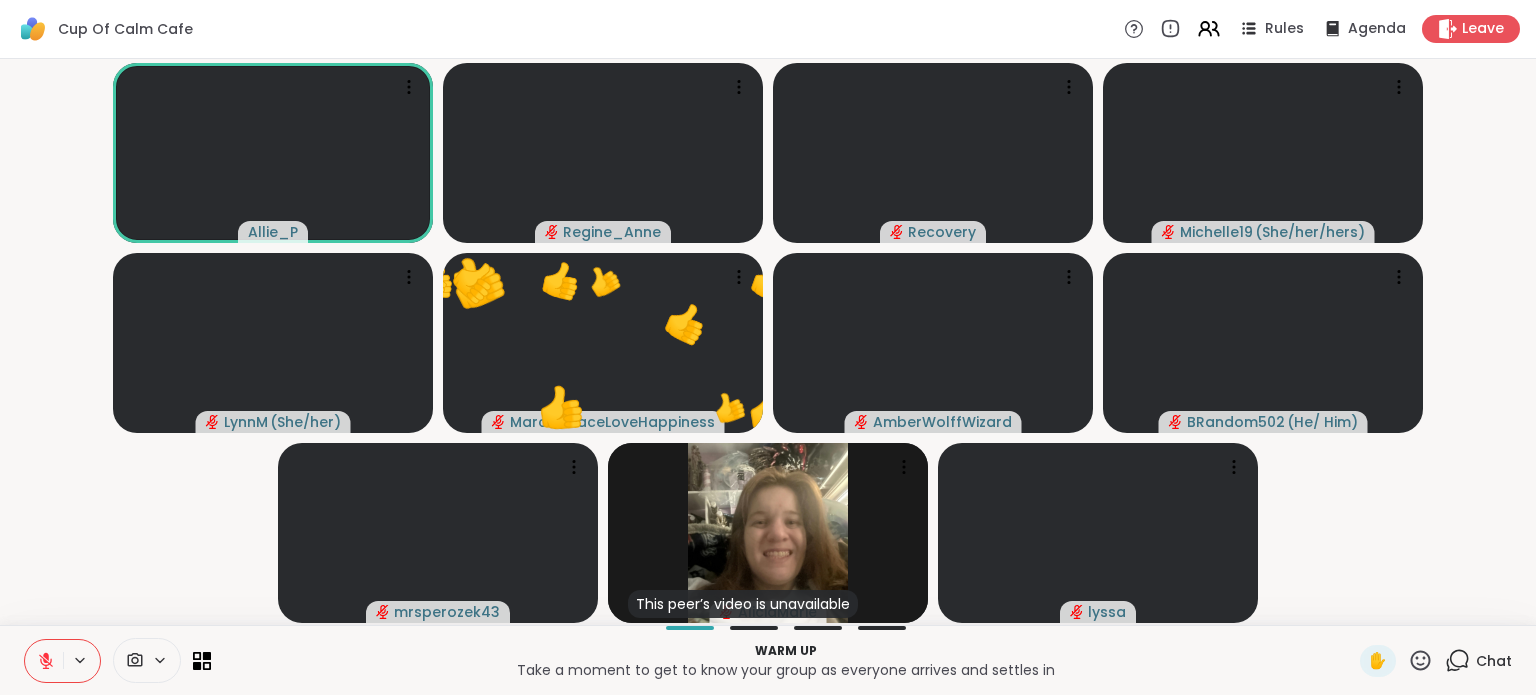 click 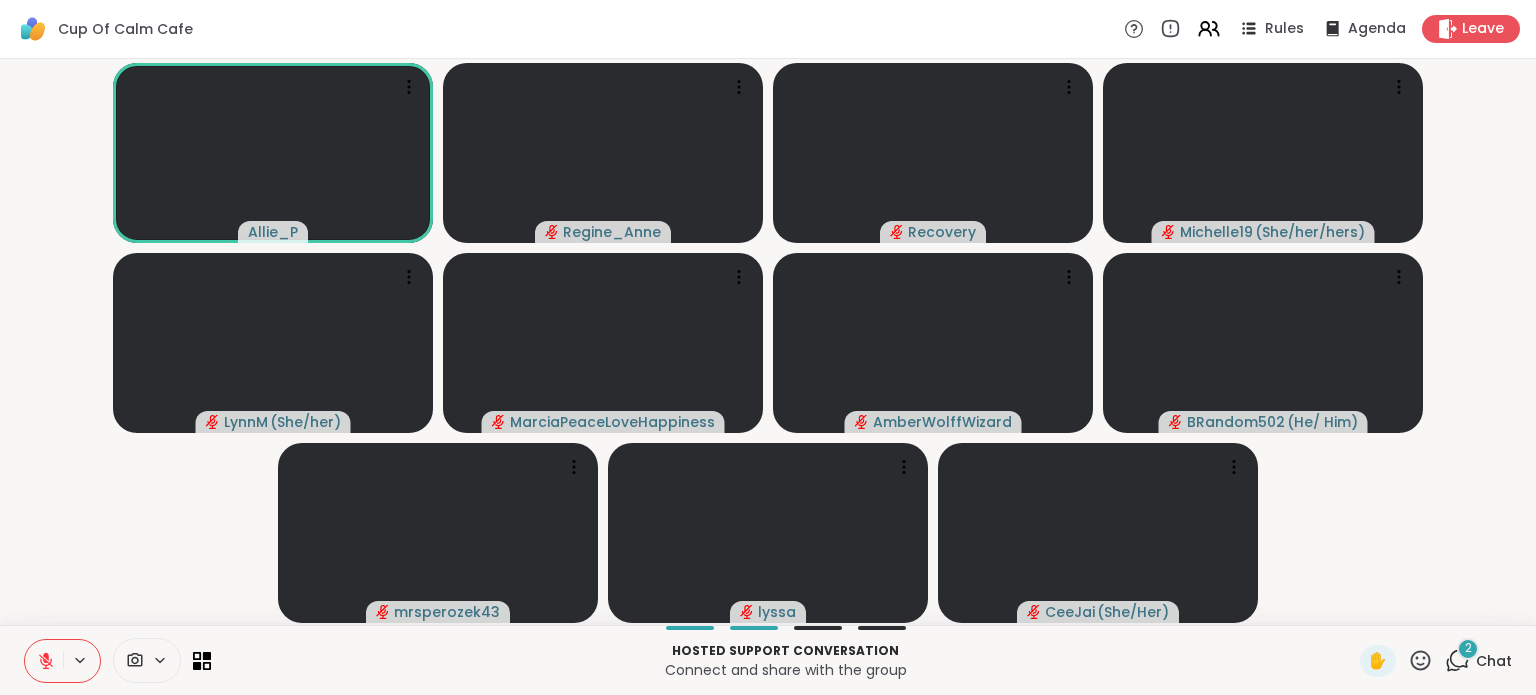 click 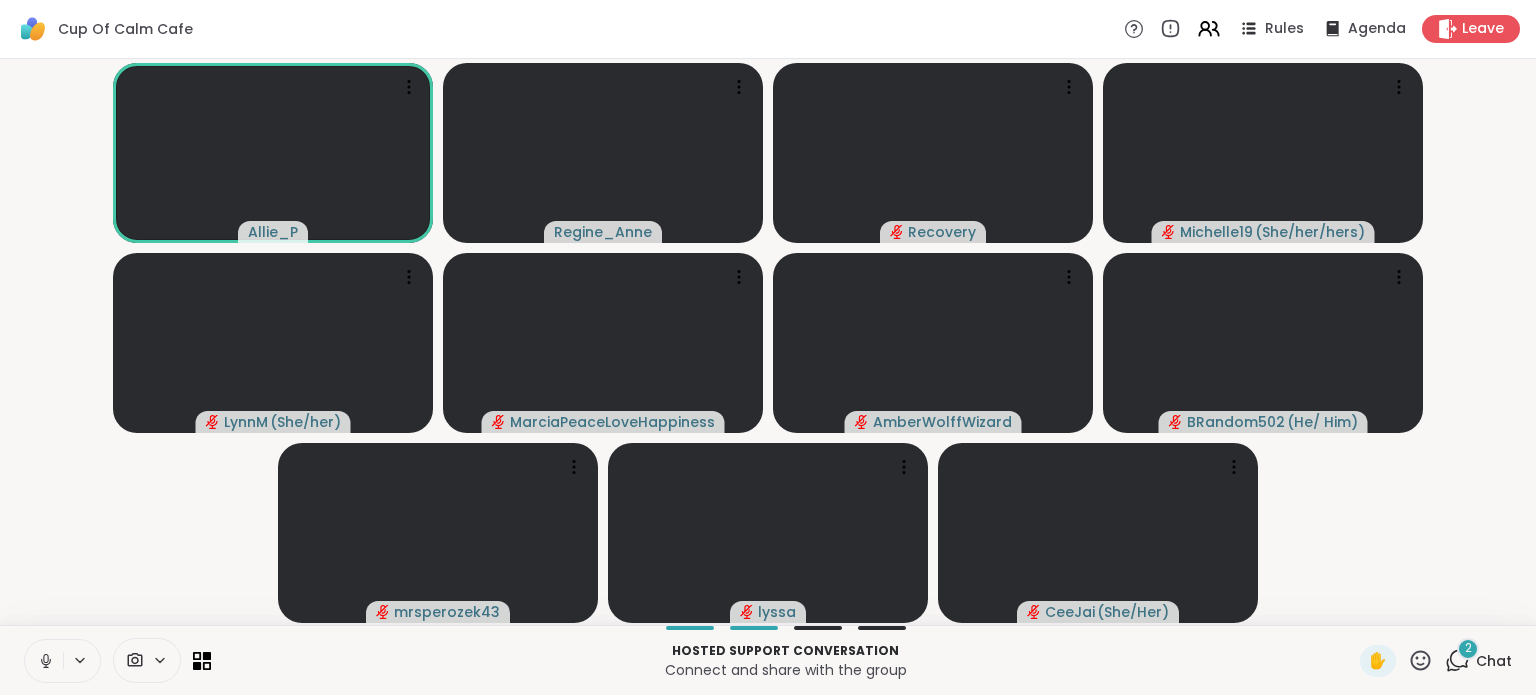 click 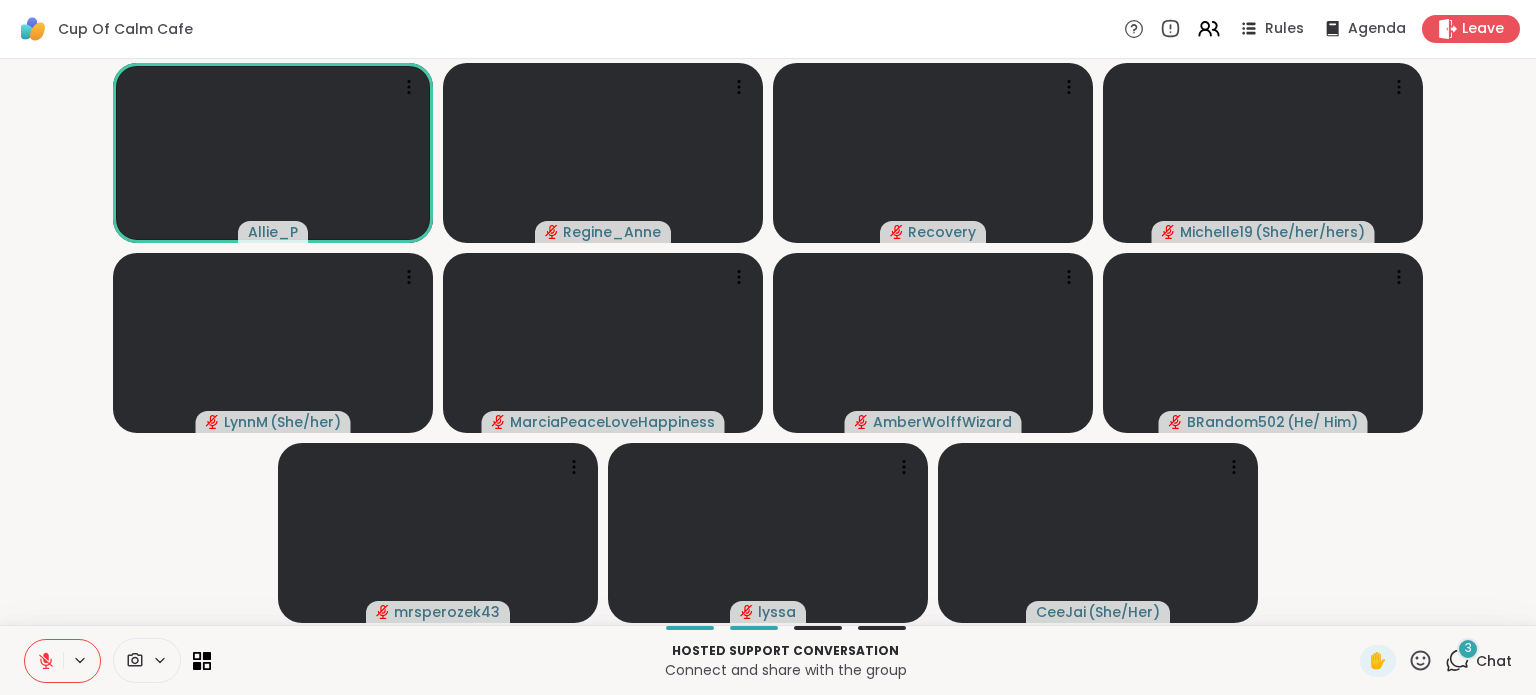 click on "3" at bounding box center (1468, 649) 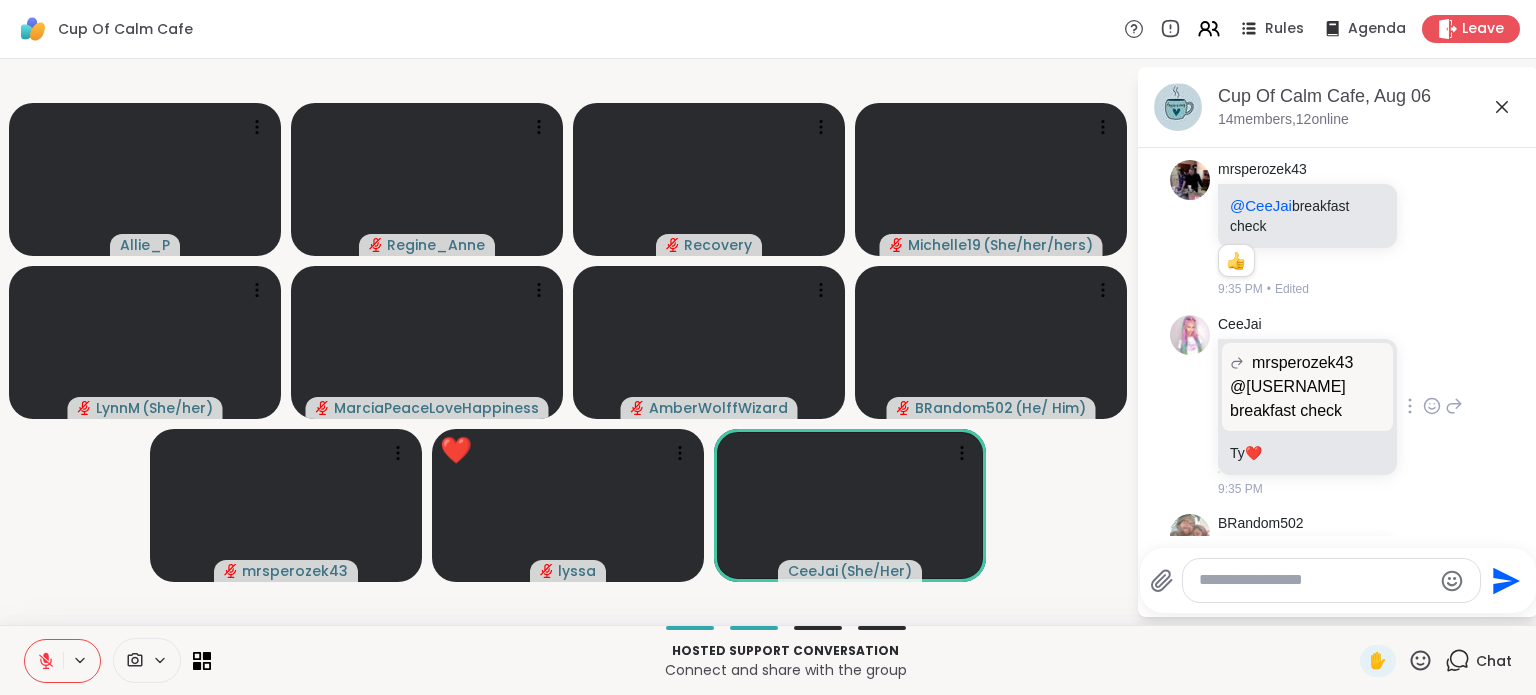 scroll, scrollTop: 430, scrollLeft: 0, axis: vertical 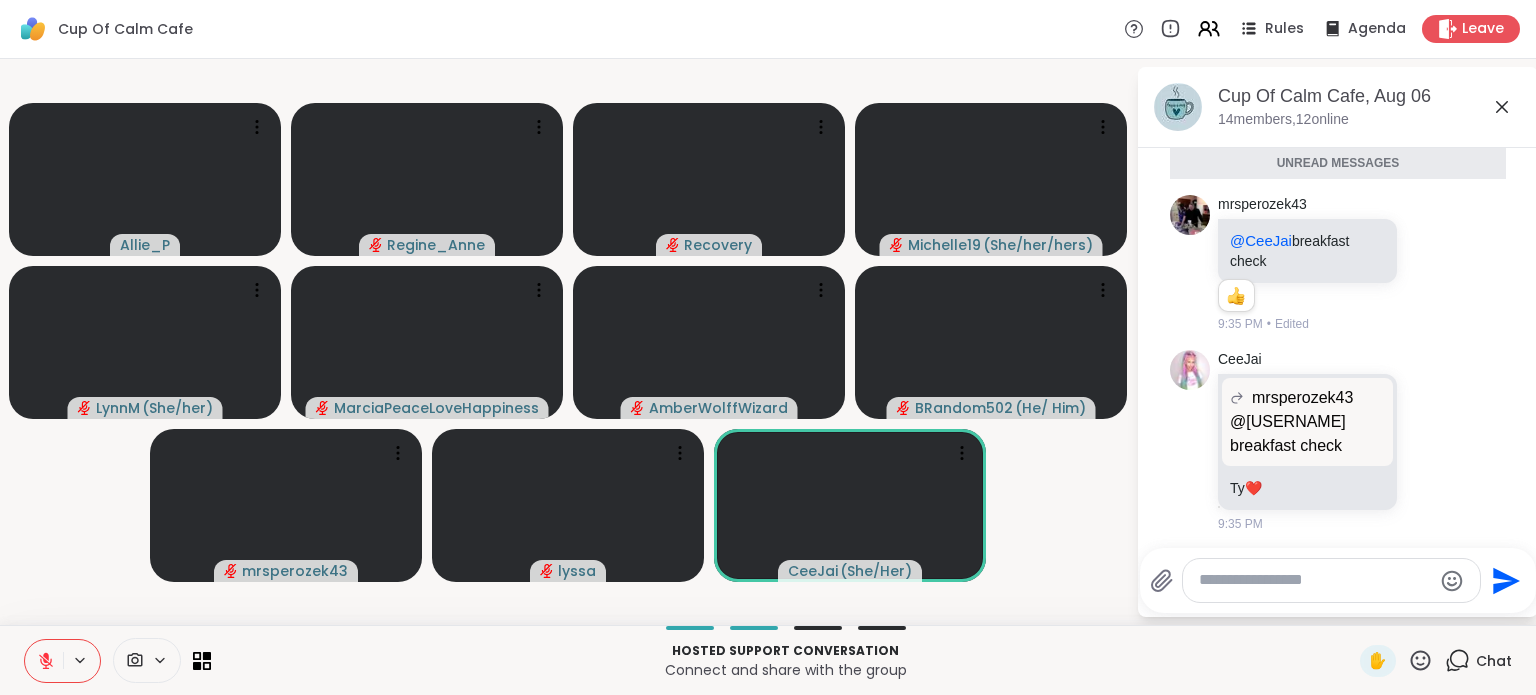 click 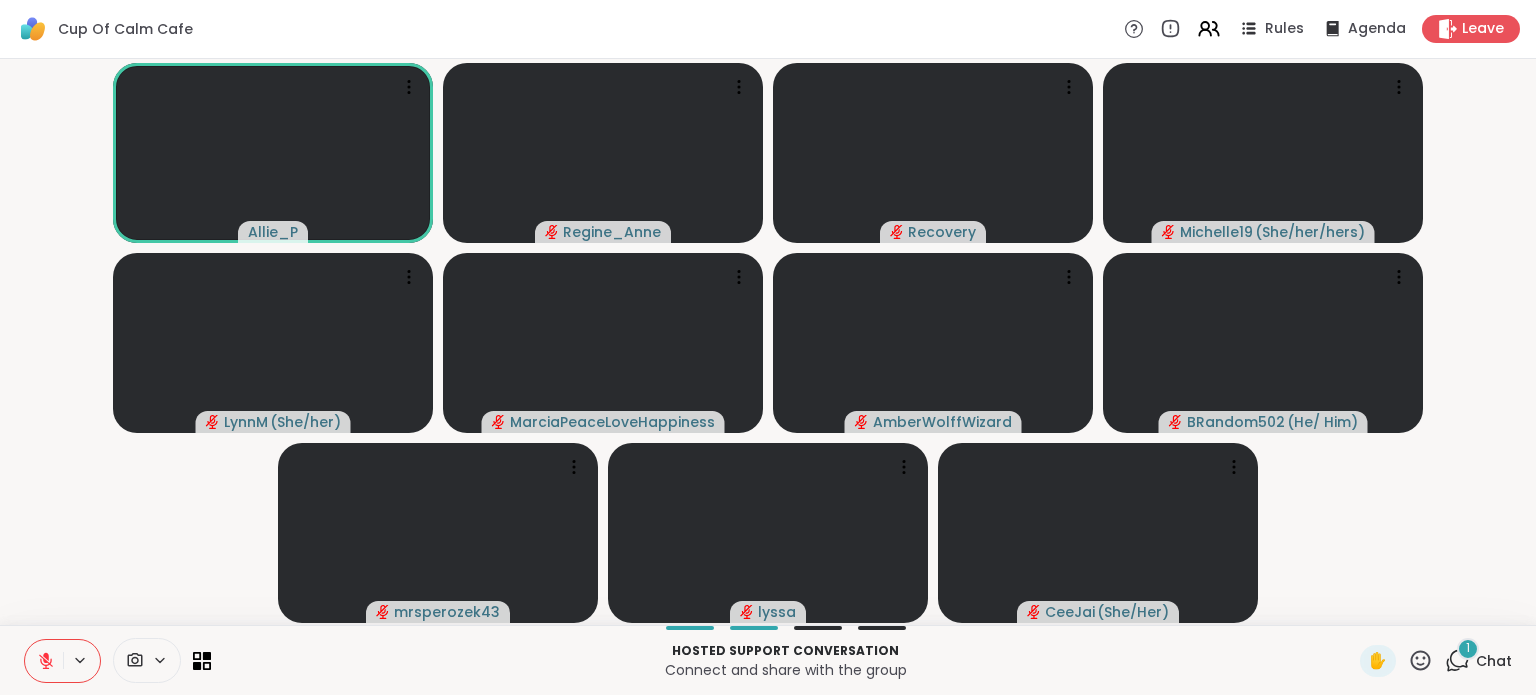 click on "Allie_P Regine_Anne Recovery Michelle19 ( She/her/hers ) LynnM ( She/her ) MarciaPeaceLoveHappiness AmberWolffWizard BRandom502 ( He/ Him ) mrsperozek43 lyssa CeeJai ( She/Her )" at bounding box center [768, 342] 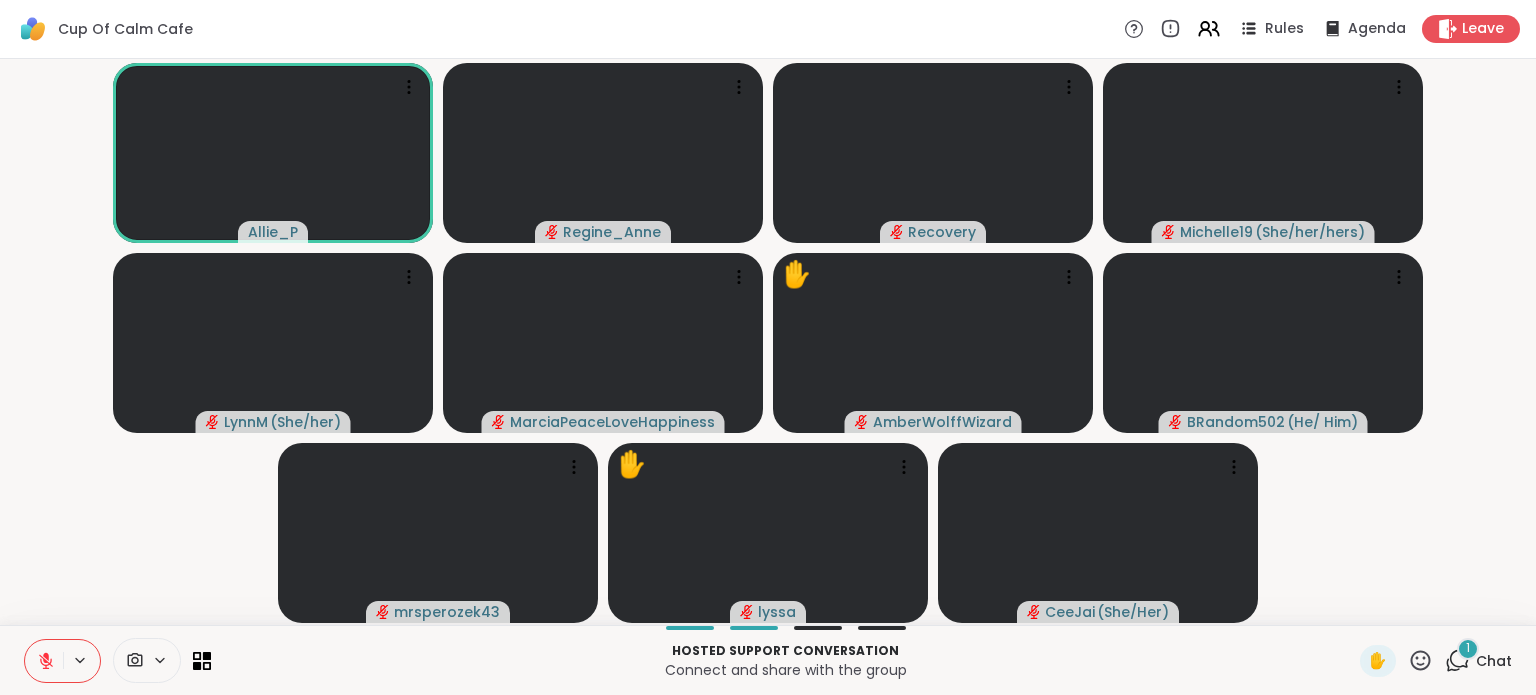 click on "Chat" at bounding box center [1494, 661] 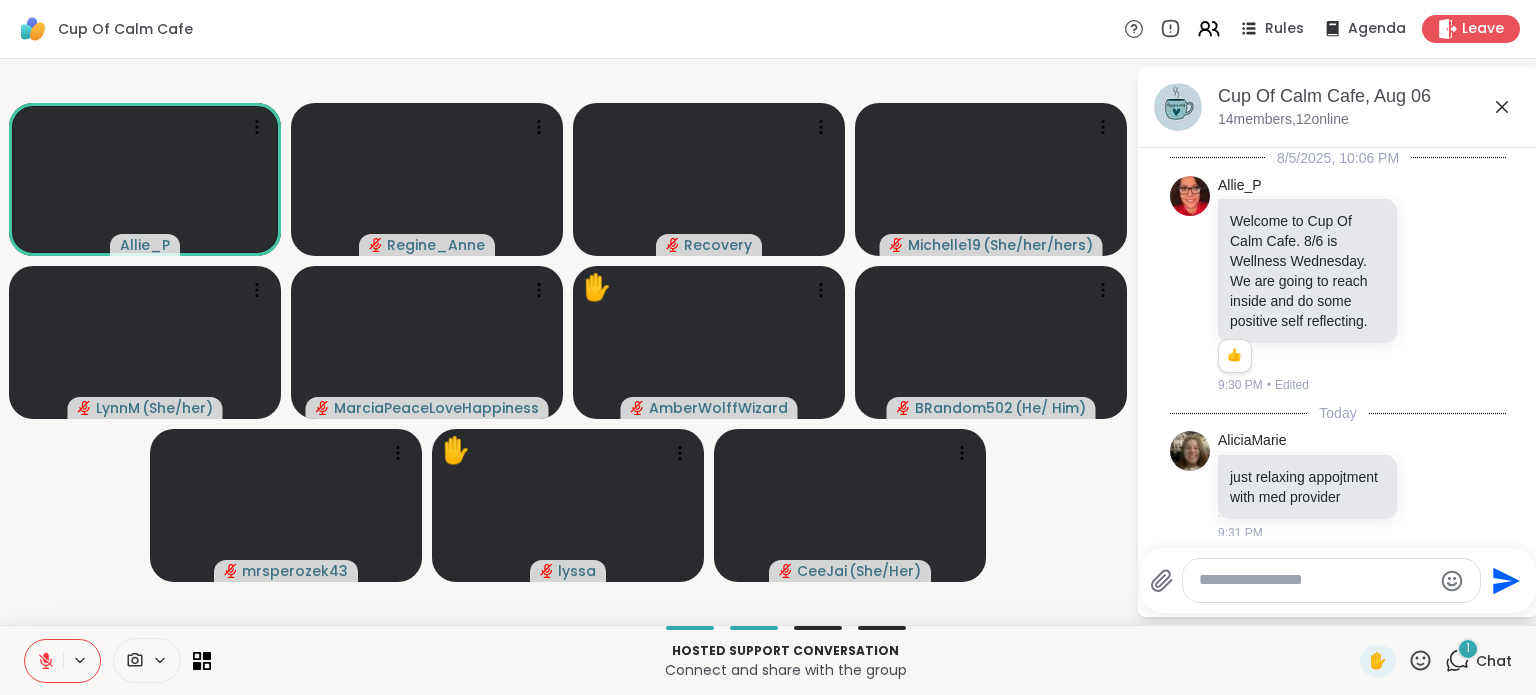 scroll, scrollTop: 876, scrollLeft: 0, axis: vertical 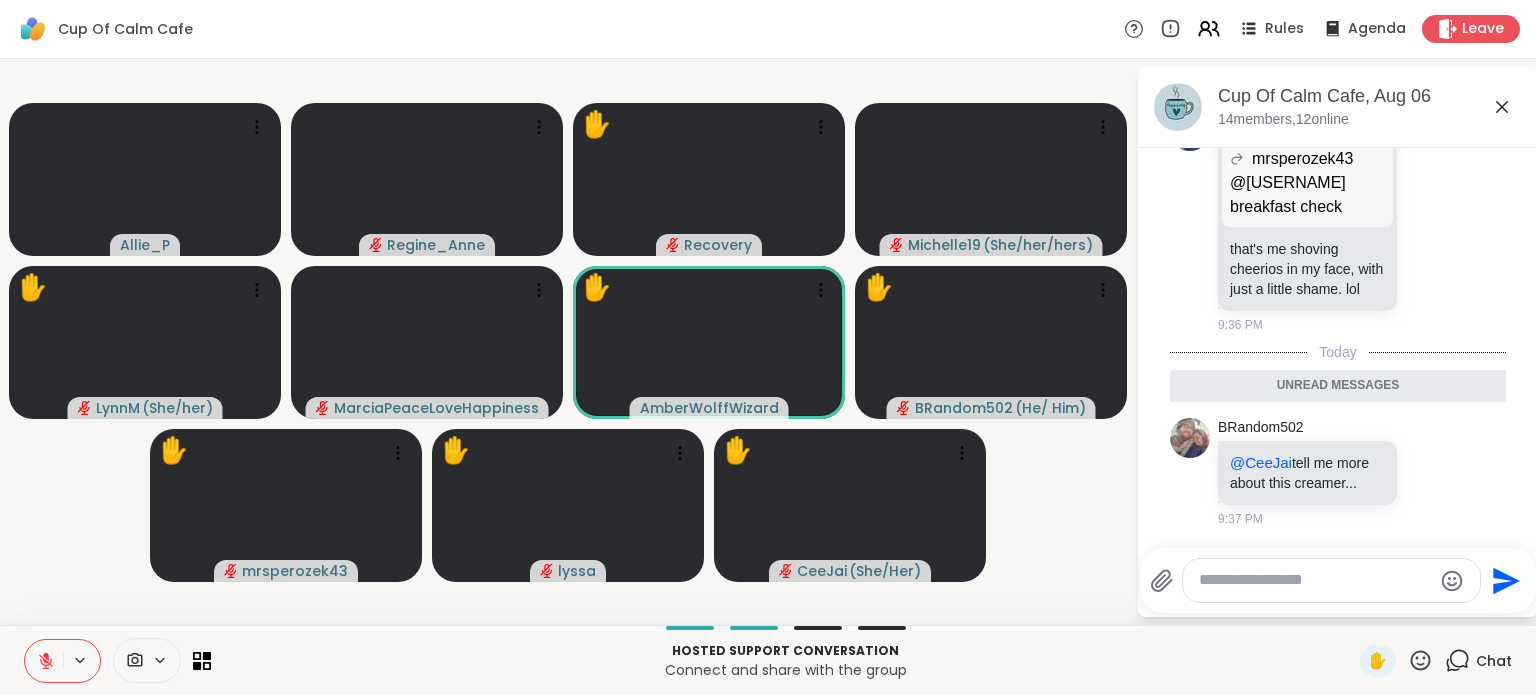 click 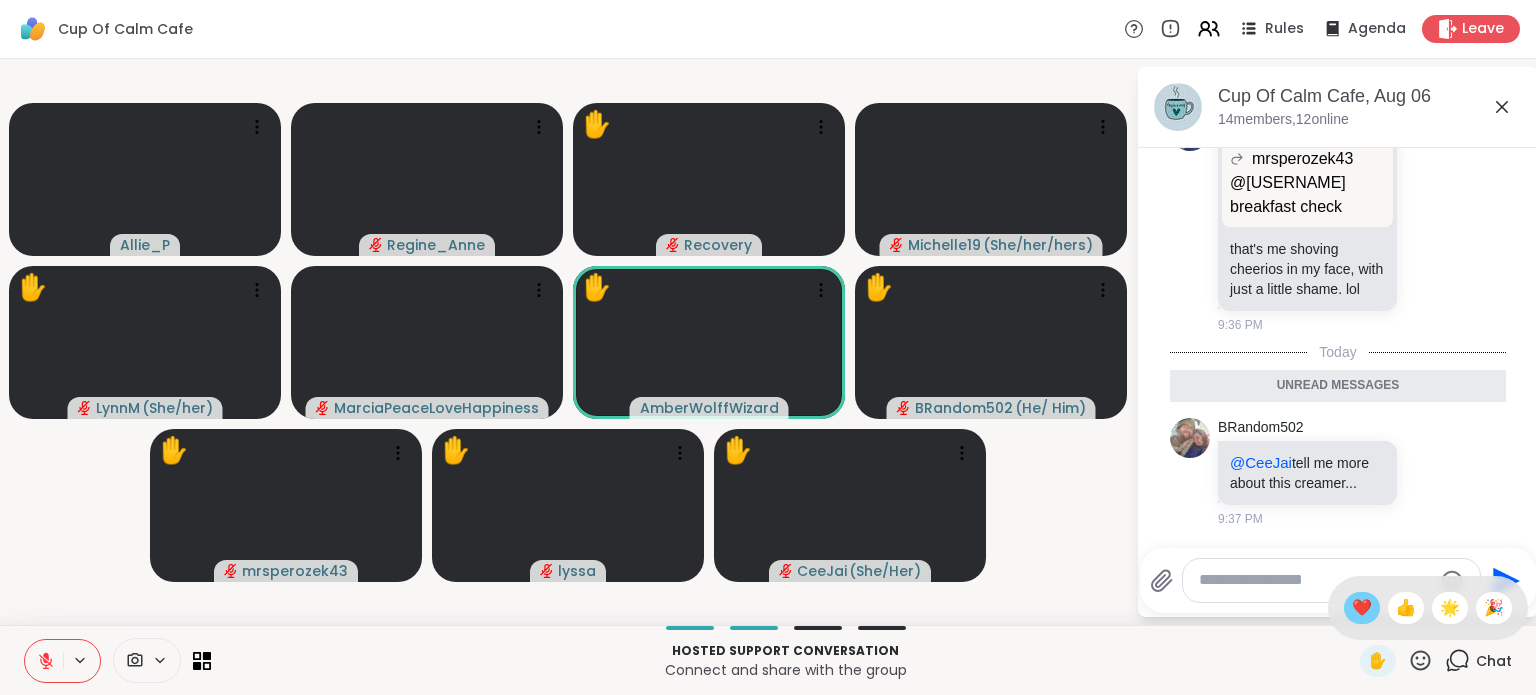 click on "✋ ❤️ 👍 🌟 🎉" at bounding box center [1428, 608] 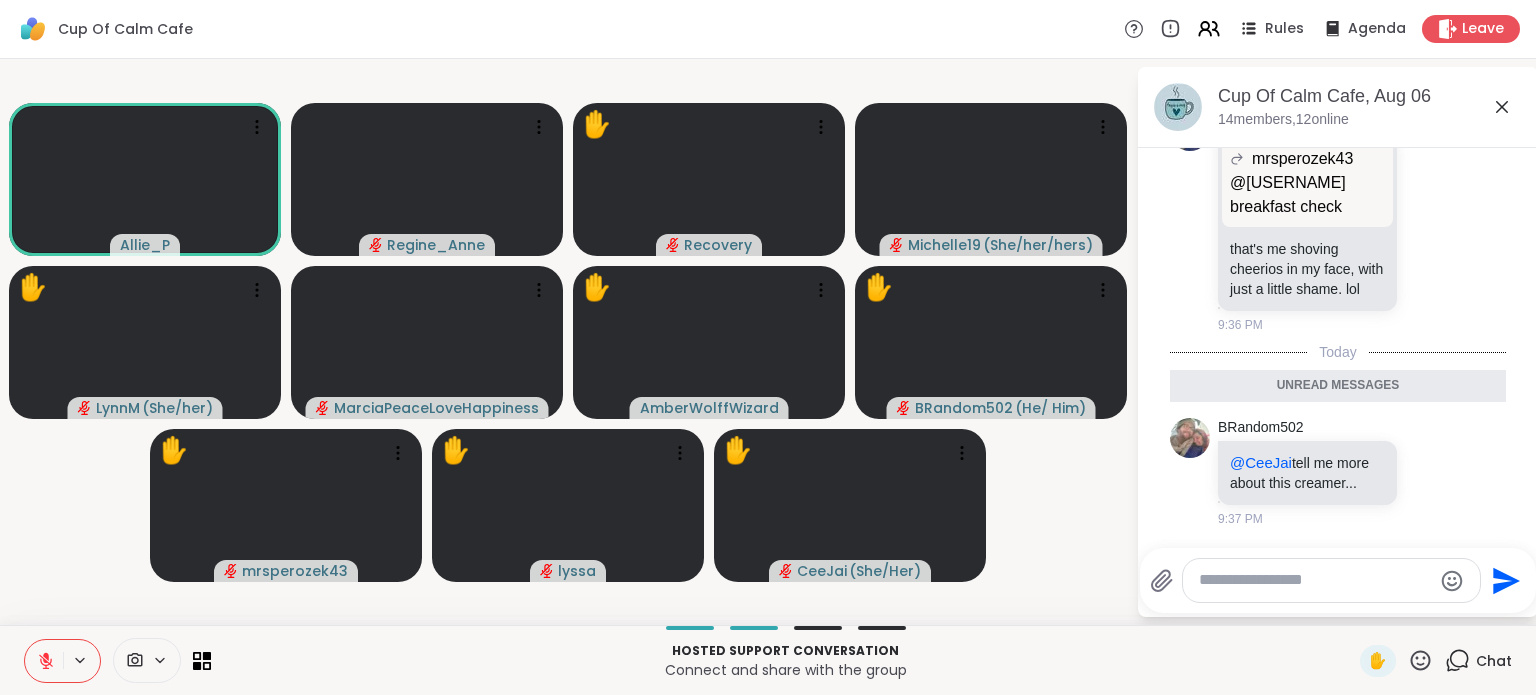 click 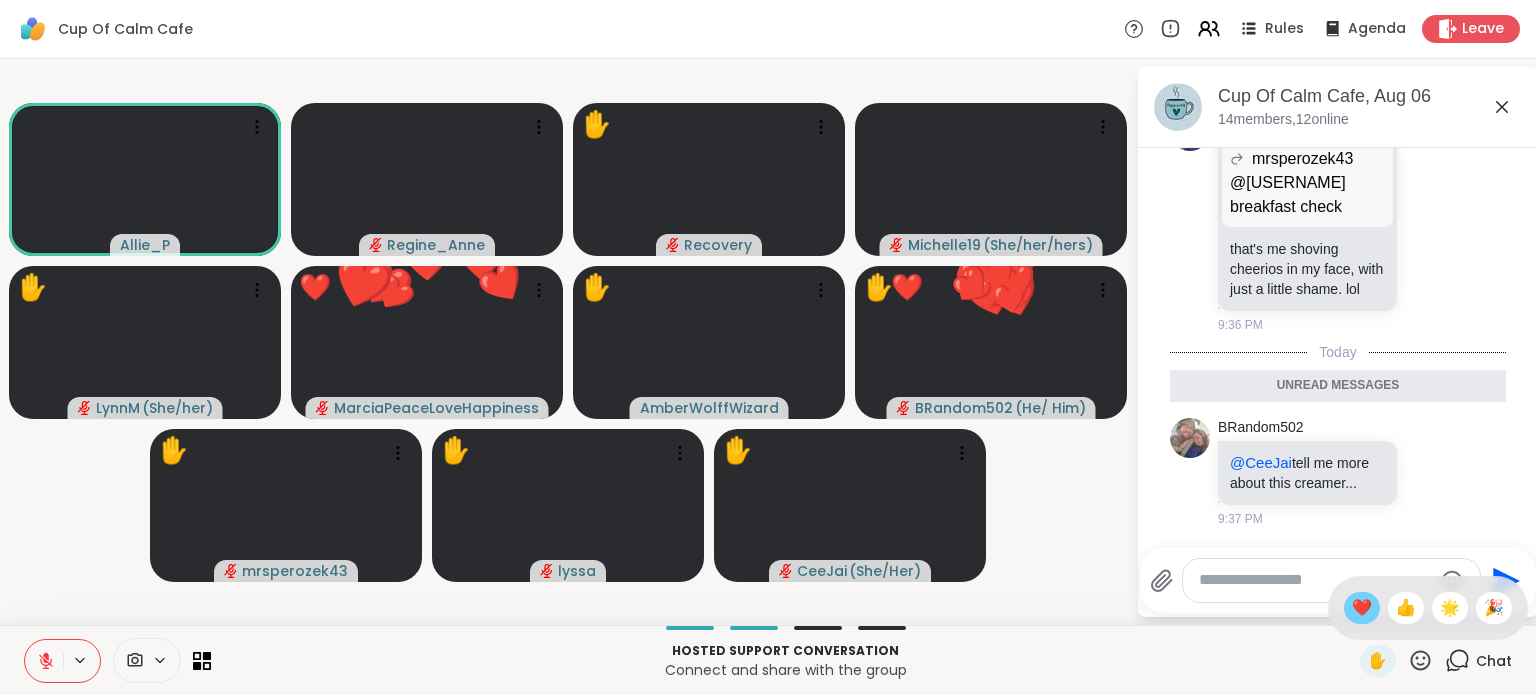 click on "❤️" at bounding box center (1362, 608) 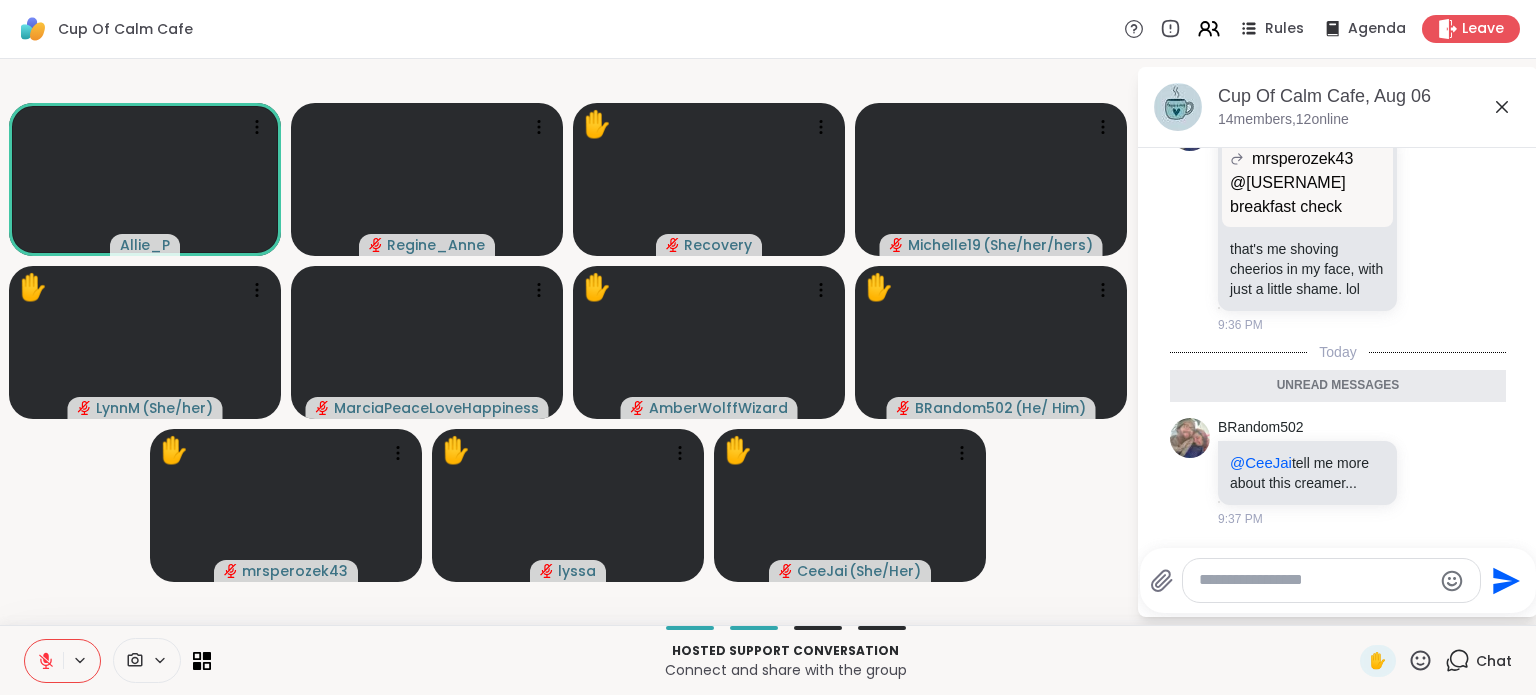click 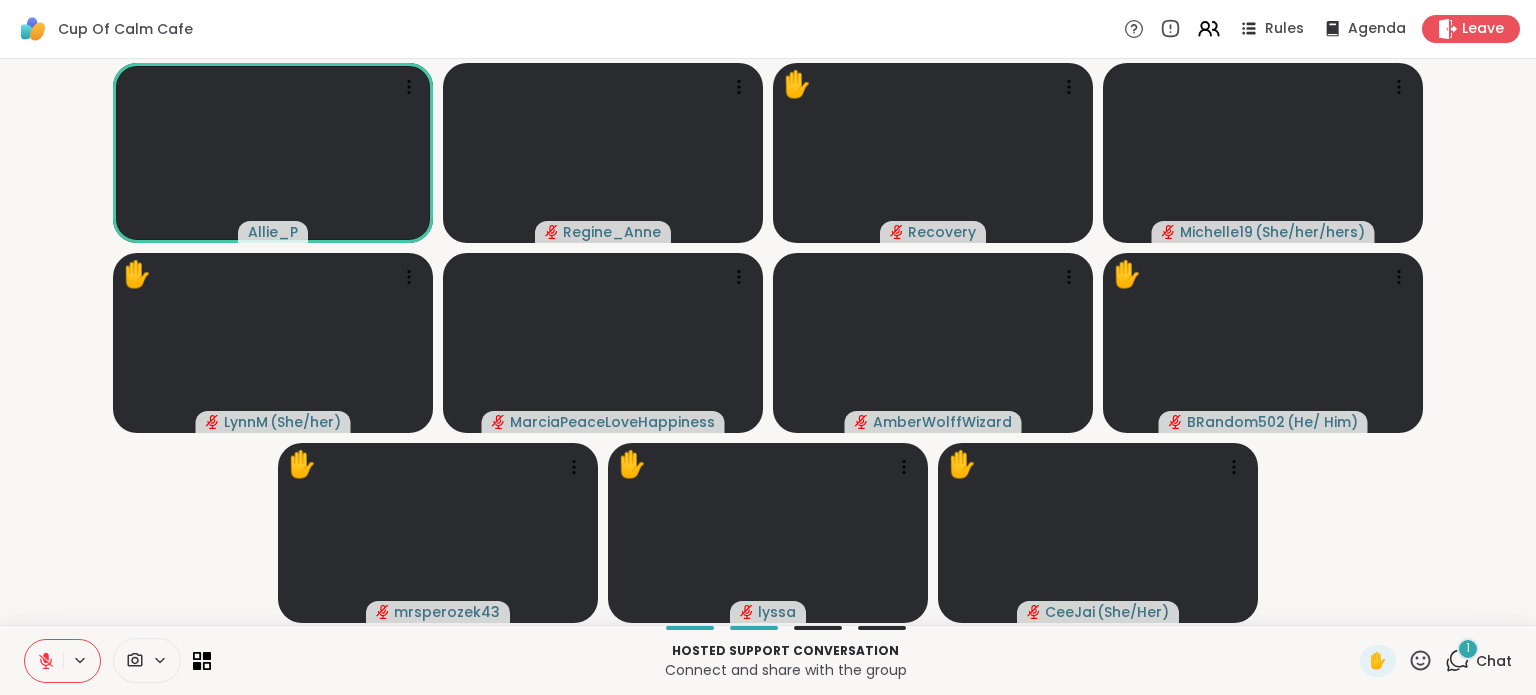 click on "1 Chat" at bounding box center [1478, 661] 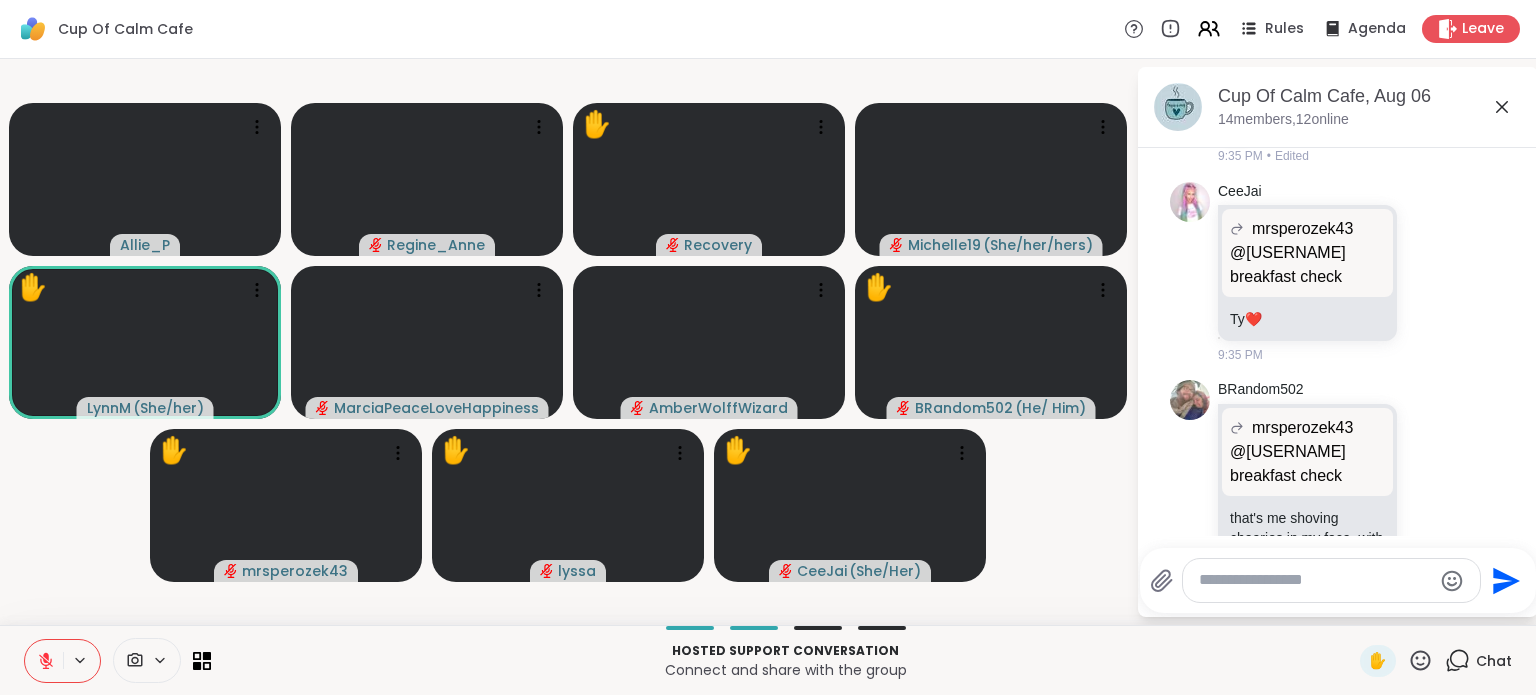 scroll, scrollTop: 527, scrollLeft: 0, axis: vertical 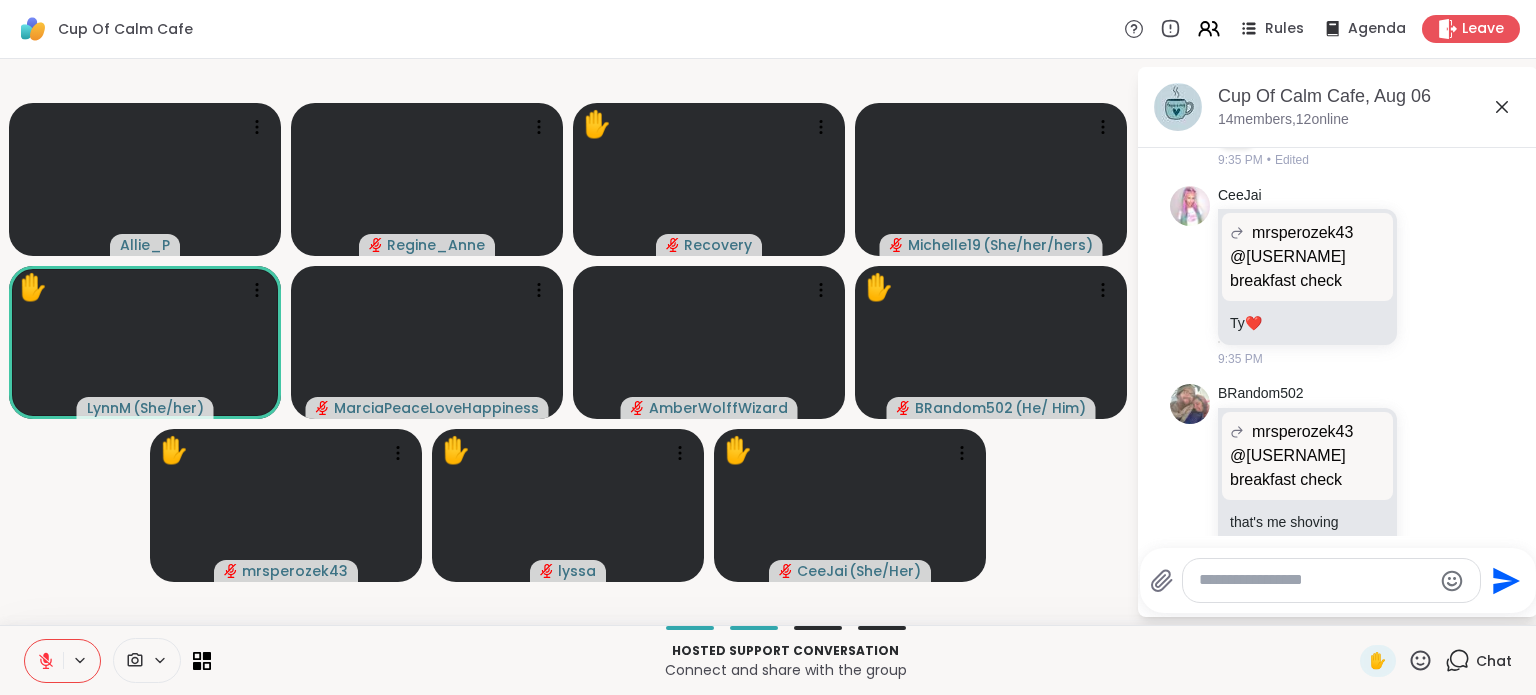 click 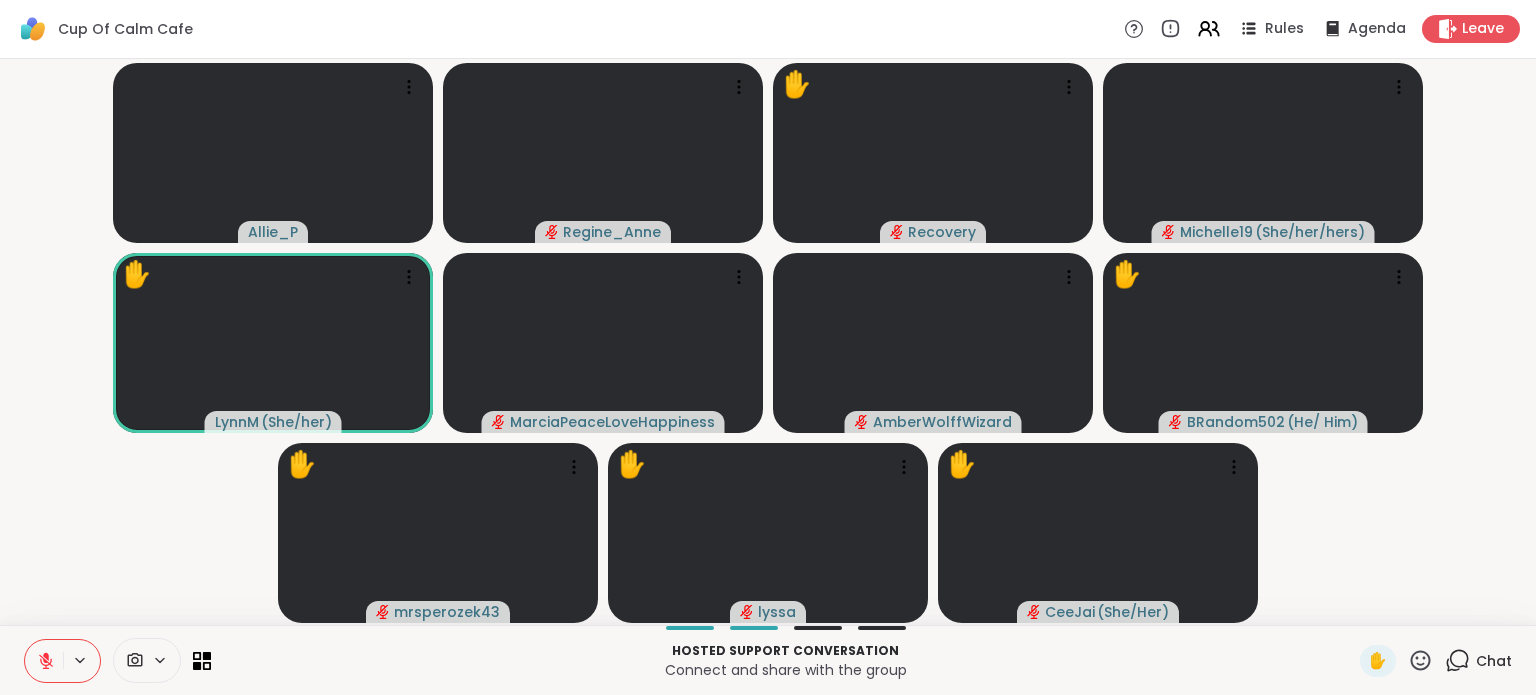 click on "Chat" at bounding box center [1478, 661] 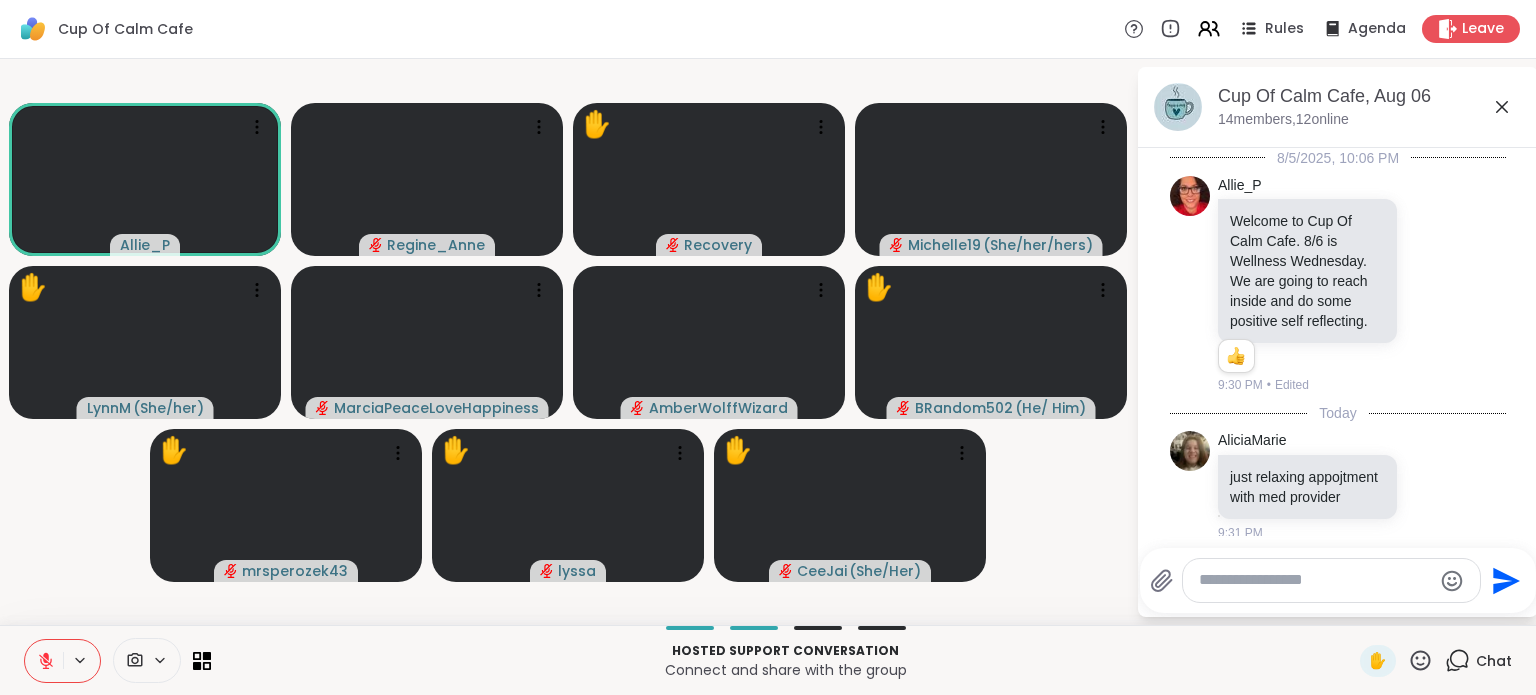 scroll, scrollTop: 1060, scrollLeft: 0, axis: vertical 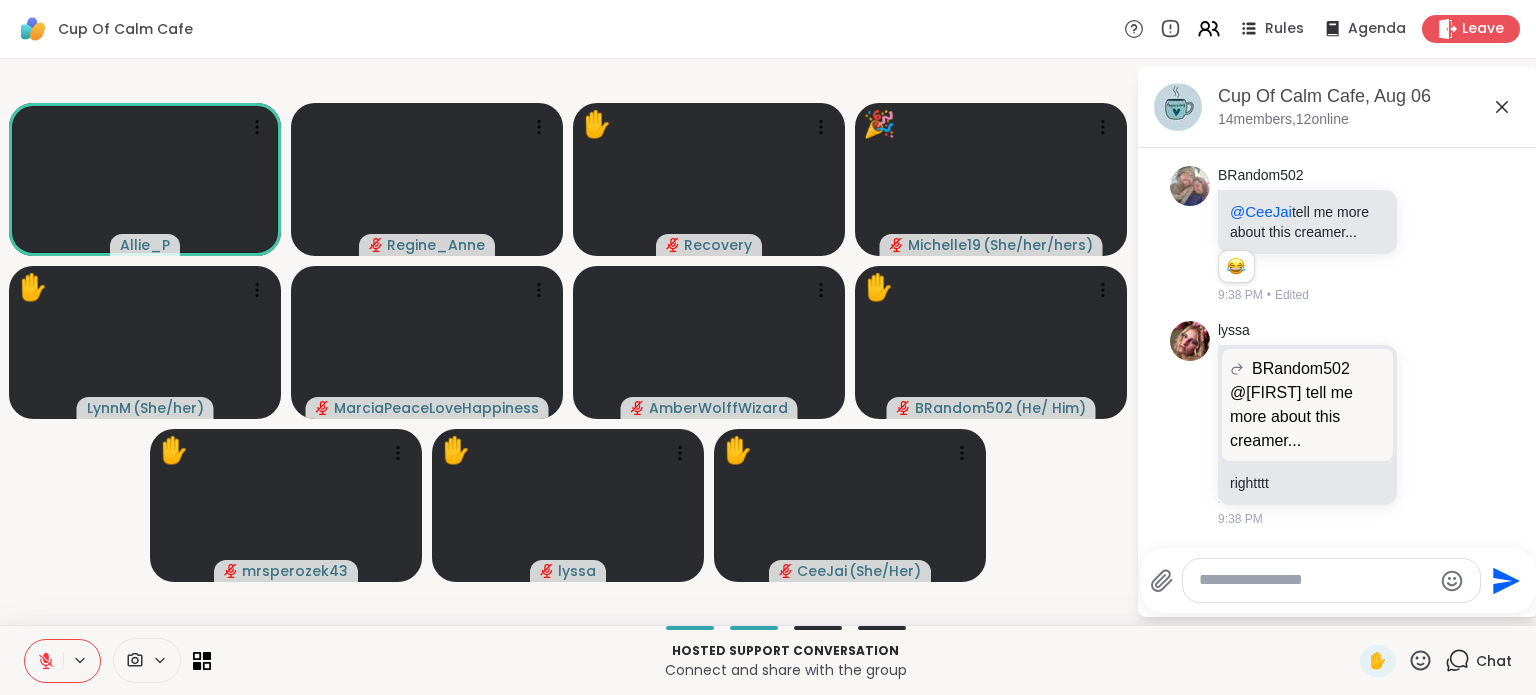 click 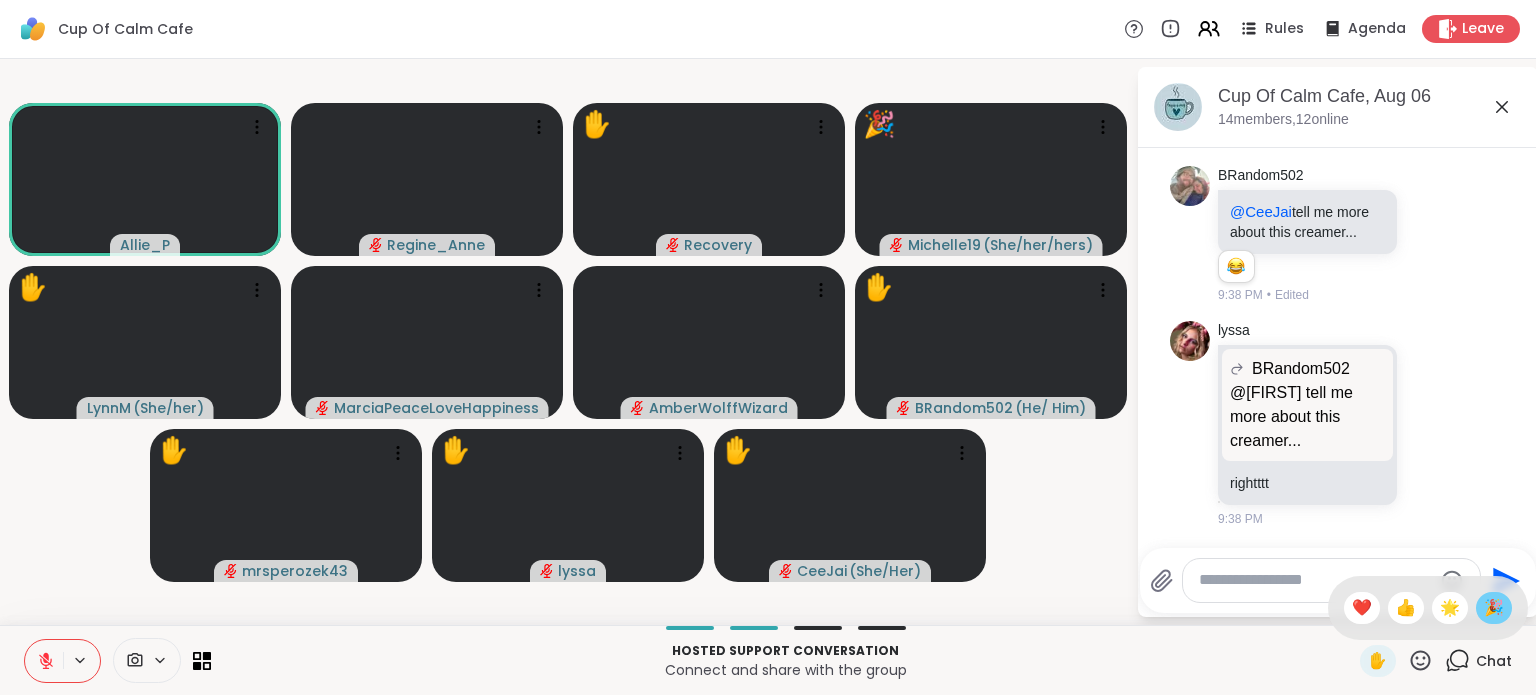 click on "🎉" at bounding box center [1494, 608] 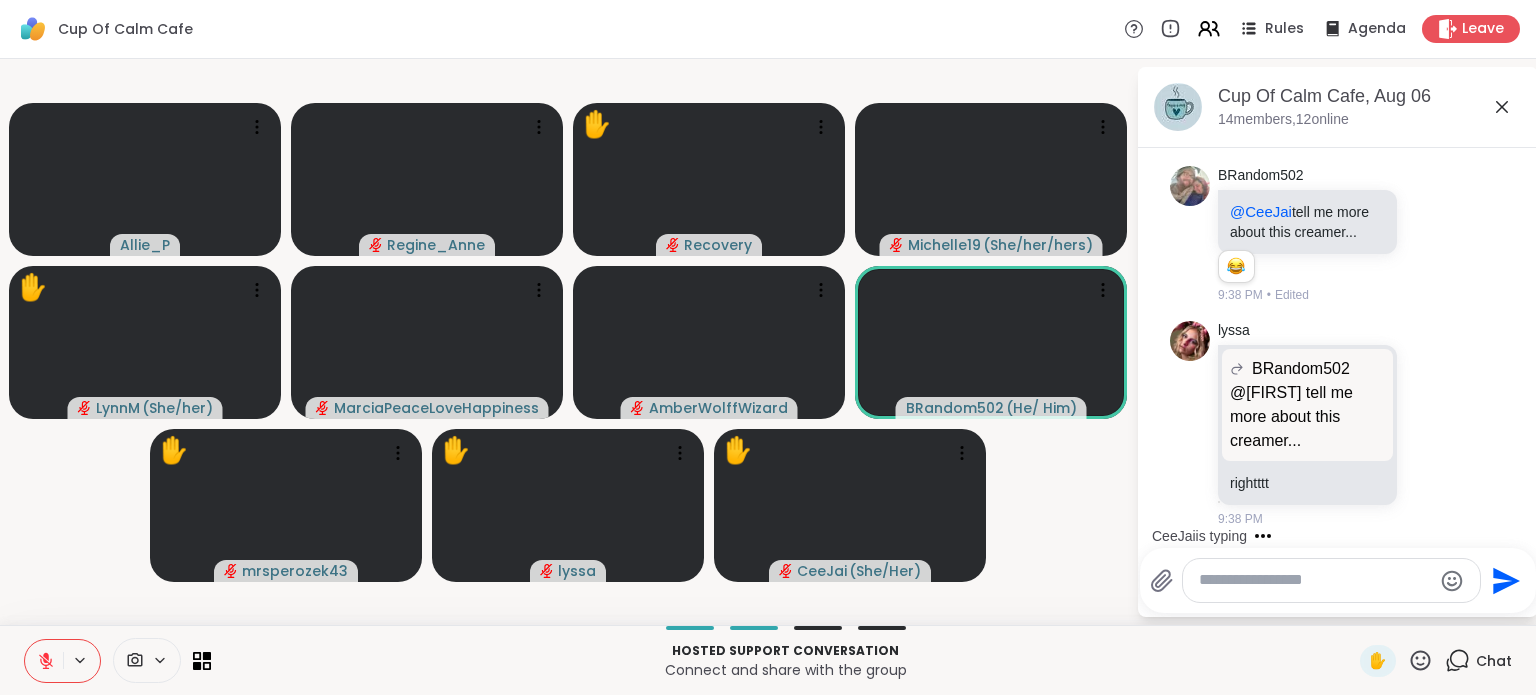 click 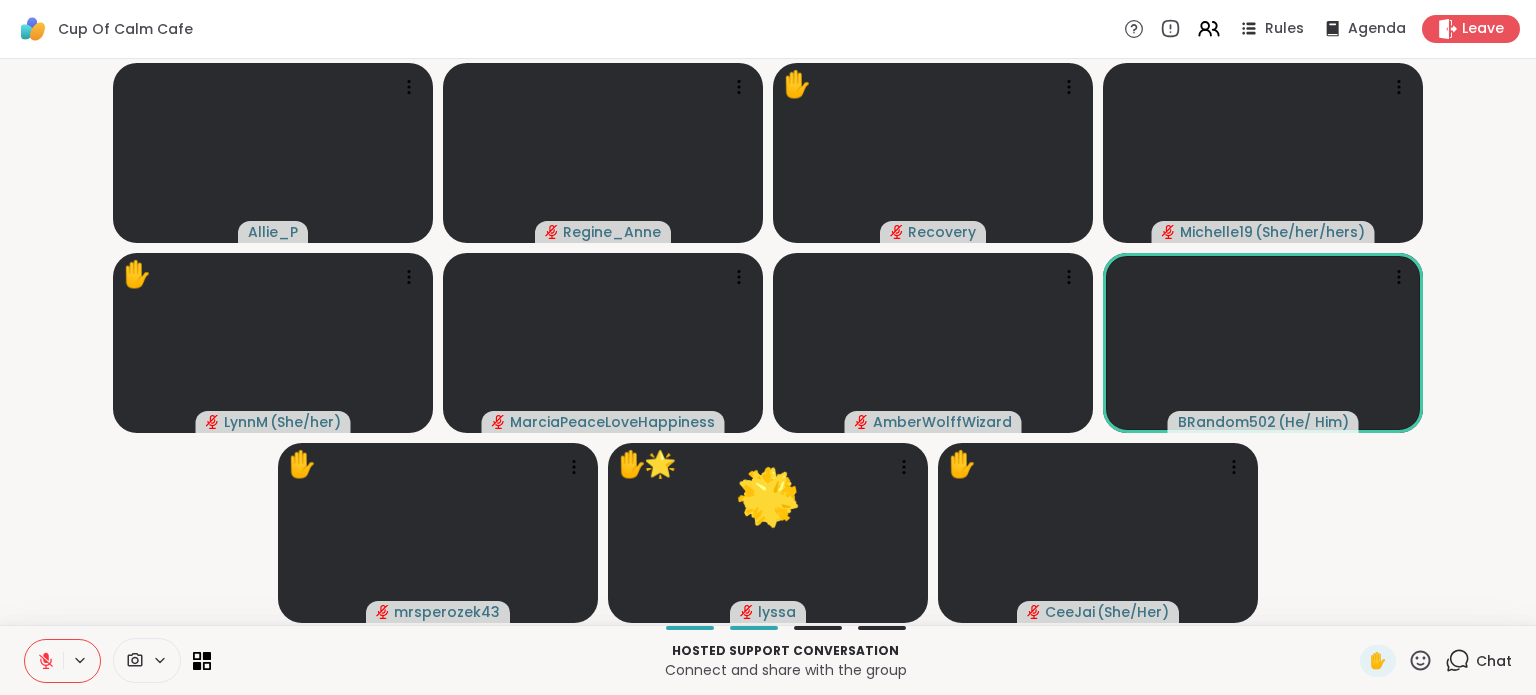 click on "Chat" at bounding box center [1494, 661] 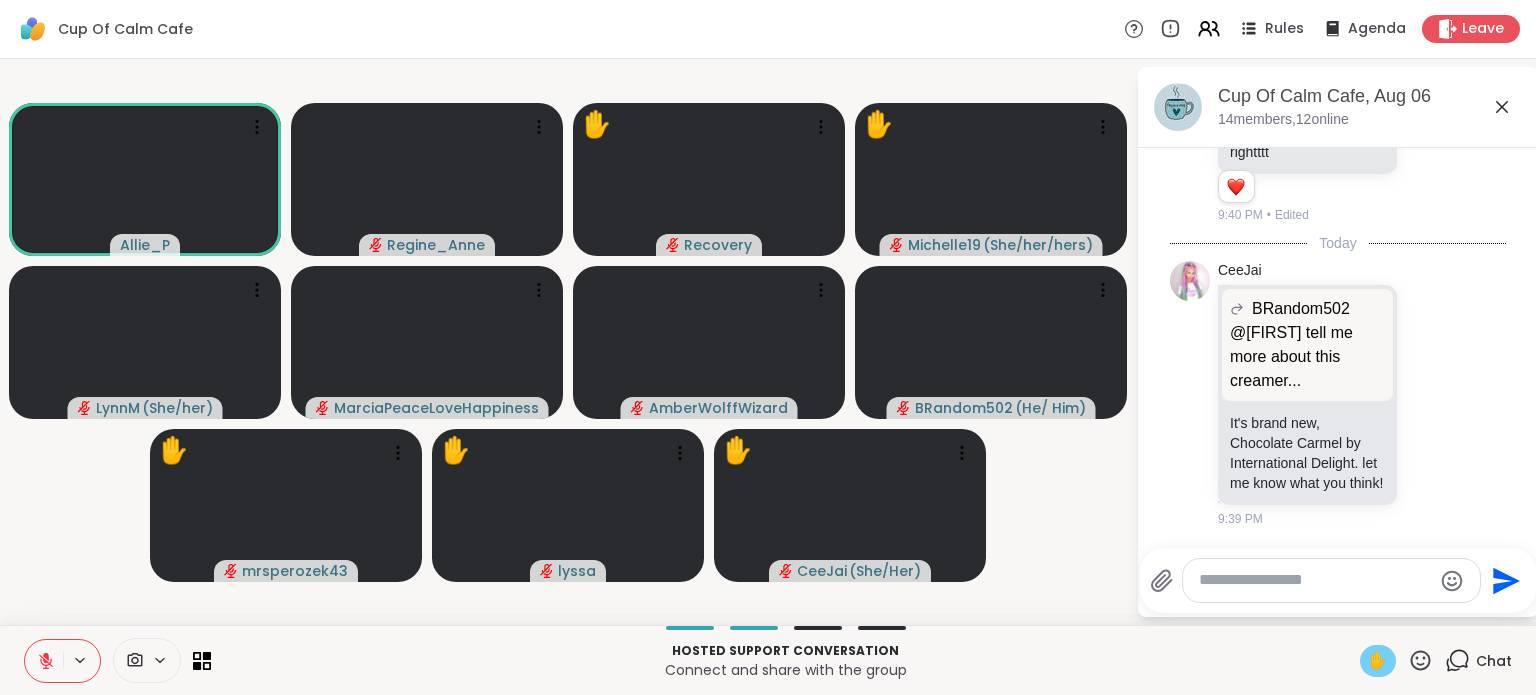 scroll, scrollTop: 1652, scrollLeft: 0, axis: vertical 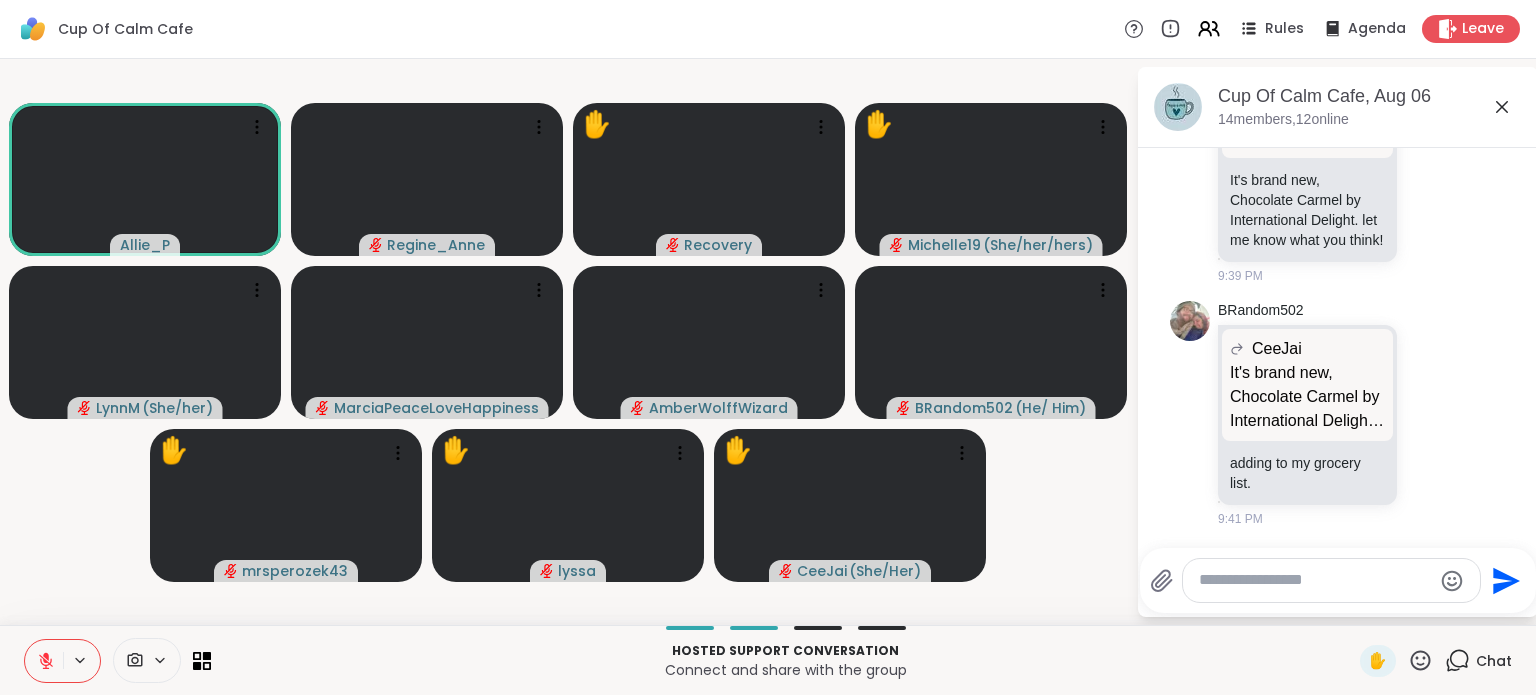 click 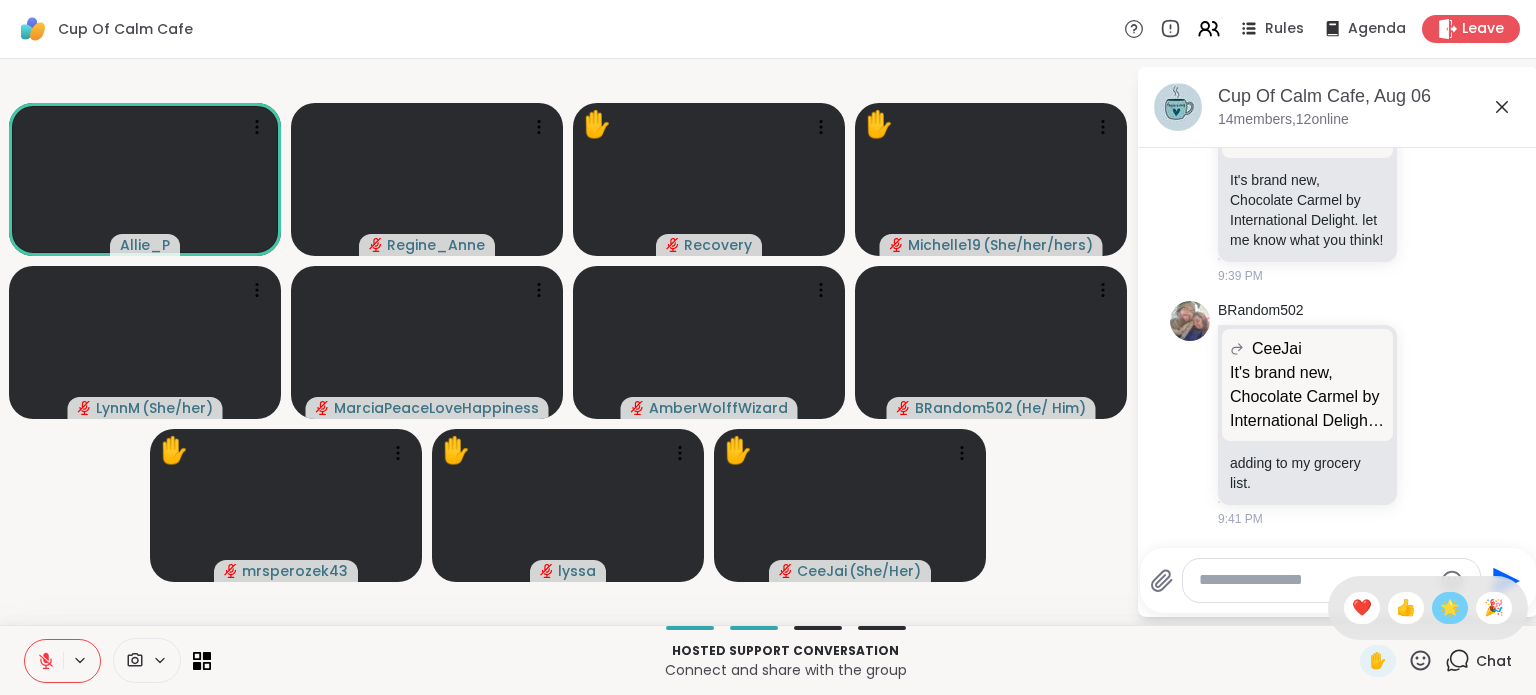 click on "🌟" at bounding box center (1450, 608) 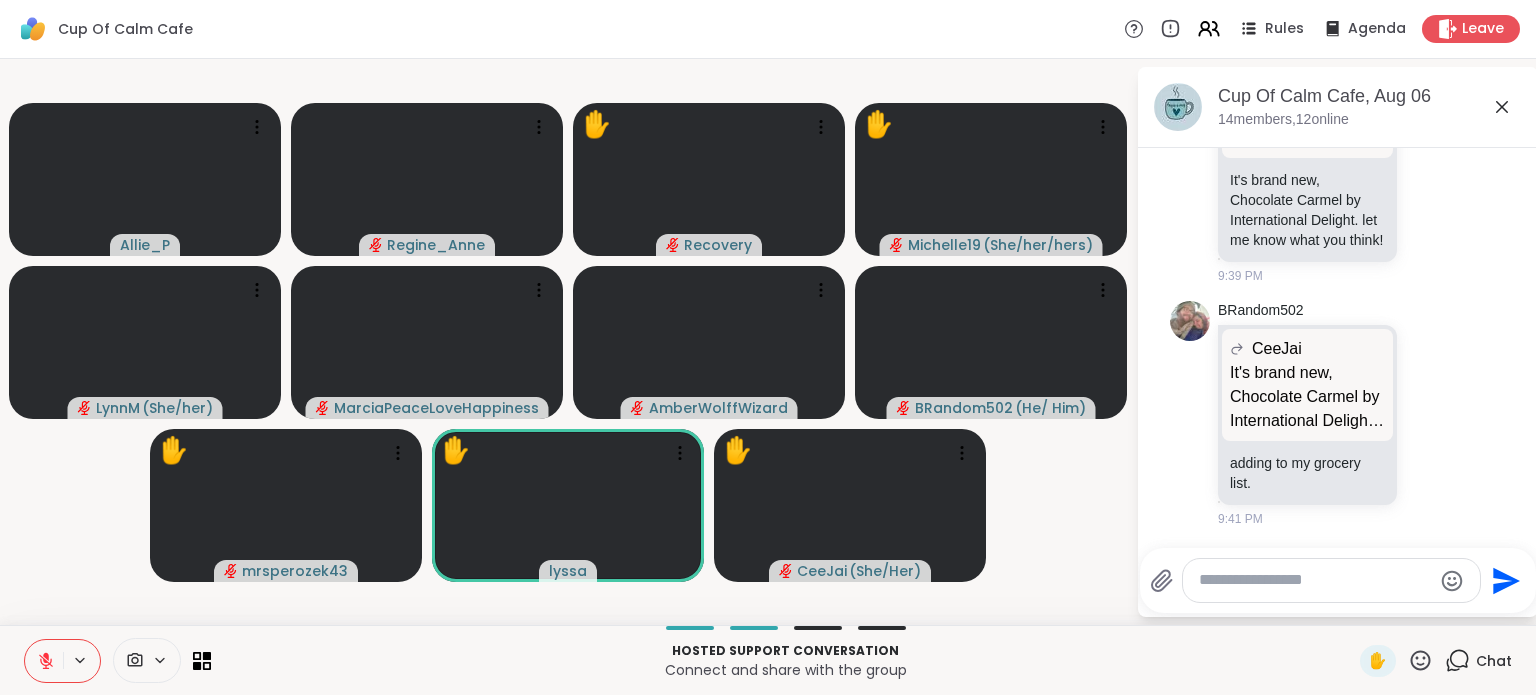 click 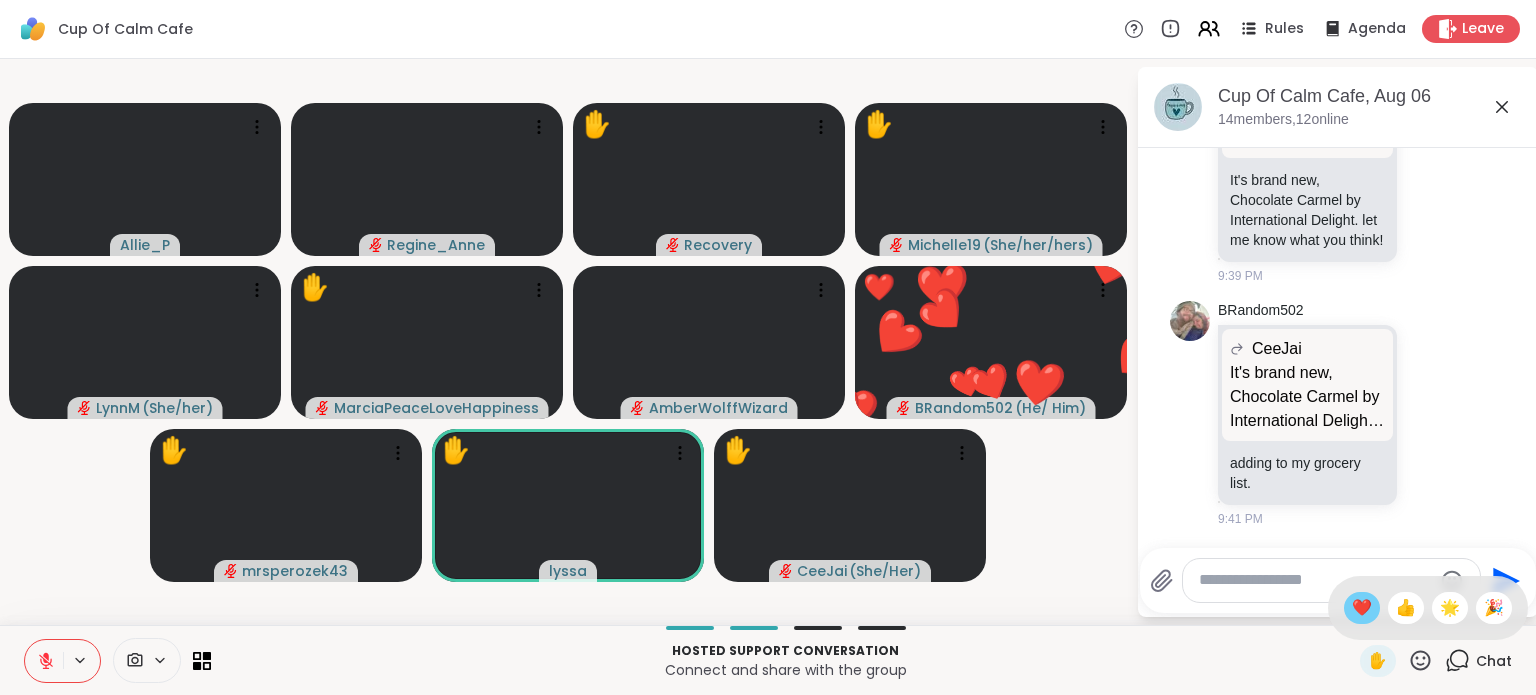 click on "❤️" at bounding box center (1362, 608) 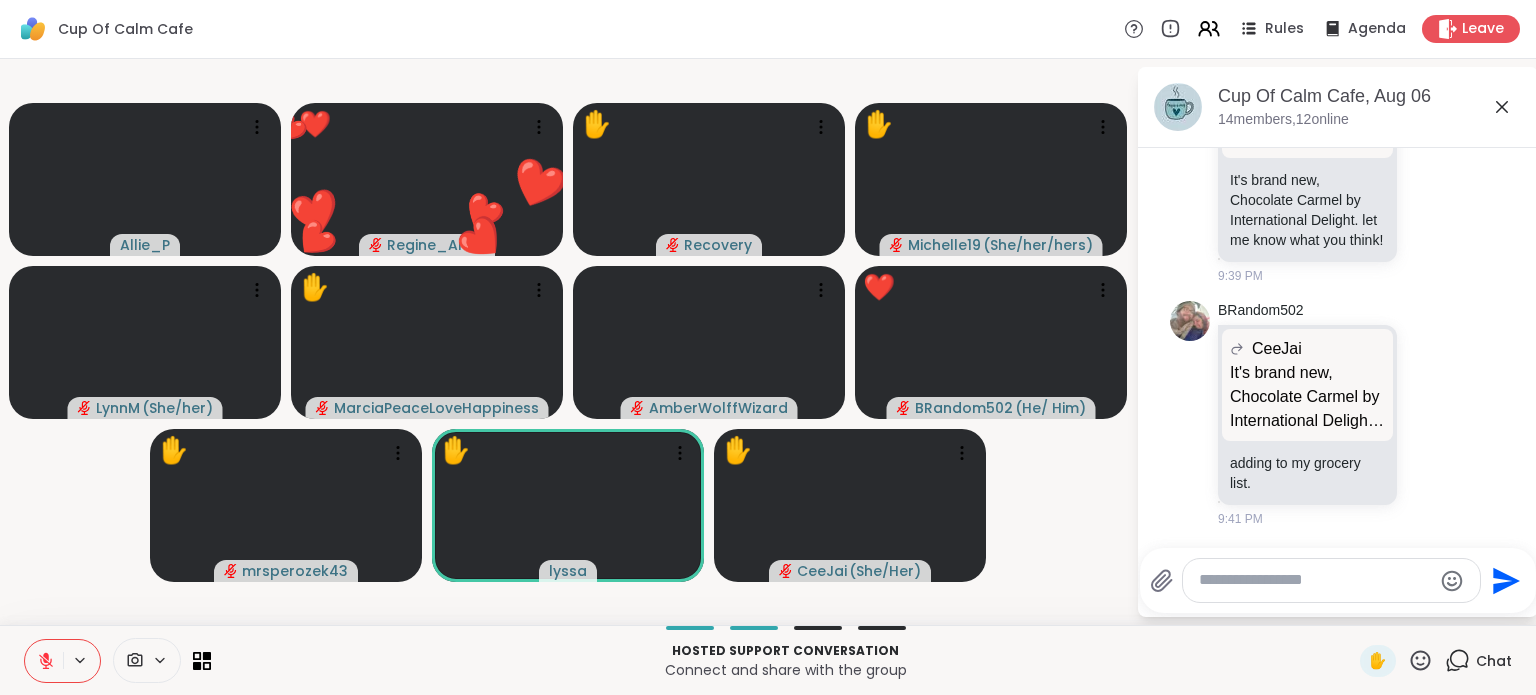 click 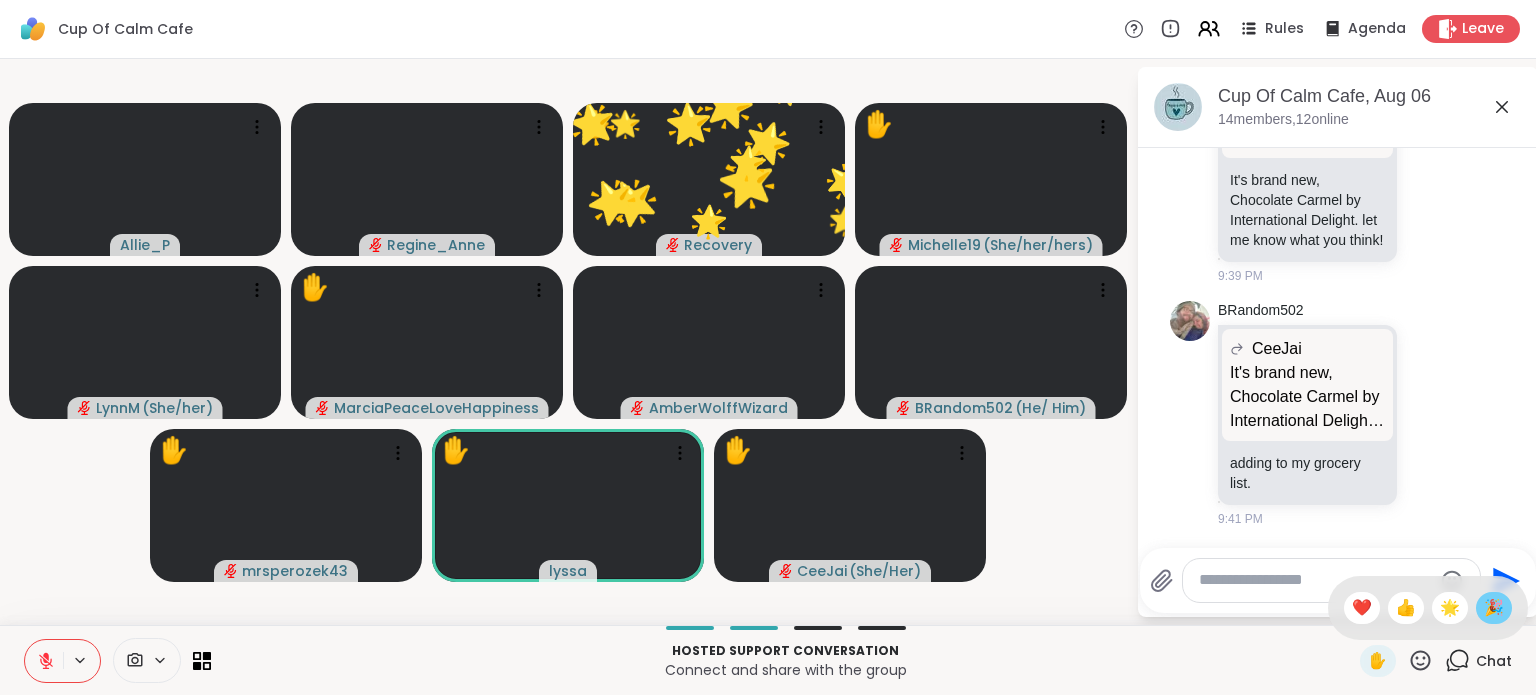 click on "🎉" at bounding box center (1494, 608) 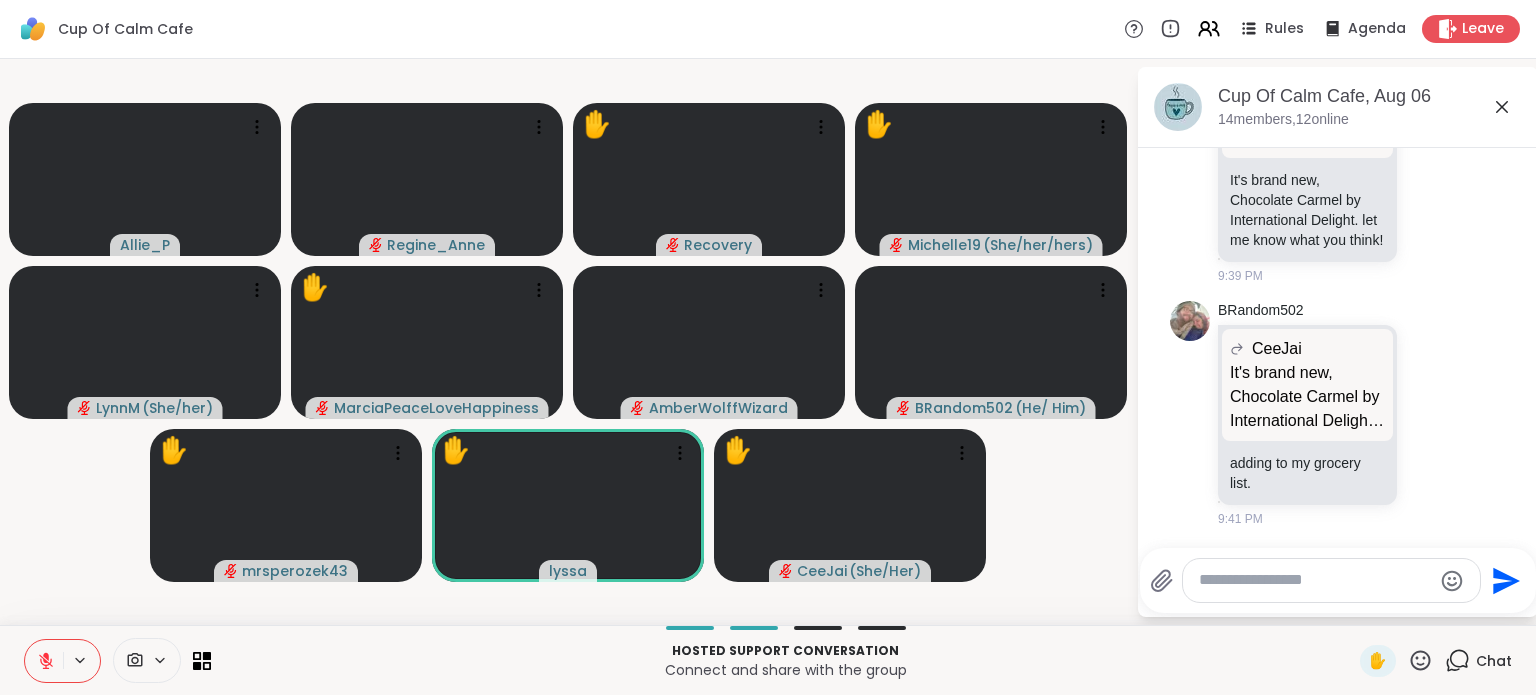 click 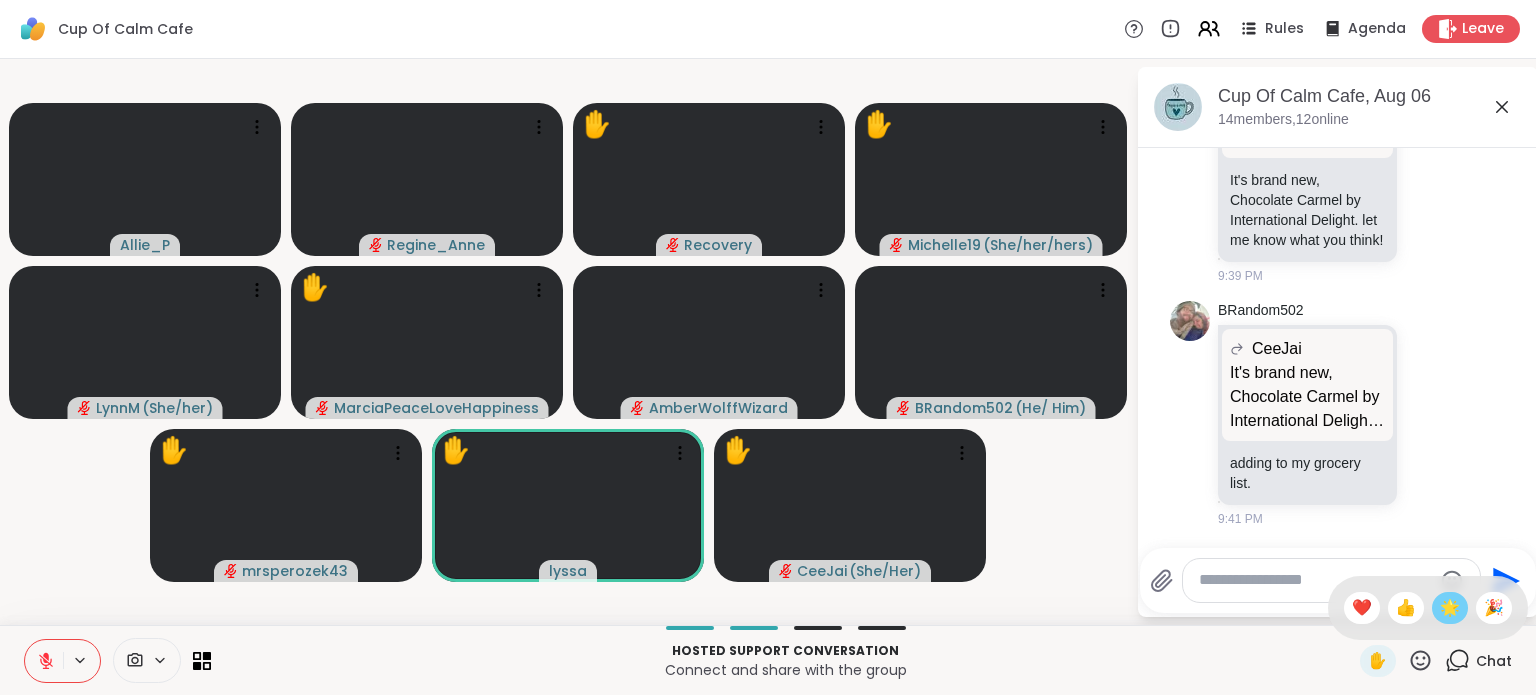 click on "🌟" at bounding box center [1450, 608] 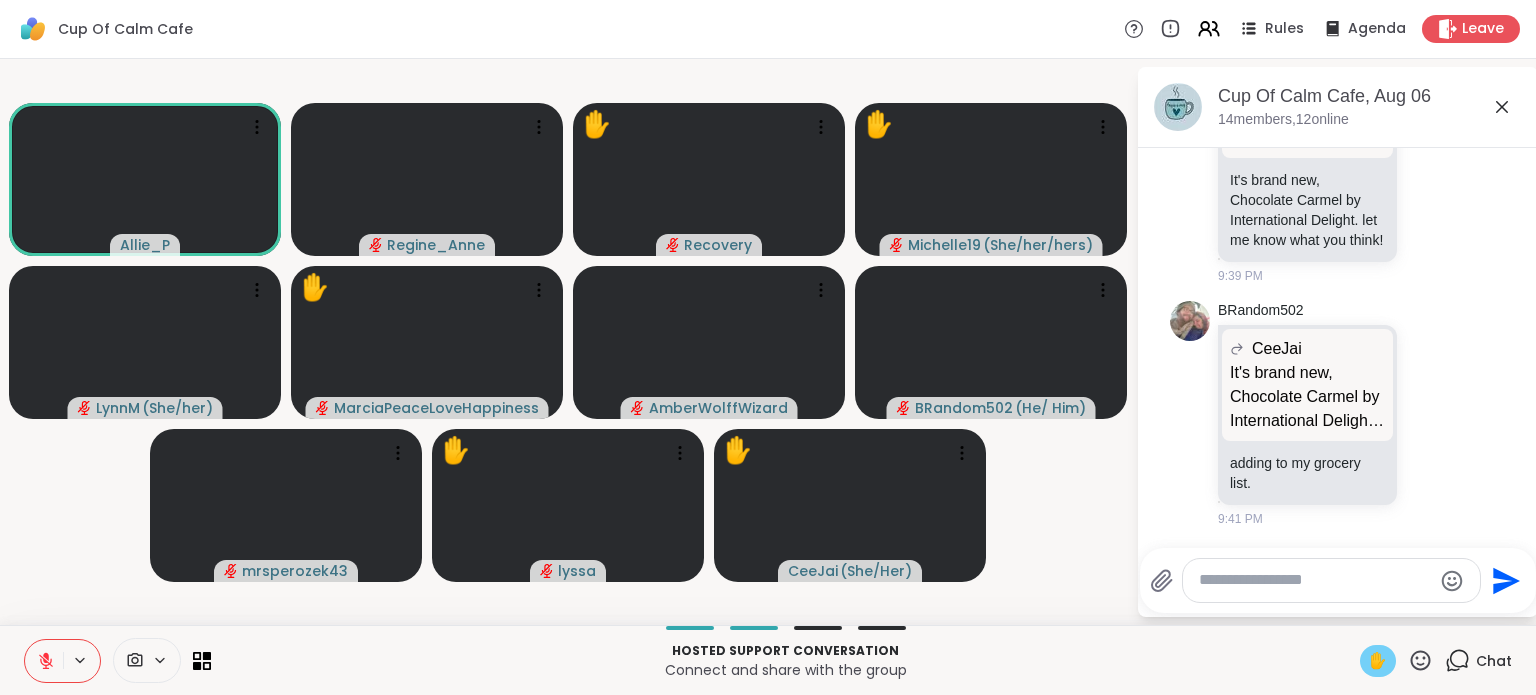 click on "✋" at bounding box center [1378, 661] 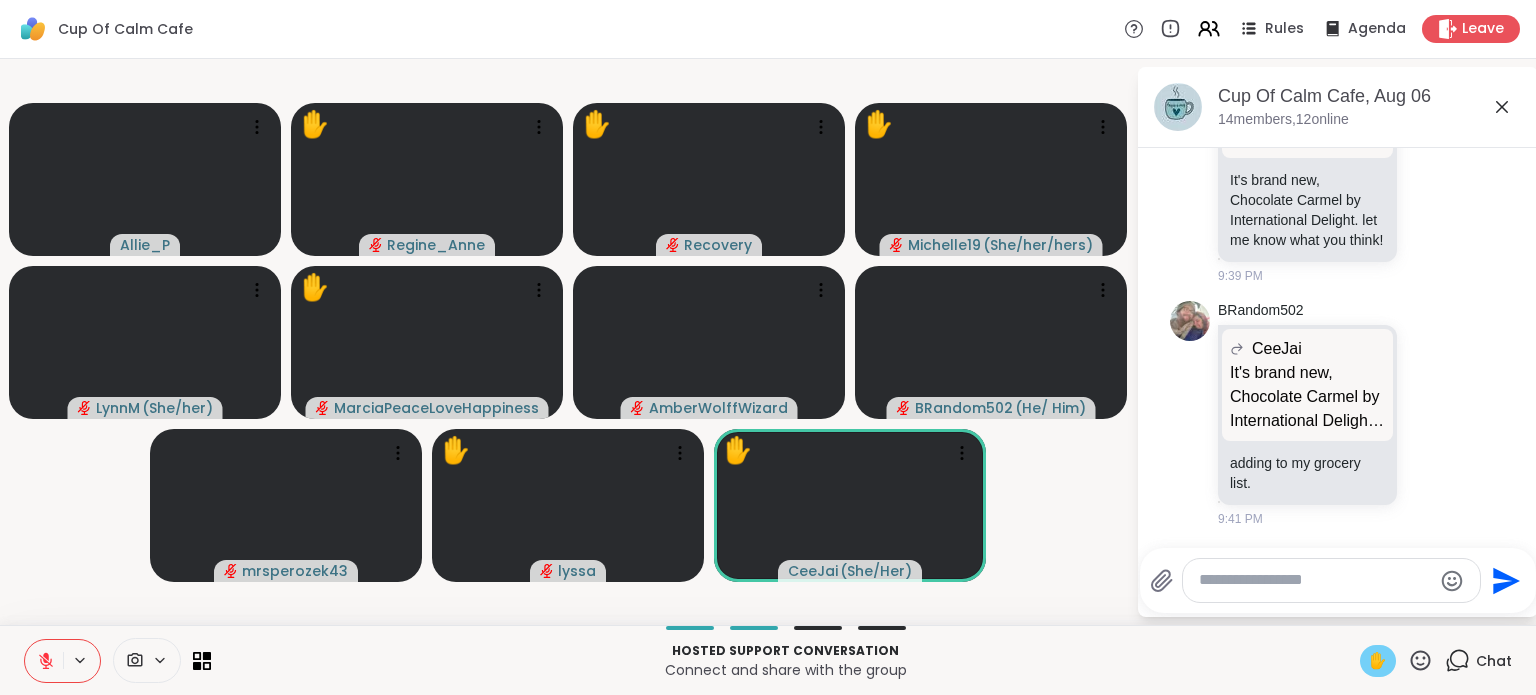 click 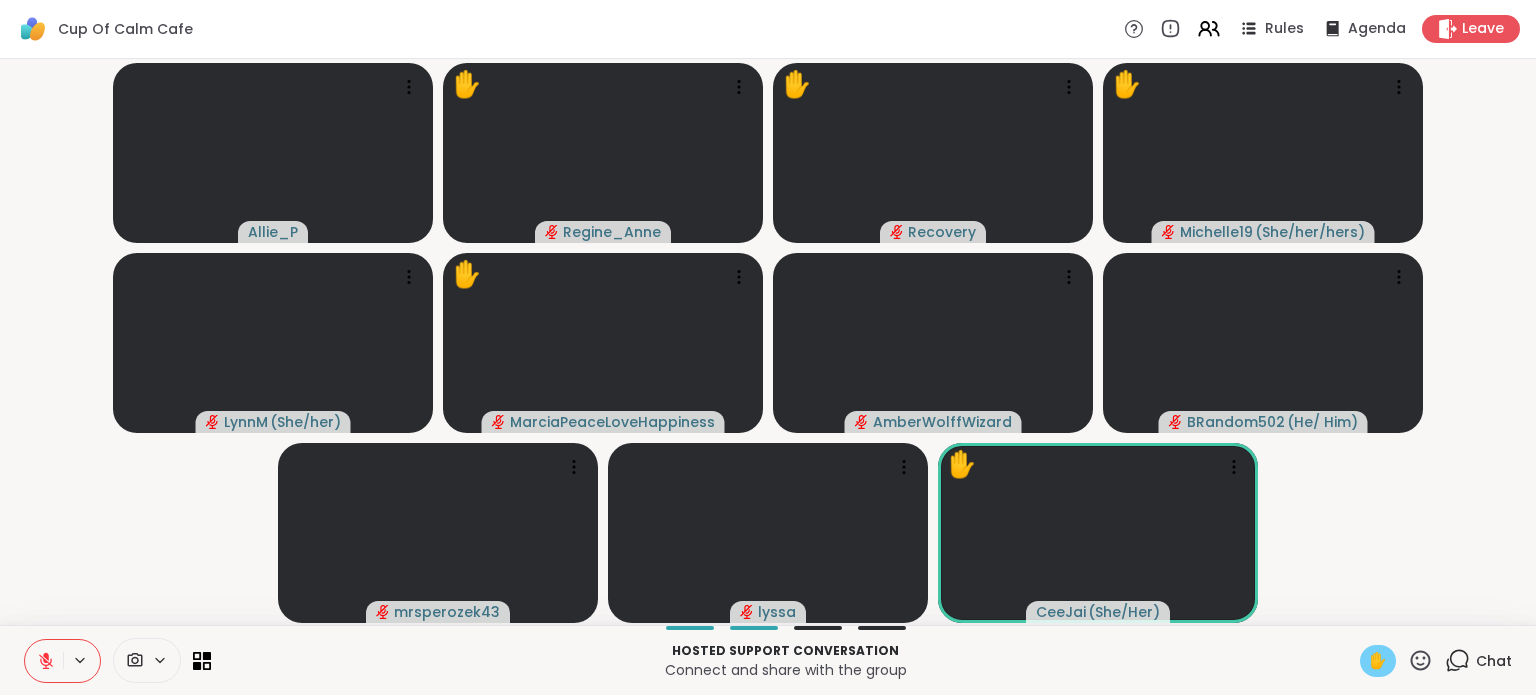 click on "Chat" at bounding box center (1494, 661) 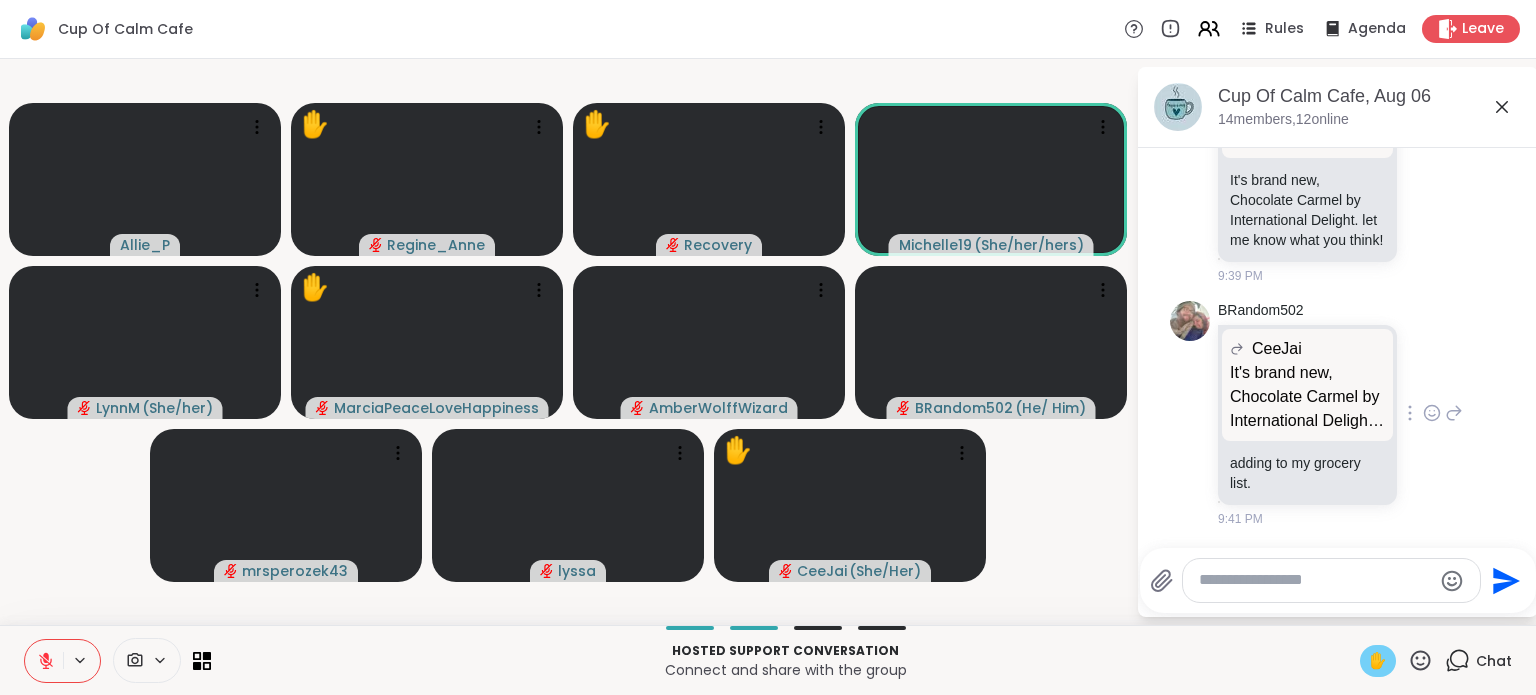 scroll, scrollTop: 1661, scrollLeft: 0, axis: vertical 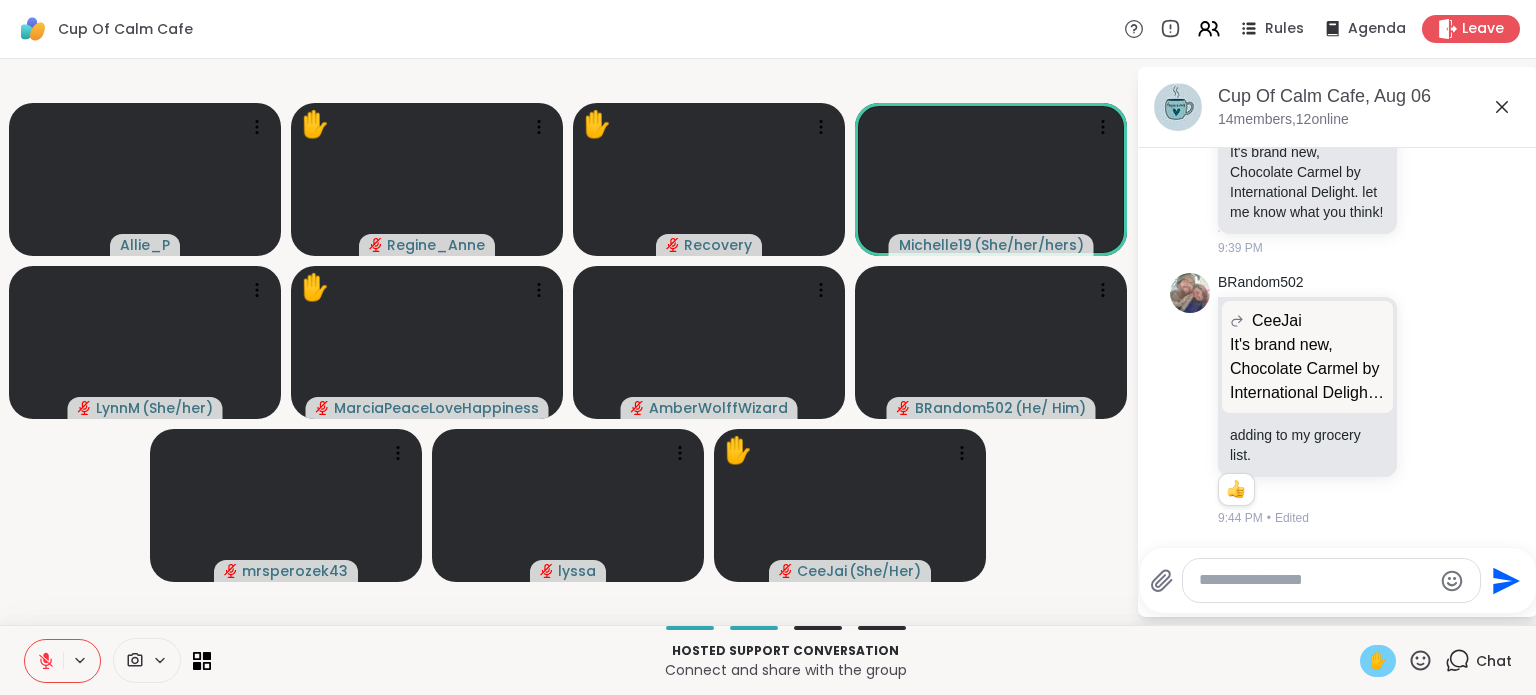 click 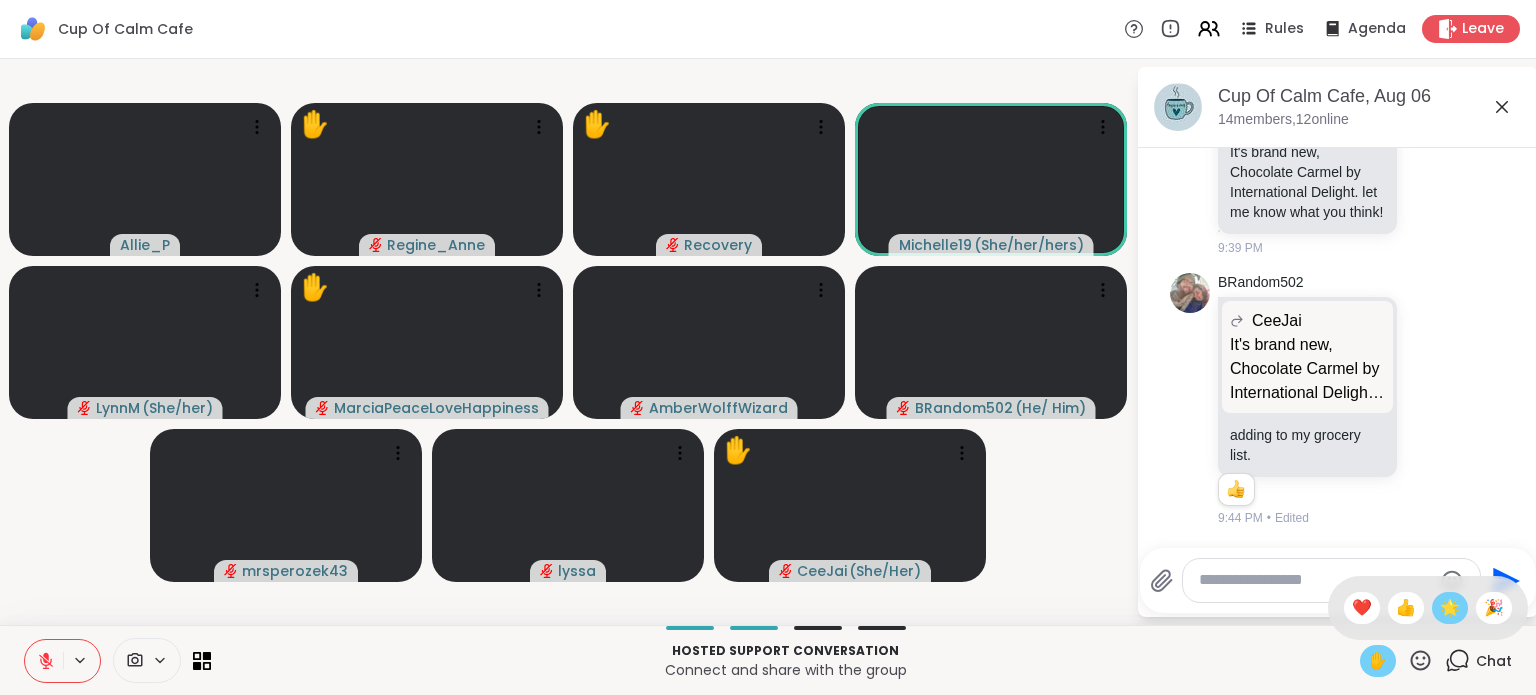 click on "🌟" at bounding box center (1450, 608) 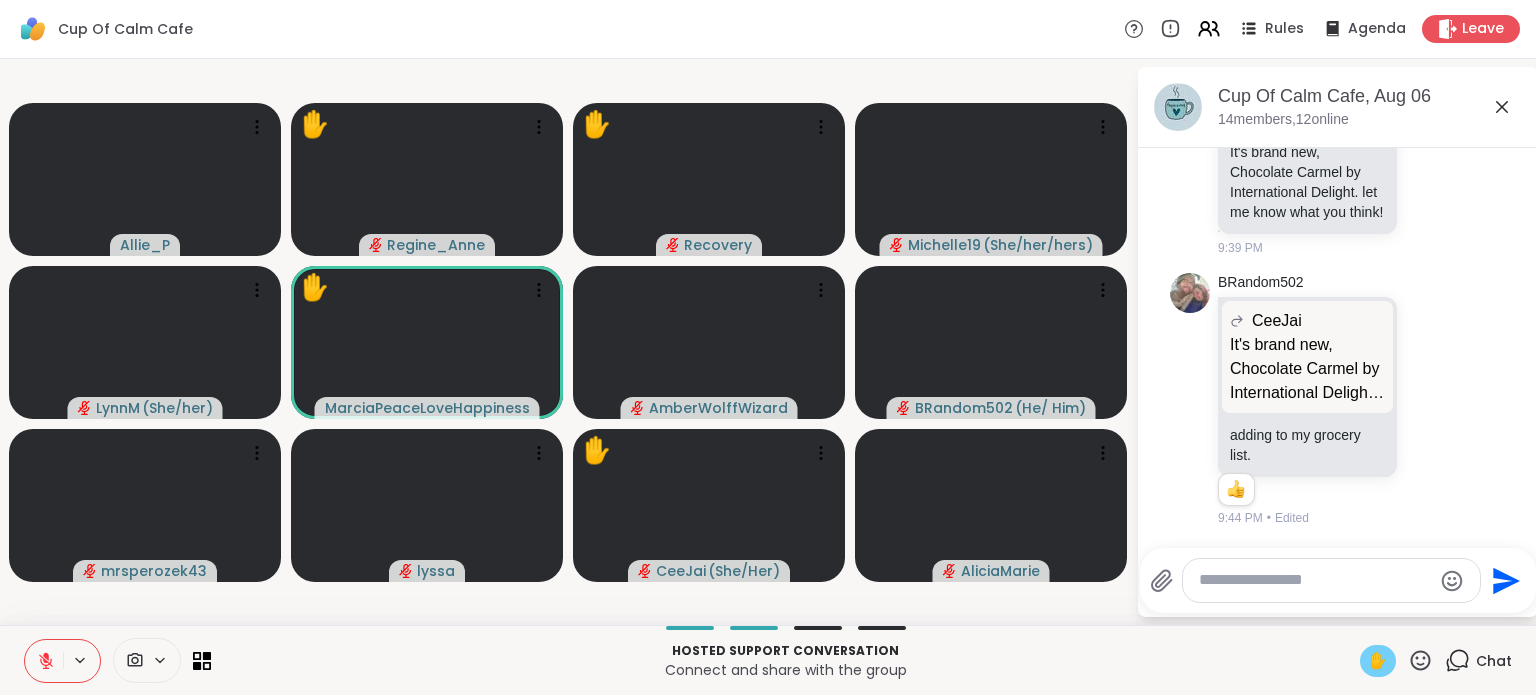 click 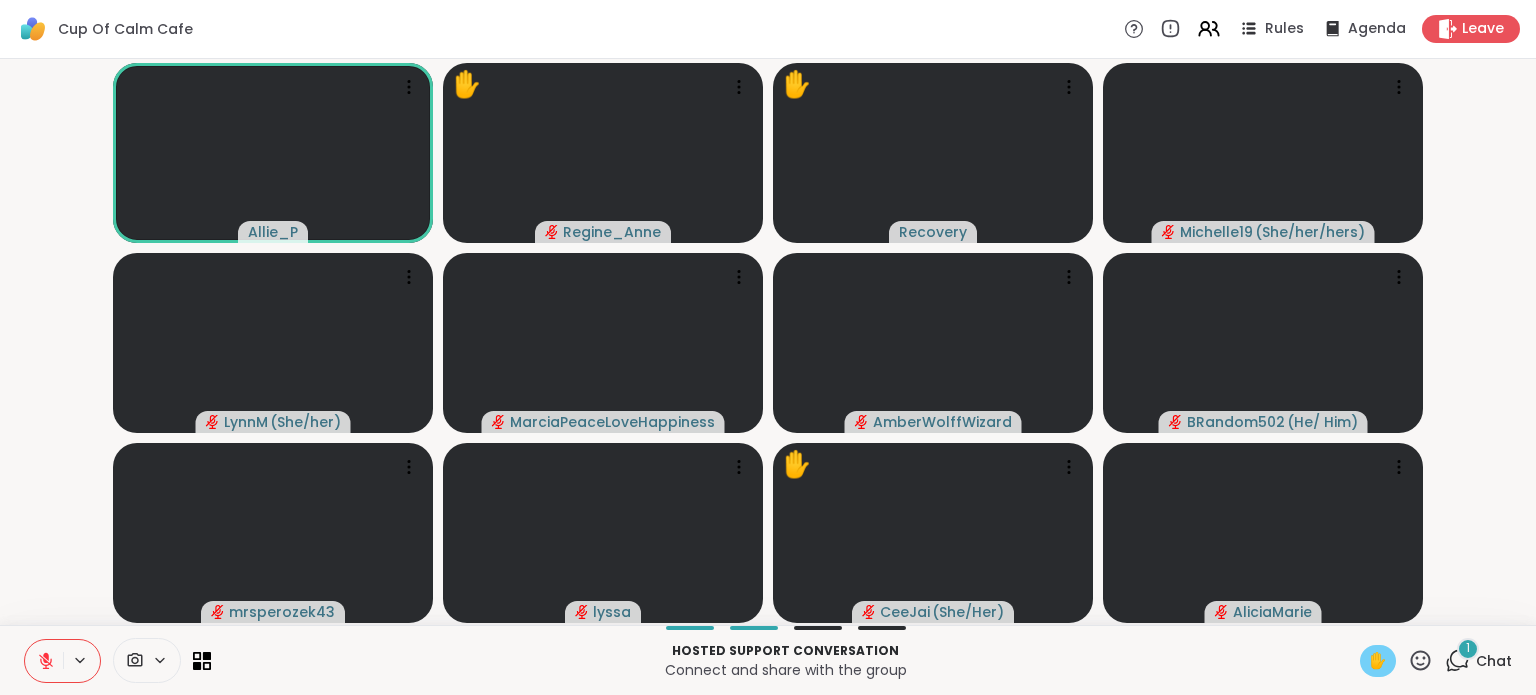 click 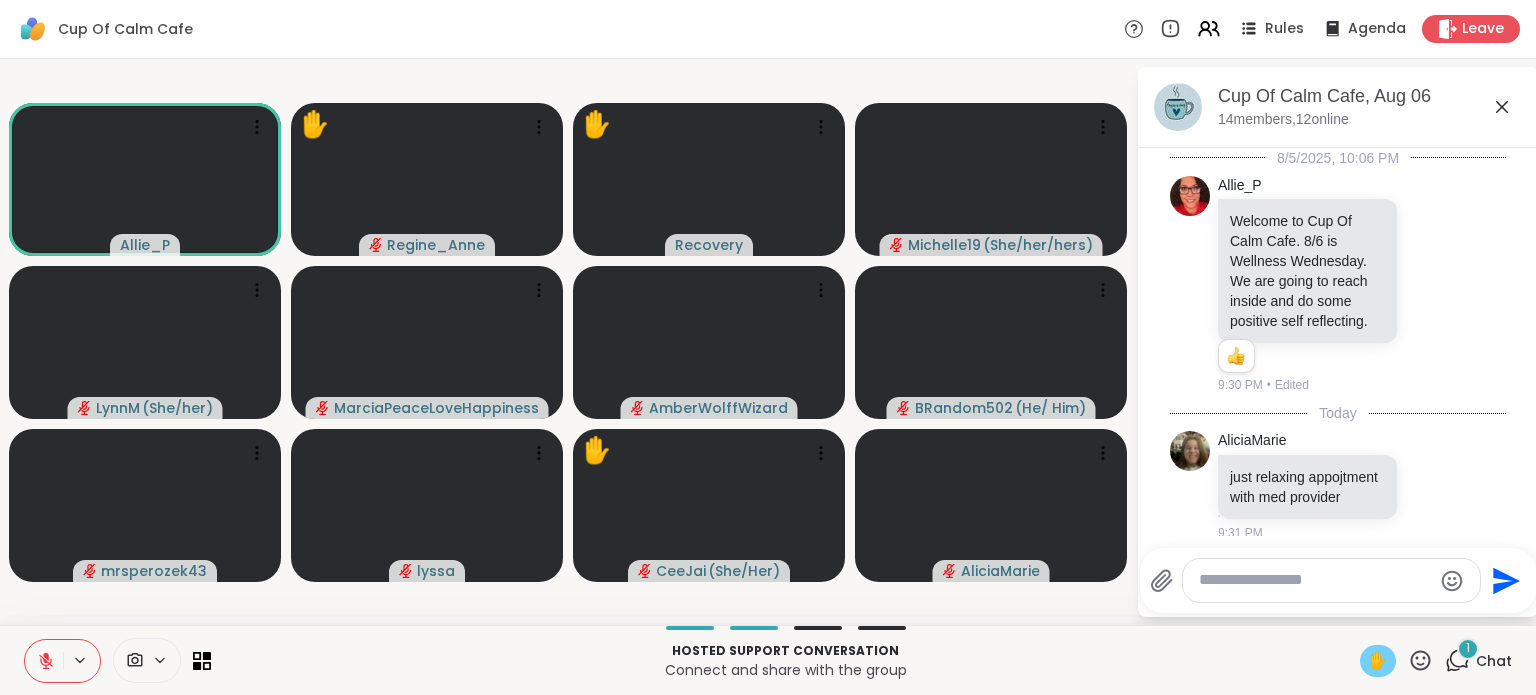 scroll, scrollTop: 1835, scrollLeft: 0, axis: vertical 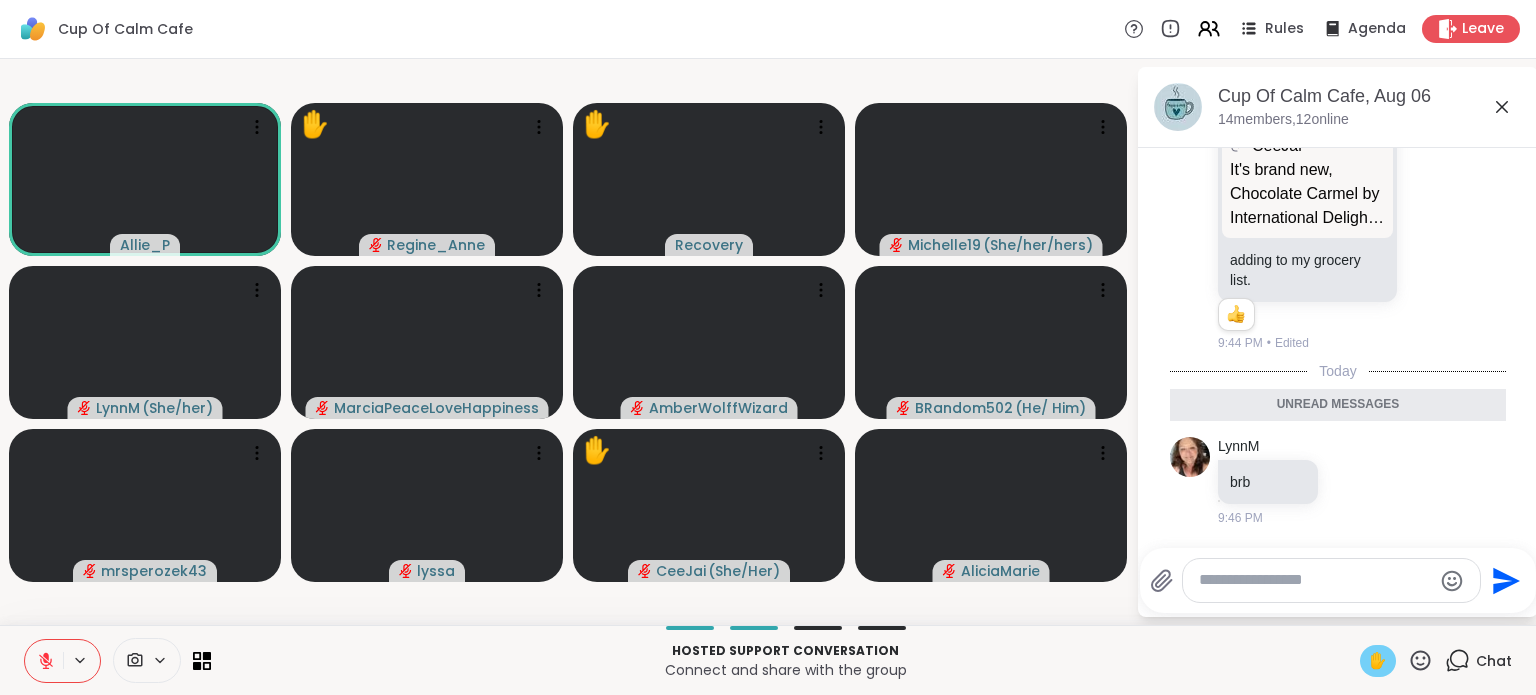 click 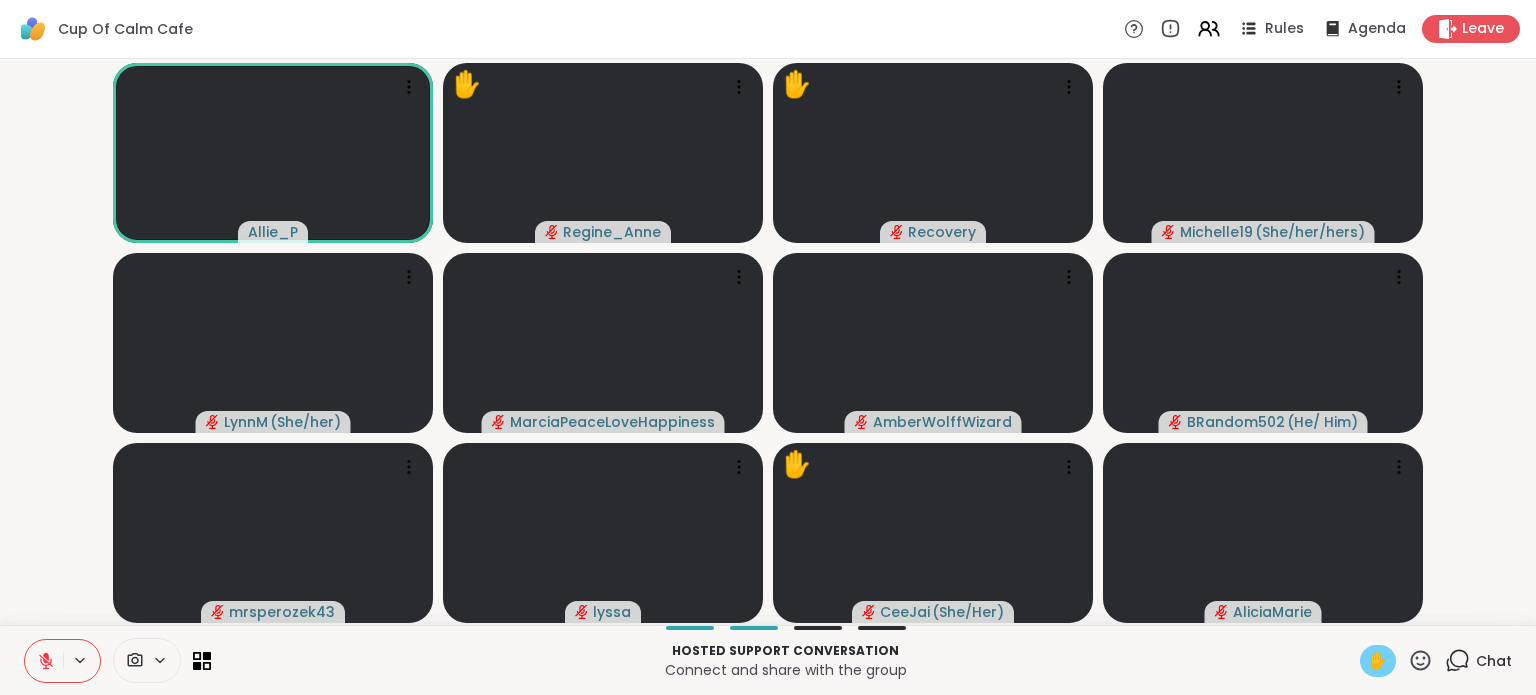 click on "✋" at bounding box center [1378, 661] 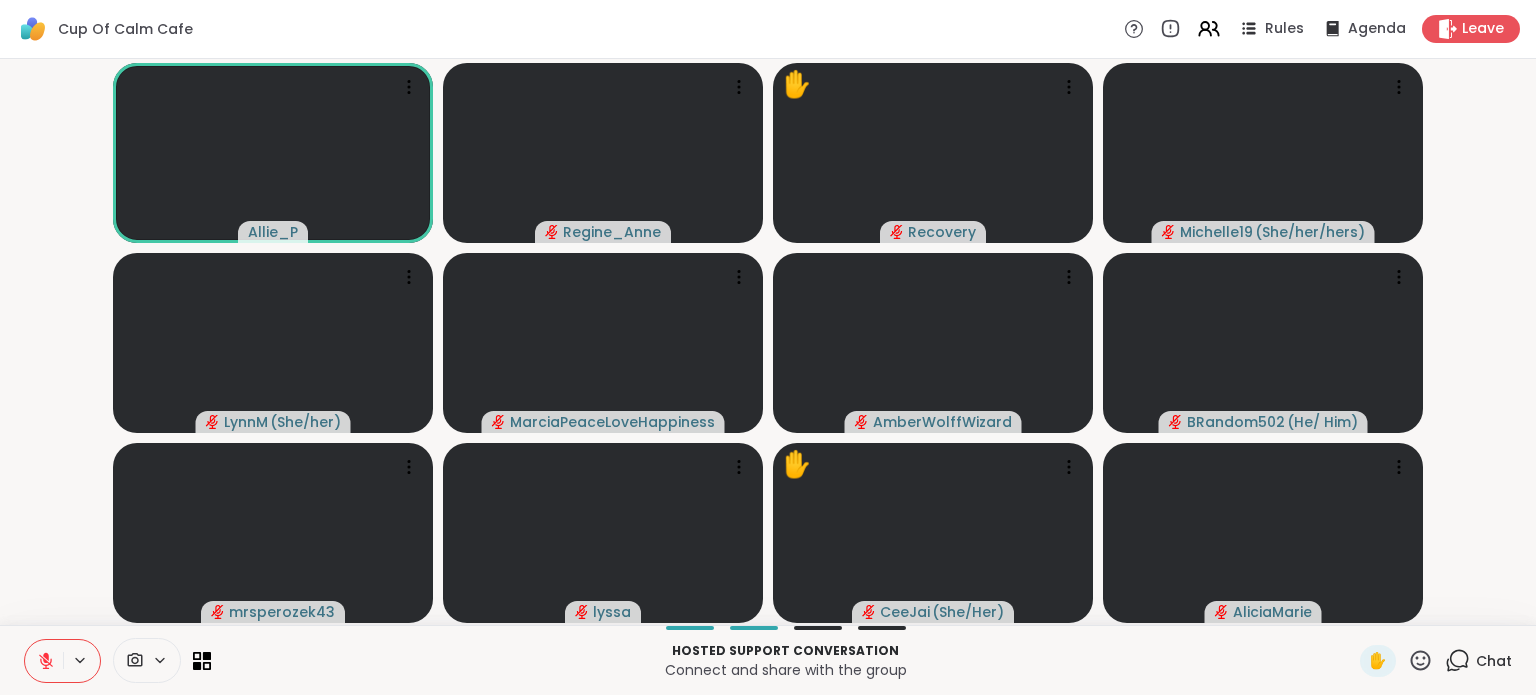 click 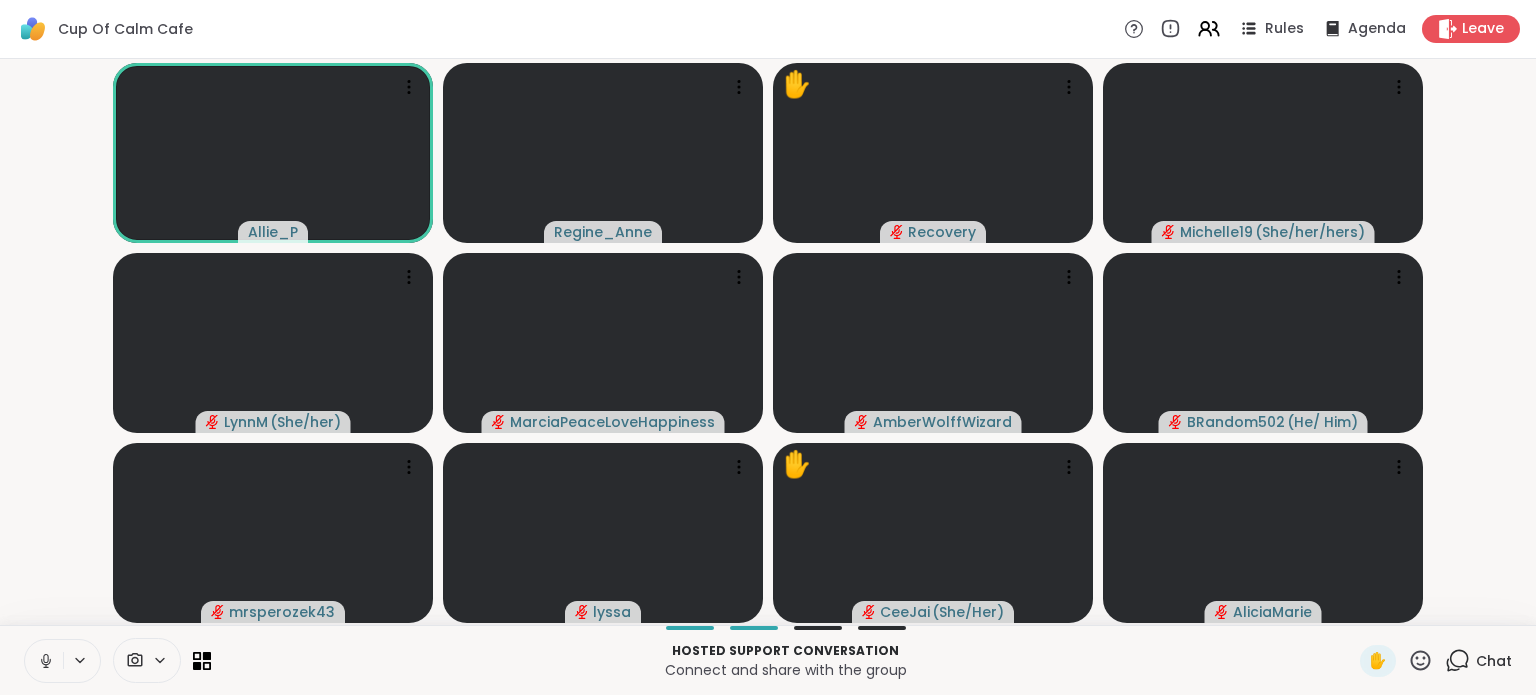 click at bounding box center (44, 661) 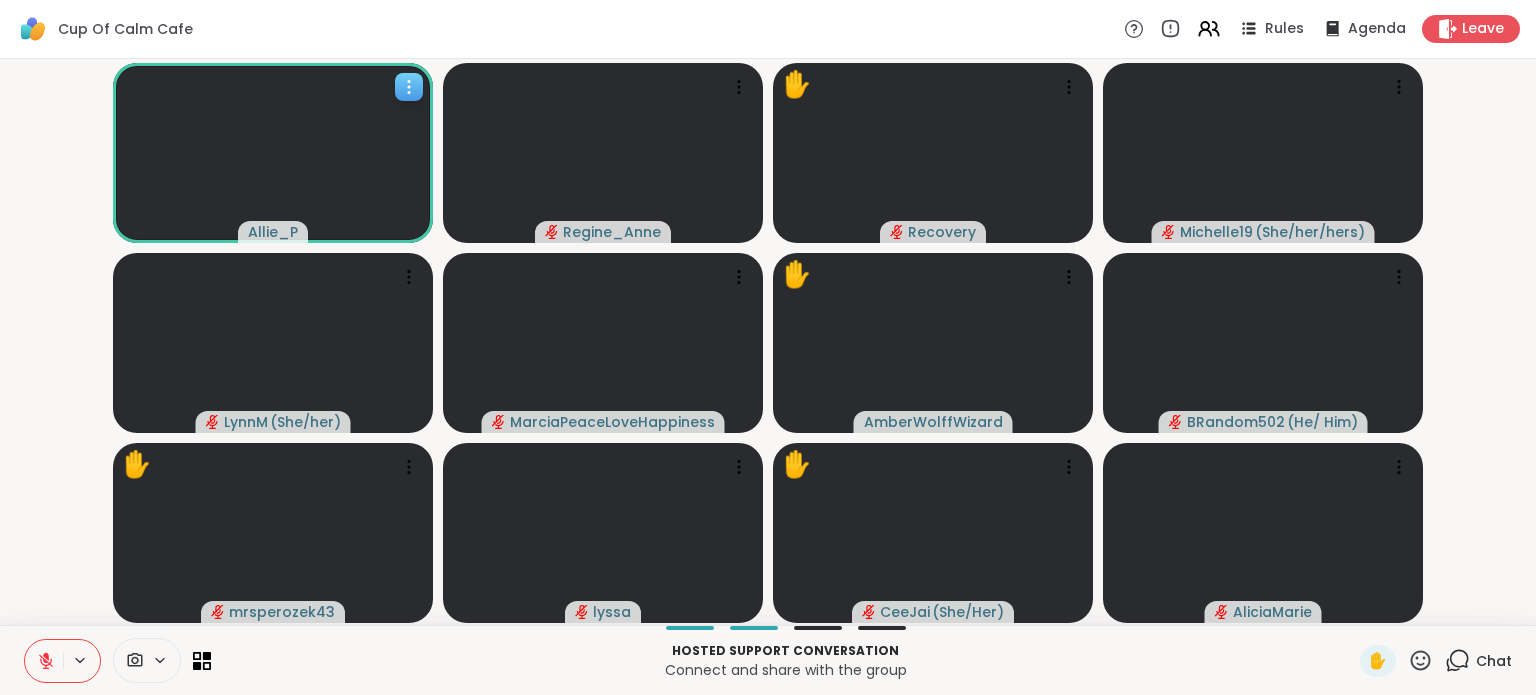 click at bounding box center [273, 153] 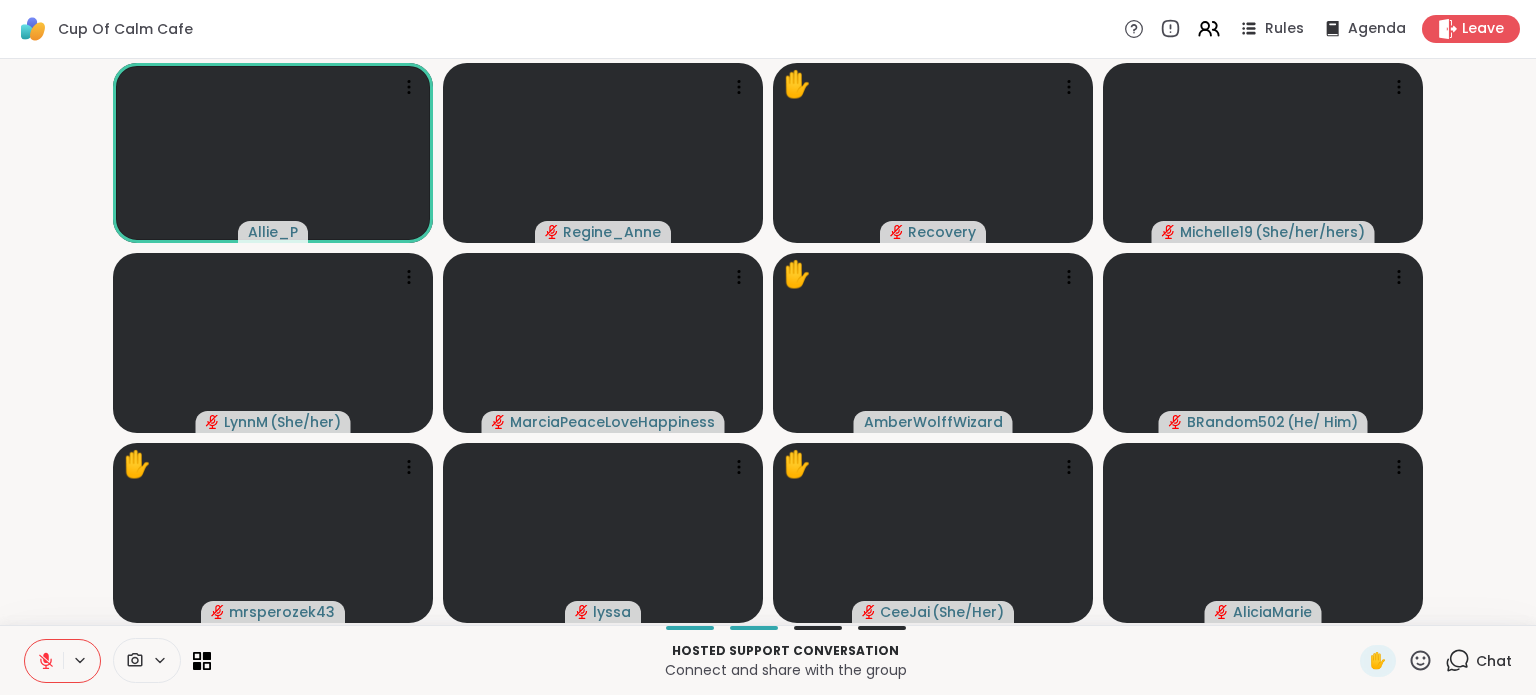 click on "Cup Of Calm Cafe Rules Agenda Leave" at bounding box center [768, 29] 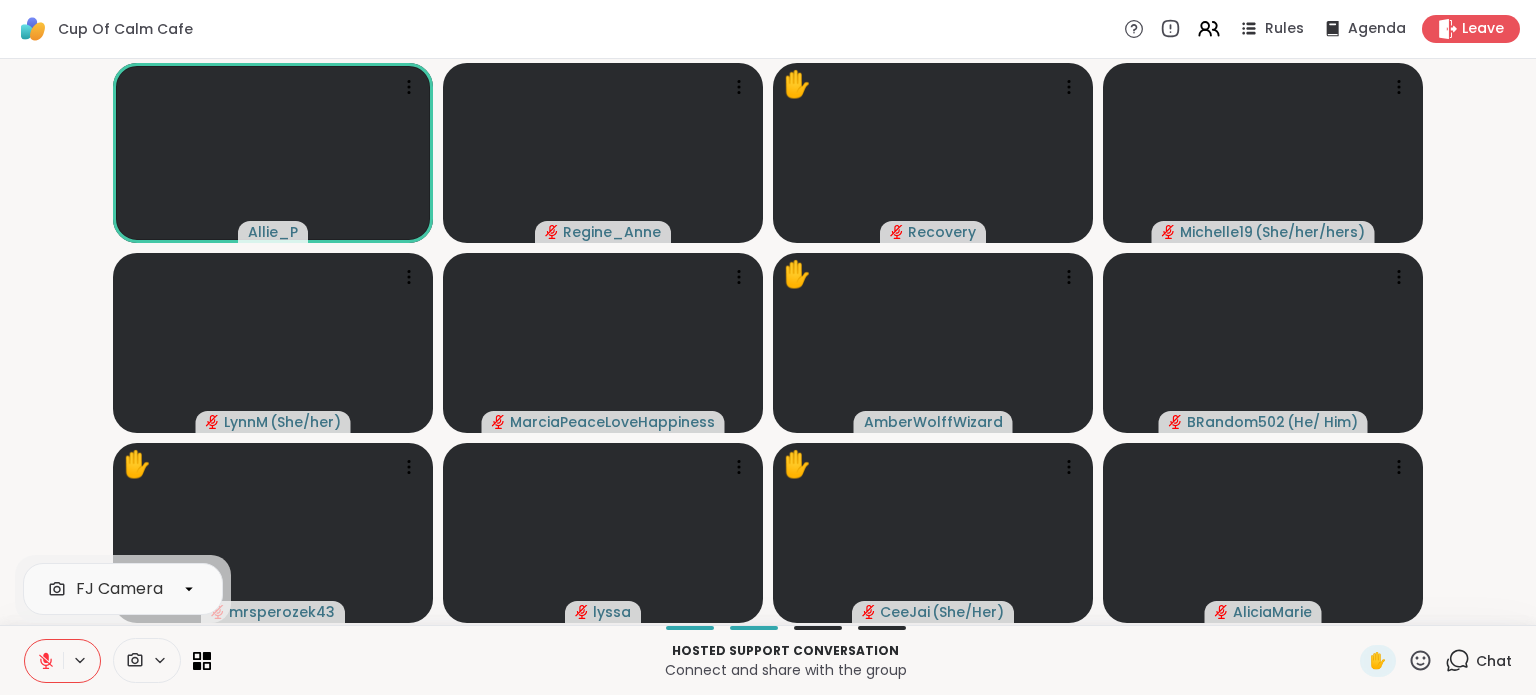click at bounding box center (147, 660) 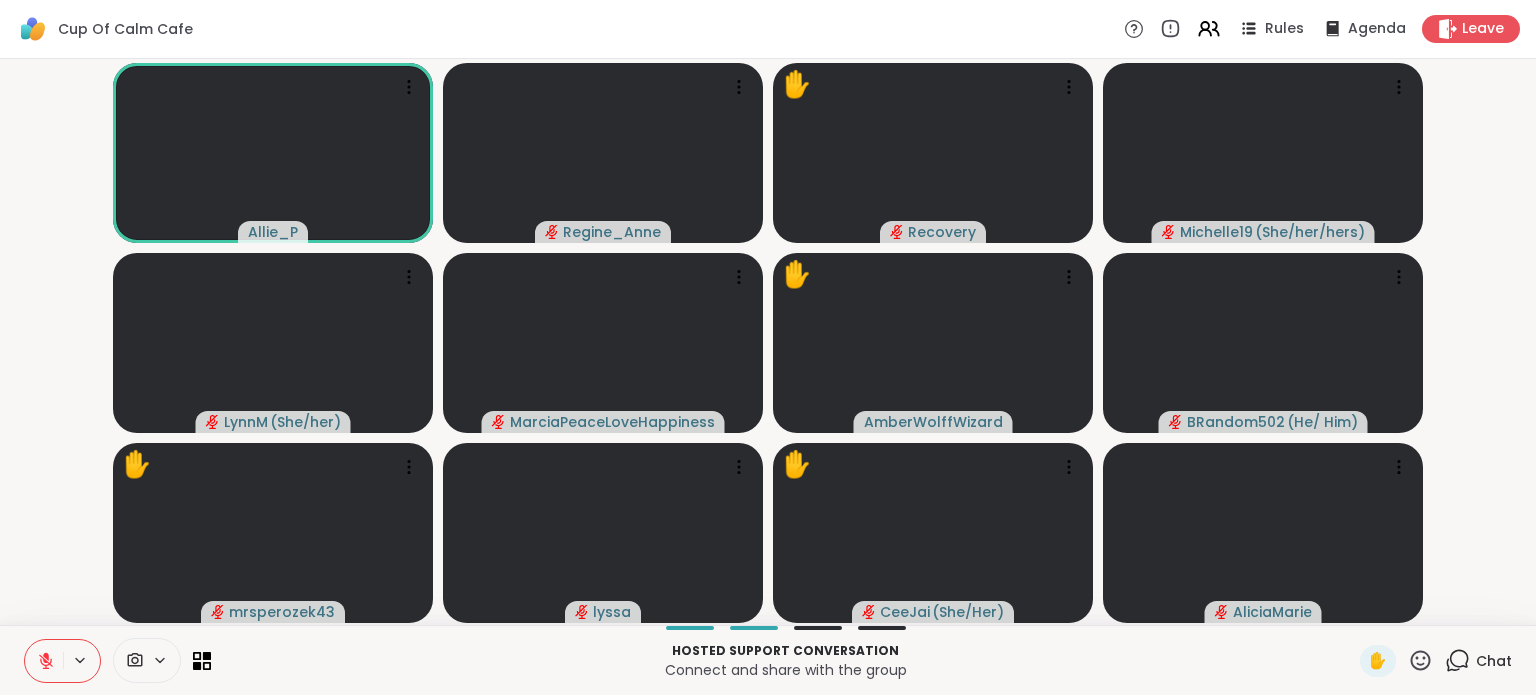 click at bounding box center (147, 660) 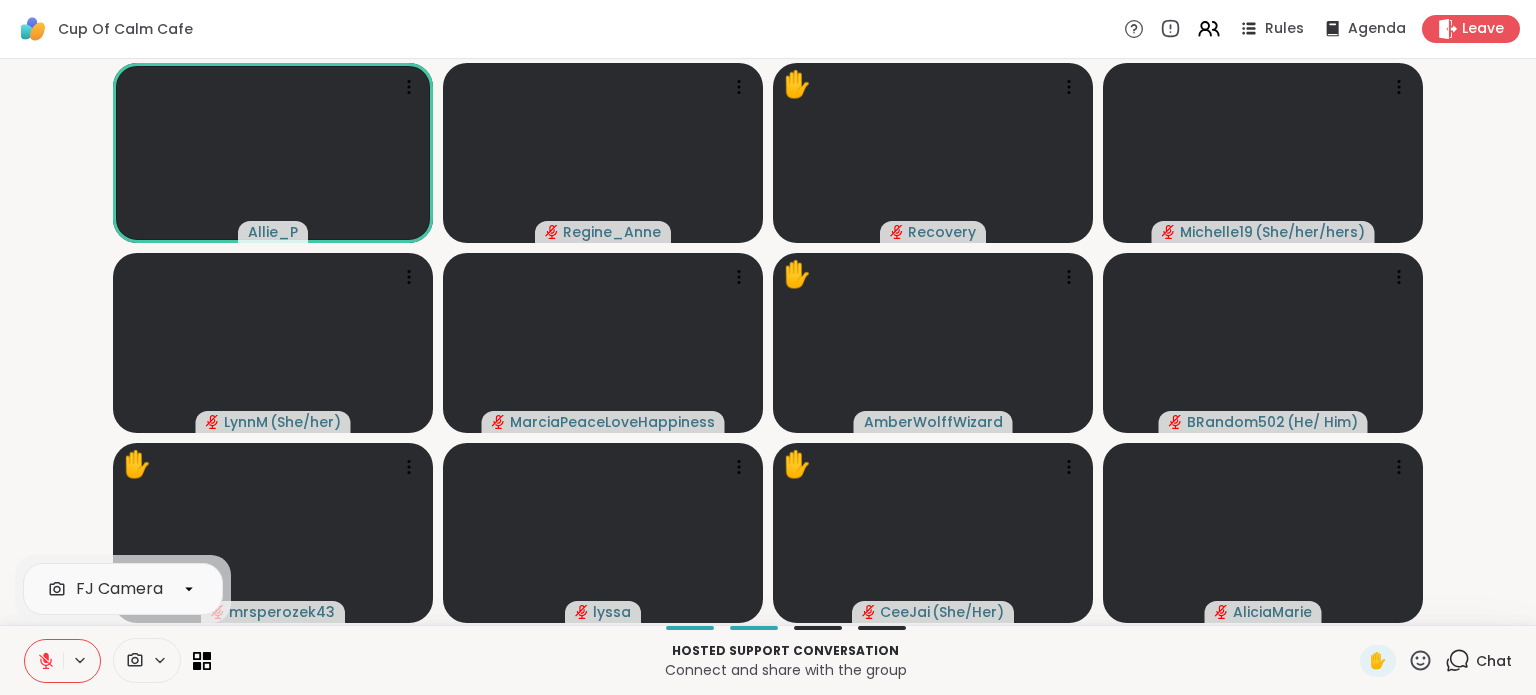 click at bounding box center (147, 660) 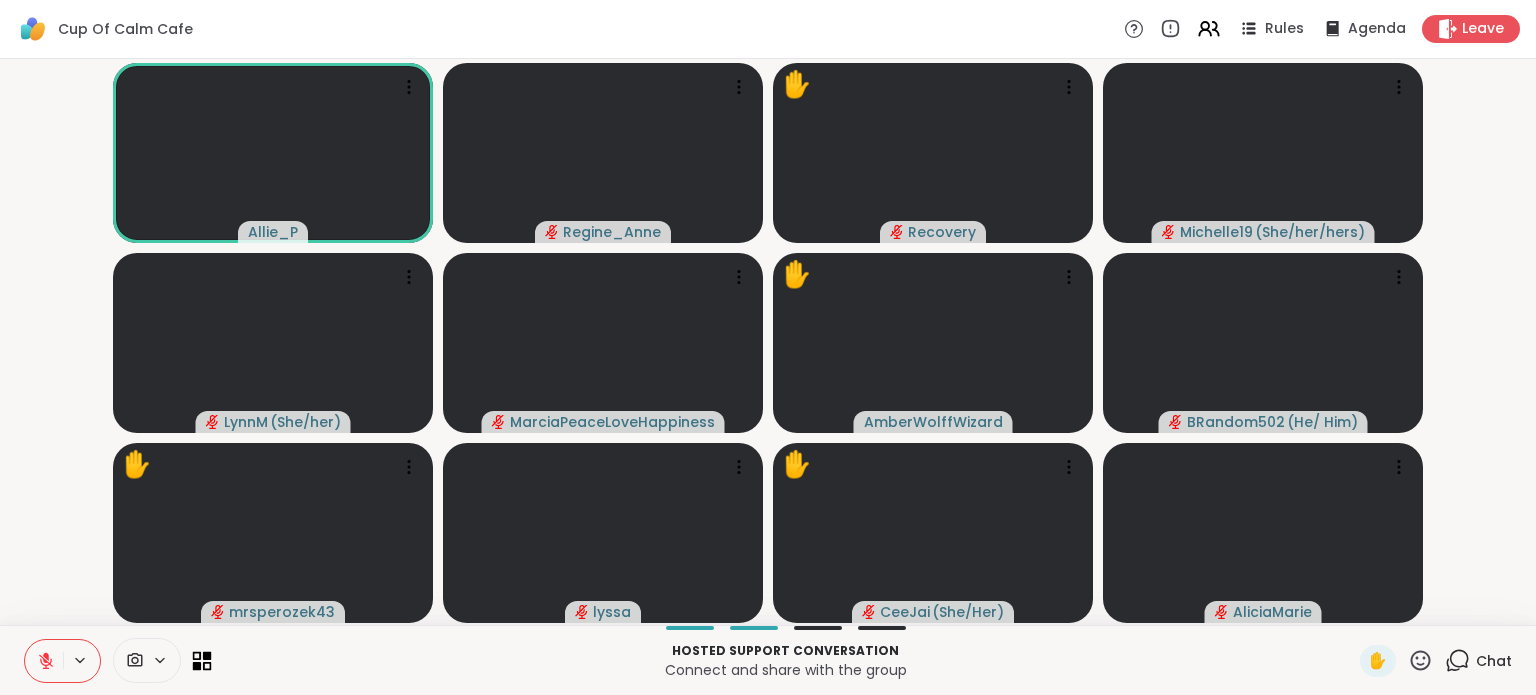 click 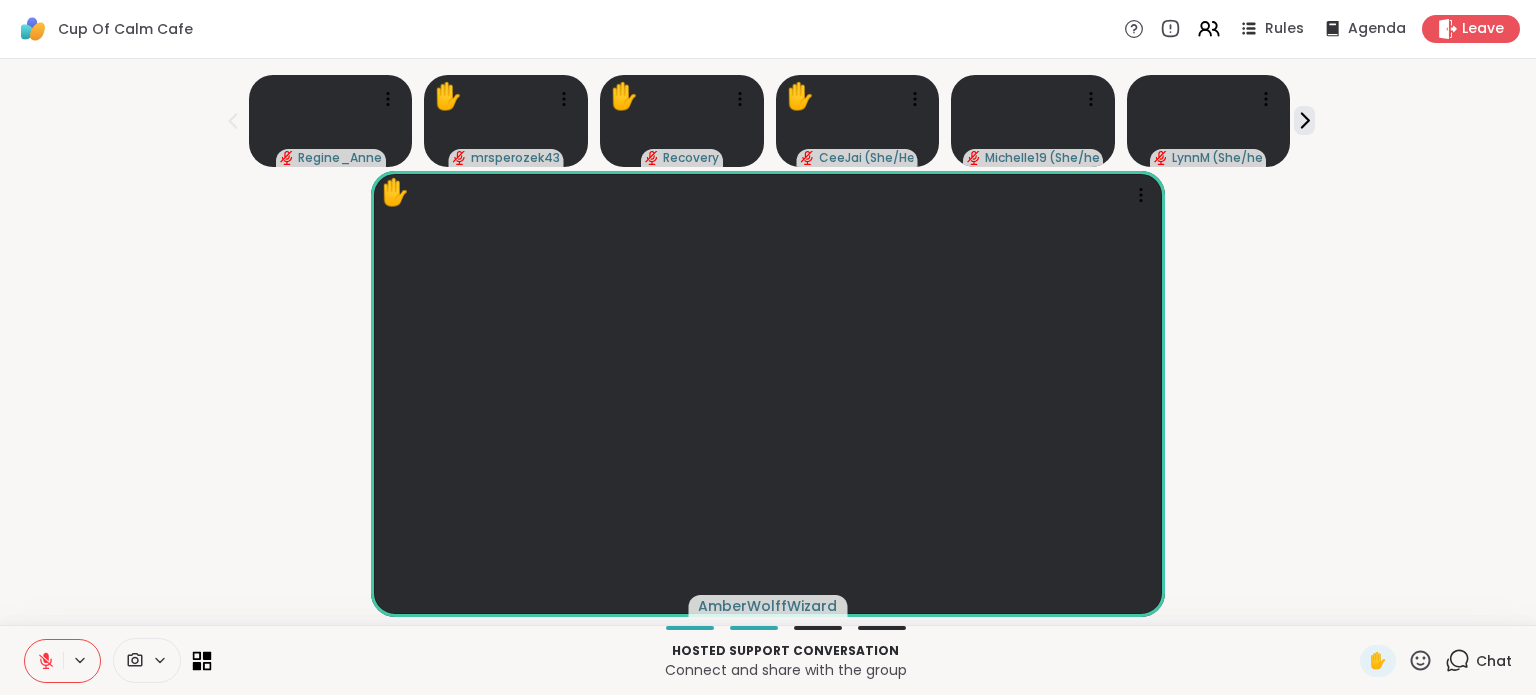 click 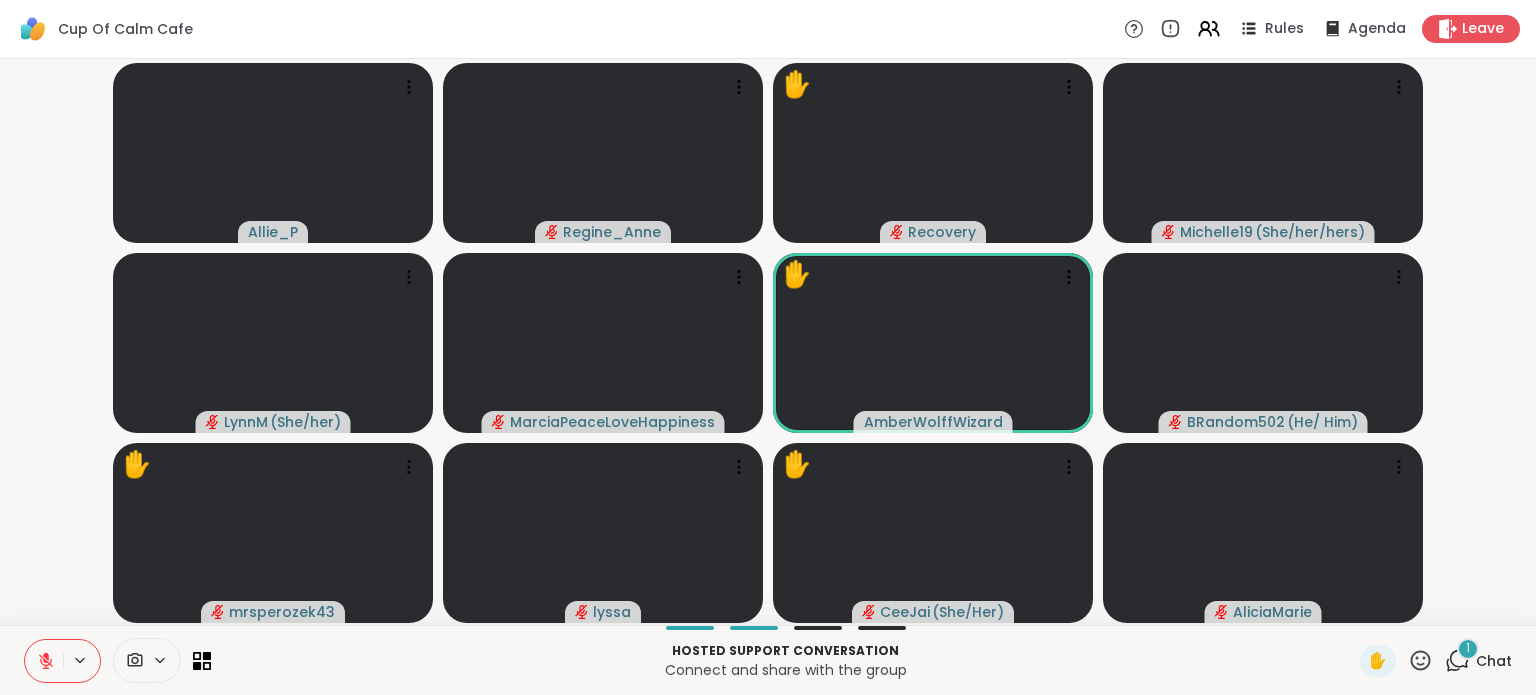 click on "1" at bounding box center [1468, 649] 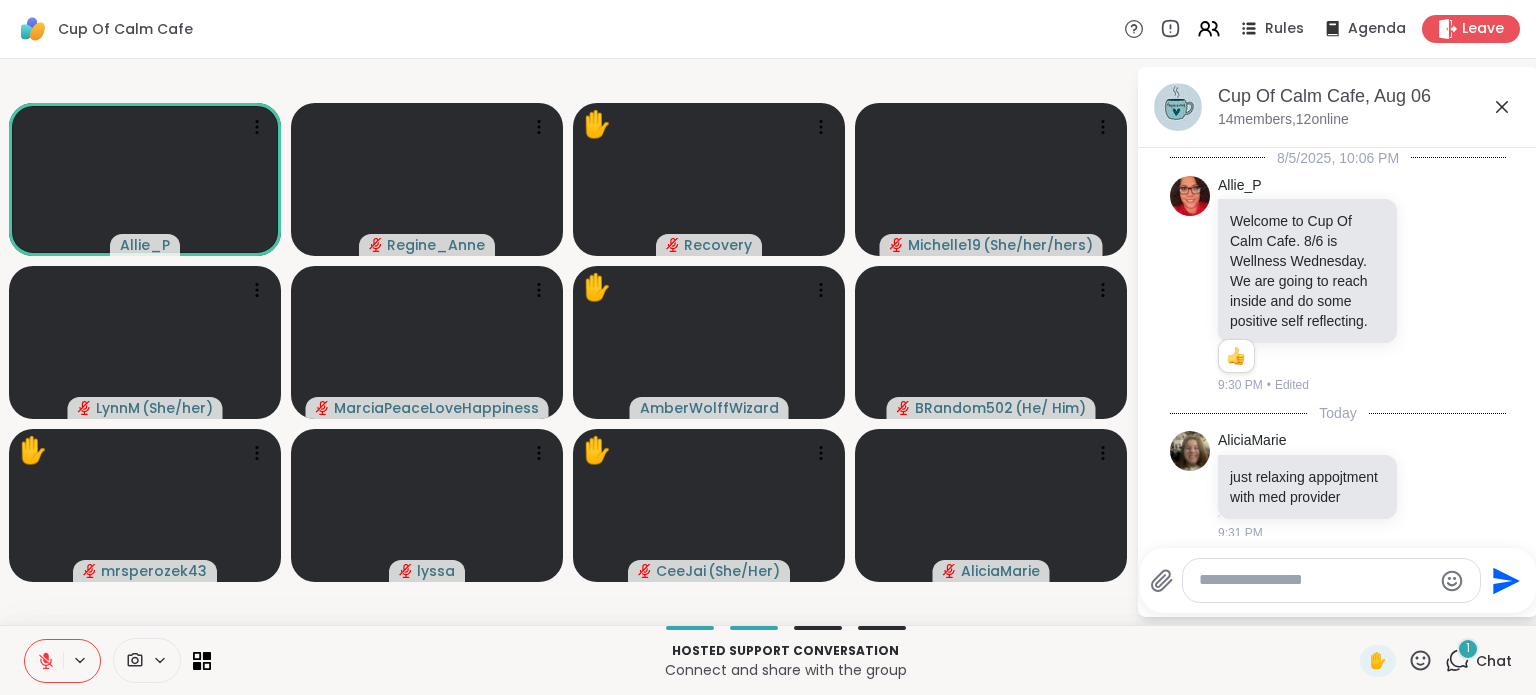 scroll, scrollTop: 1941, scrollLeft: 0, axis: vertical 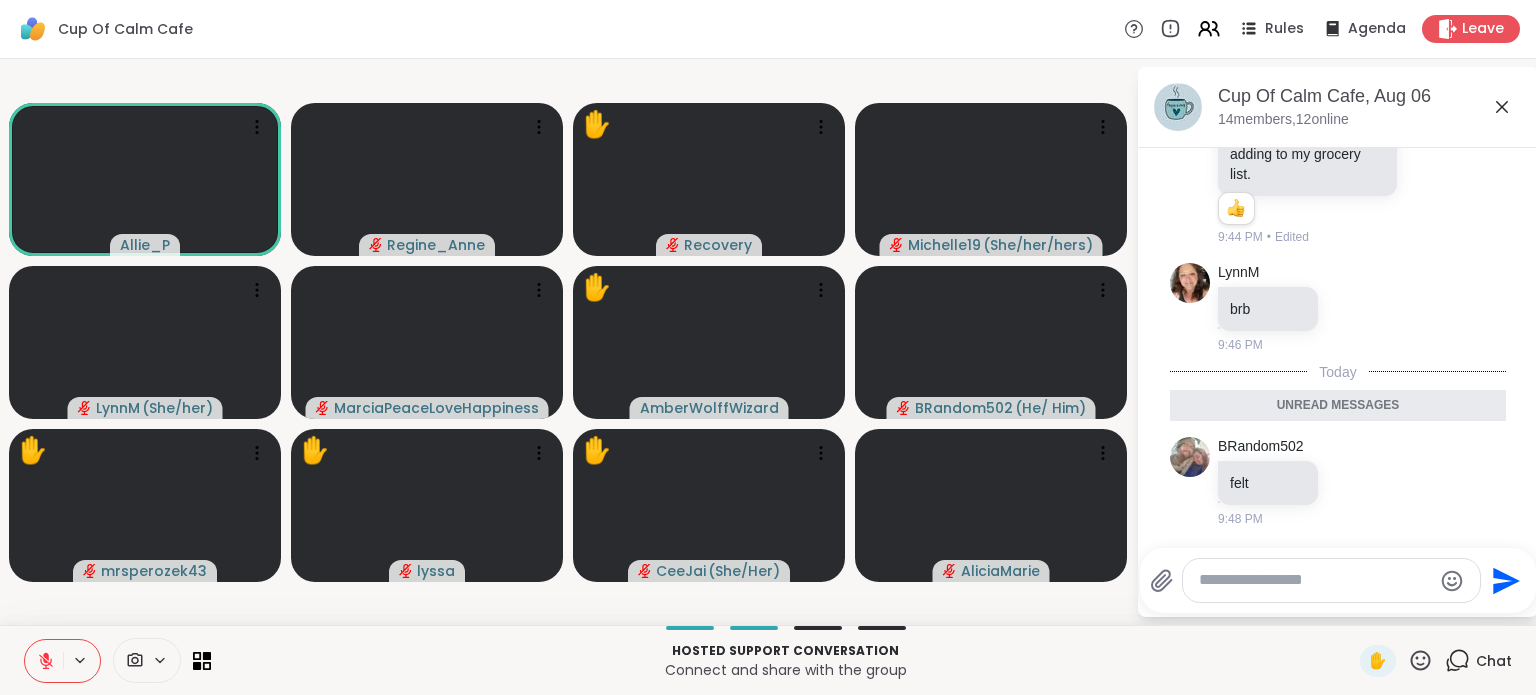 click 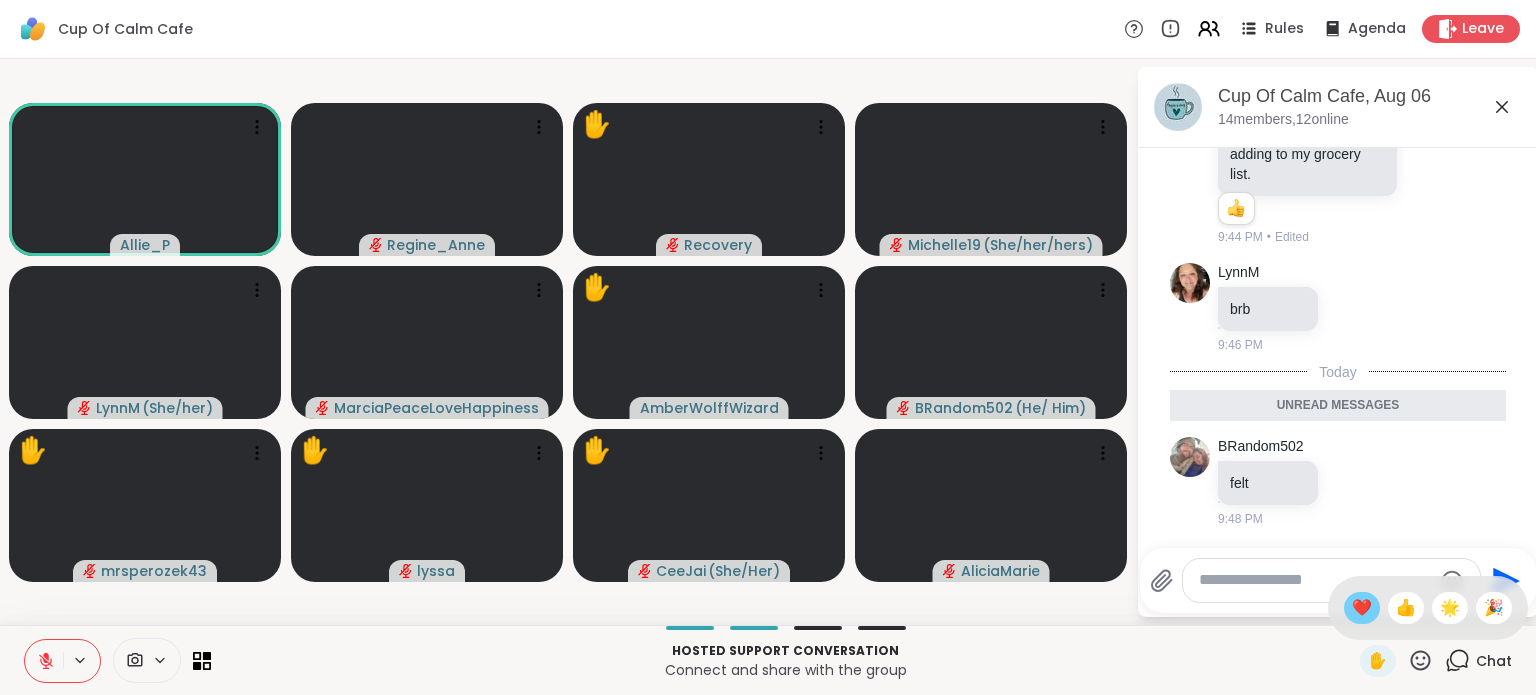 click on "❤️" at bounding box center (1362, 608) 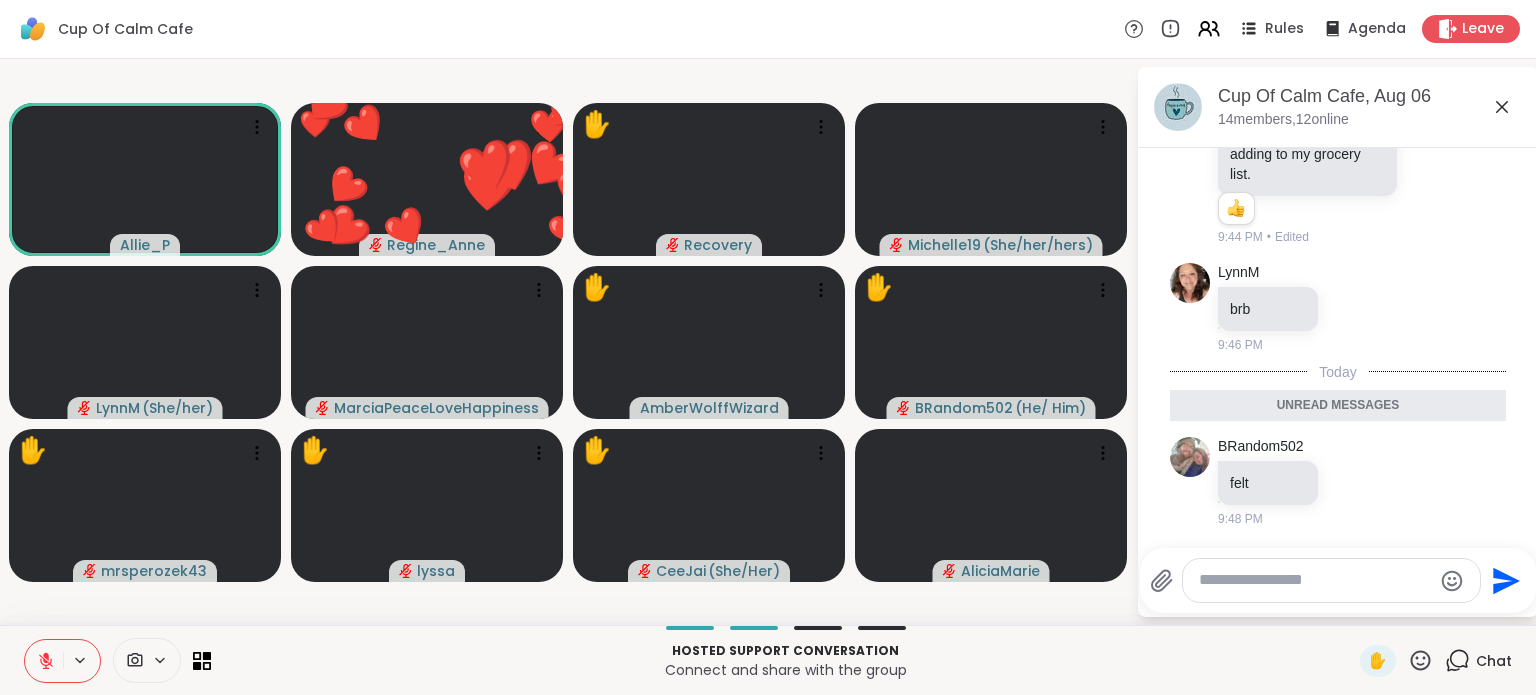 click at bounding box center (1315, 580) 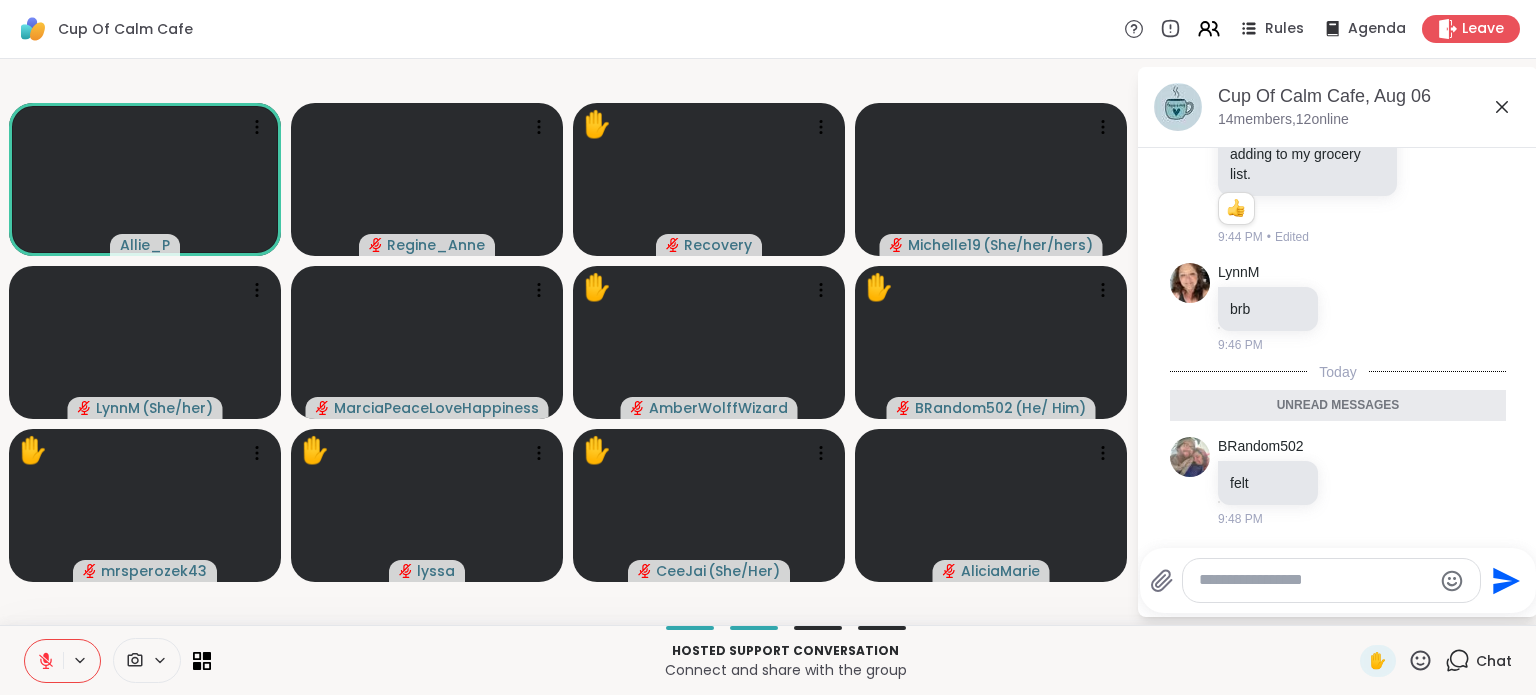 click 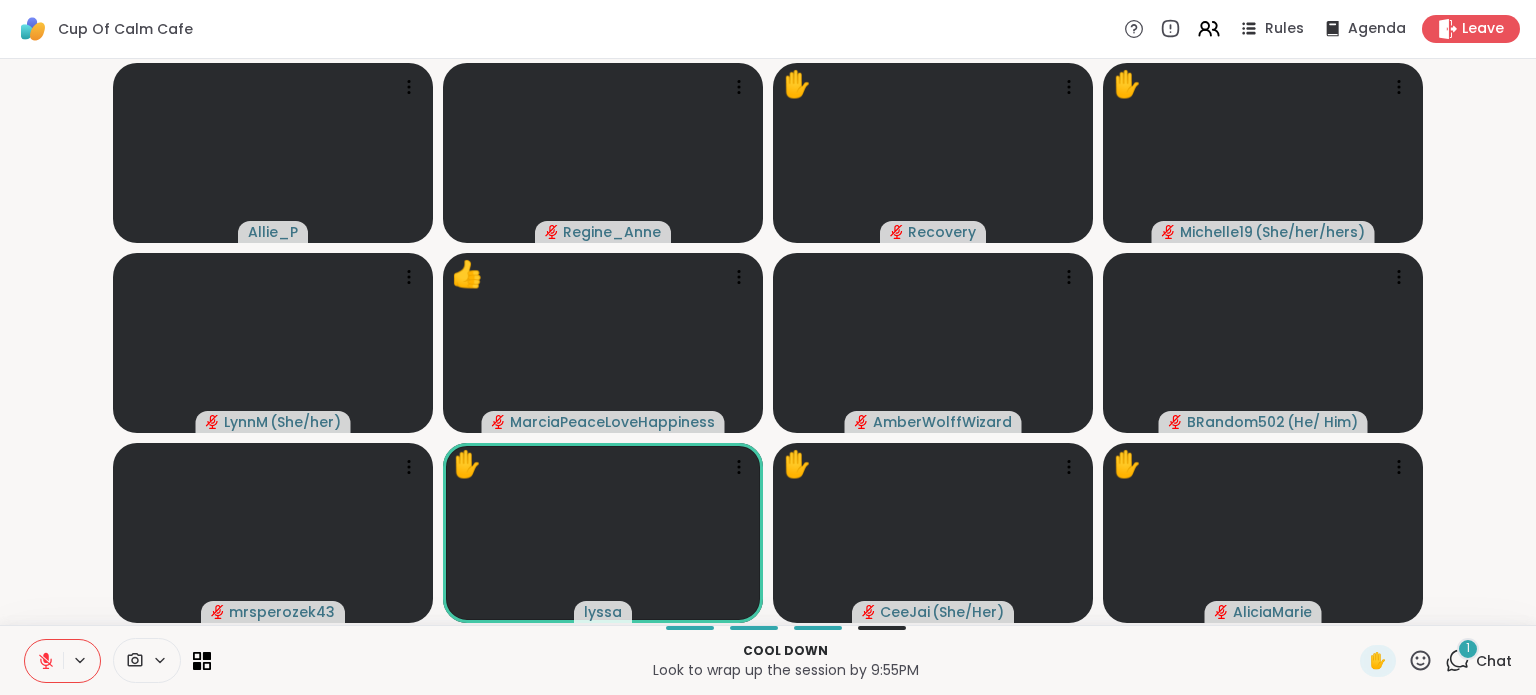 click on "Chat" at bounding box center [1494, 661] 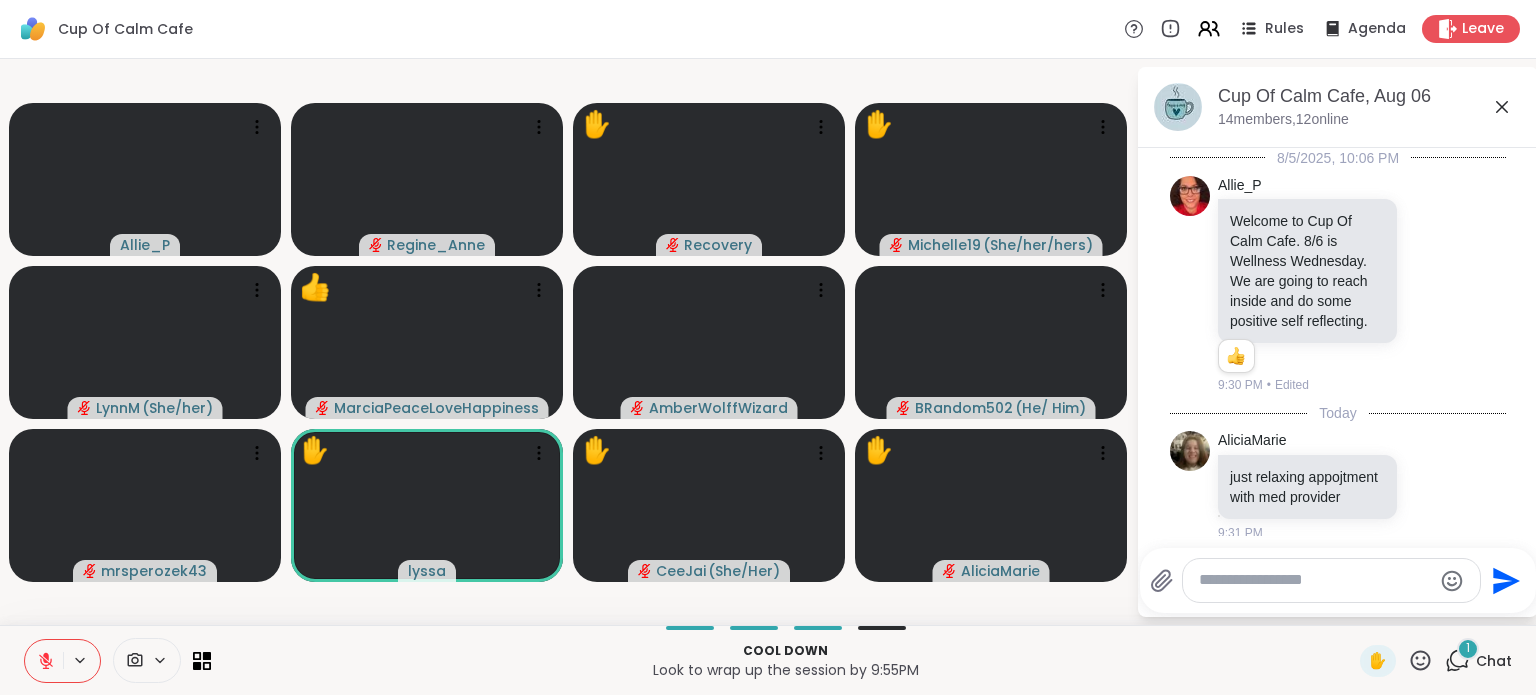 scroll, scrollTop: 2096, scrollLeft: 0, axis: vertical 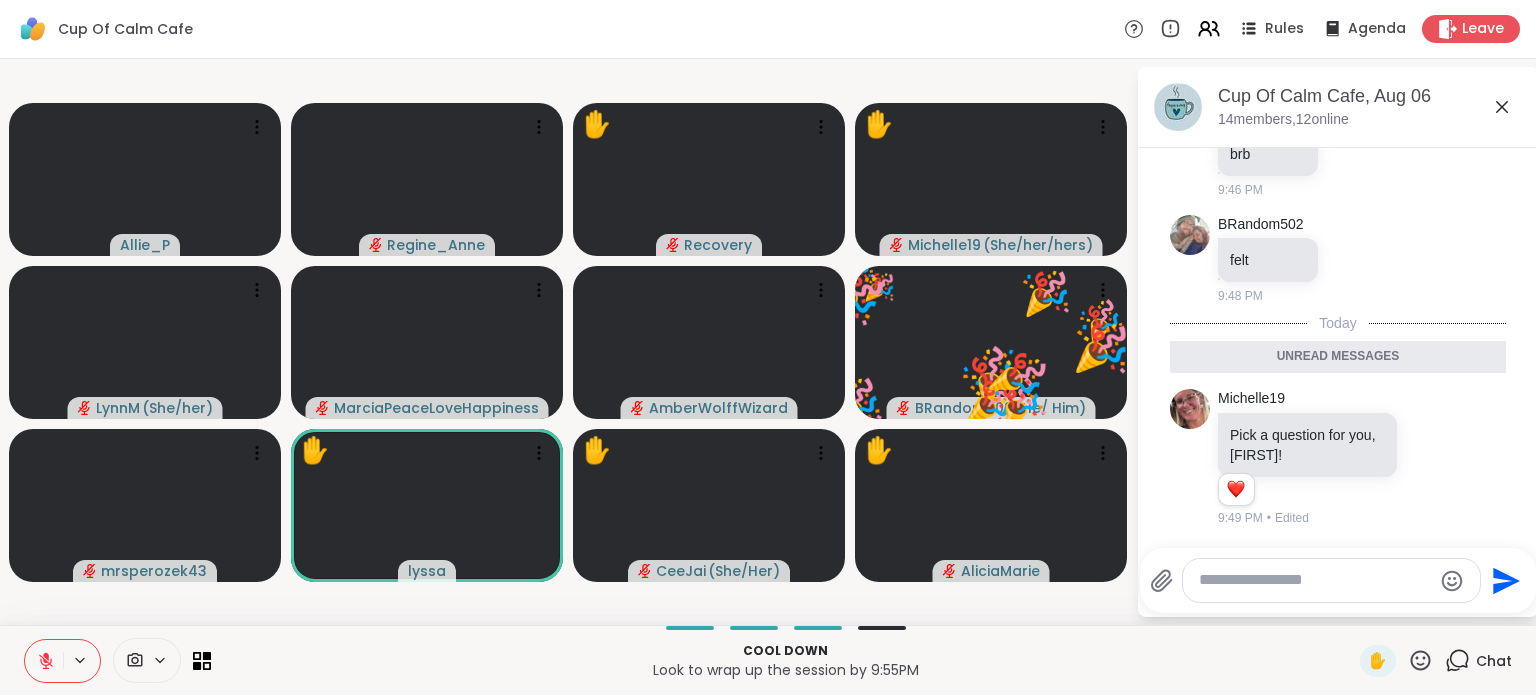 click 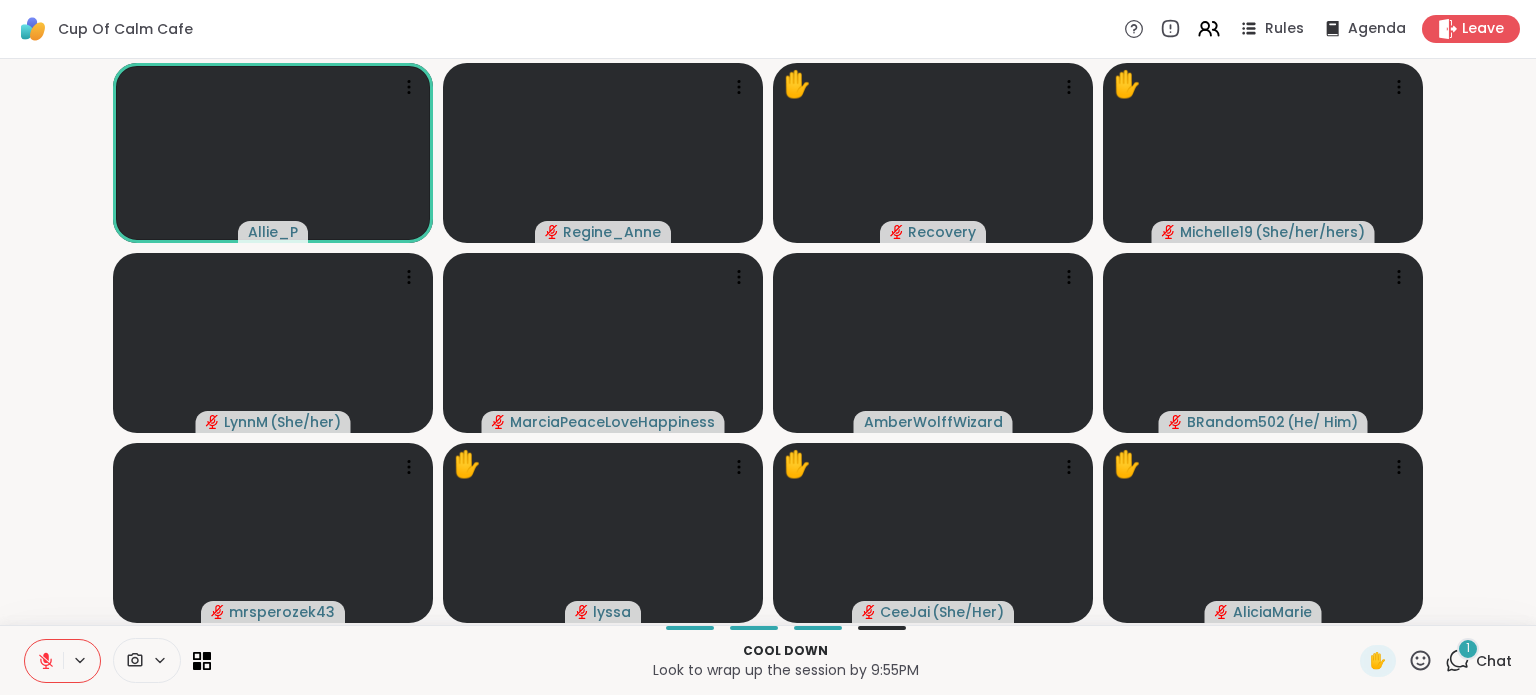 click 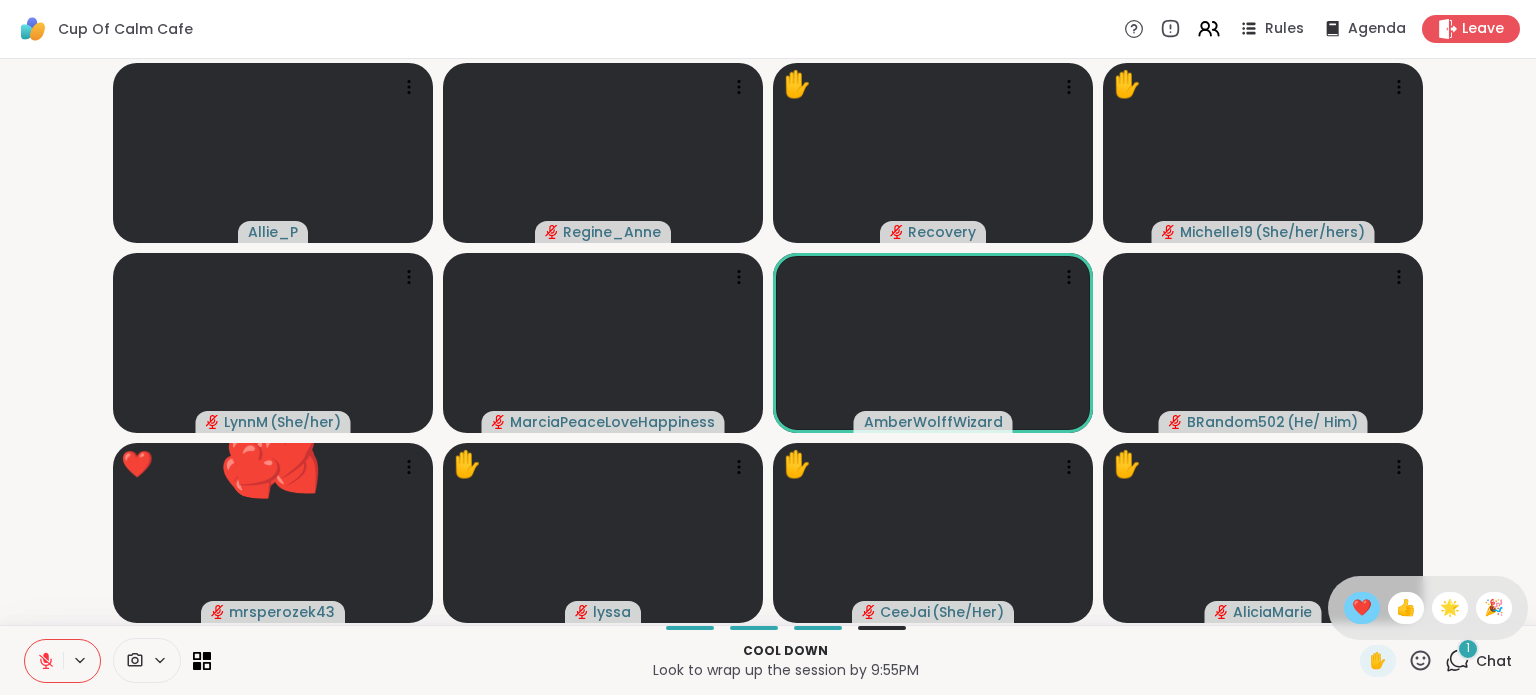 click on "❤️" at bounding box center (1362, 608) 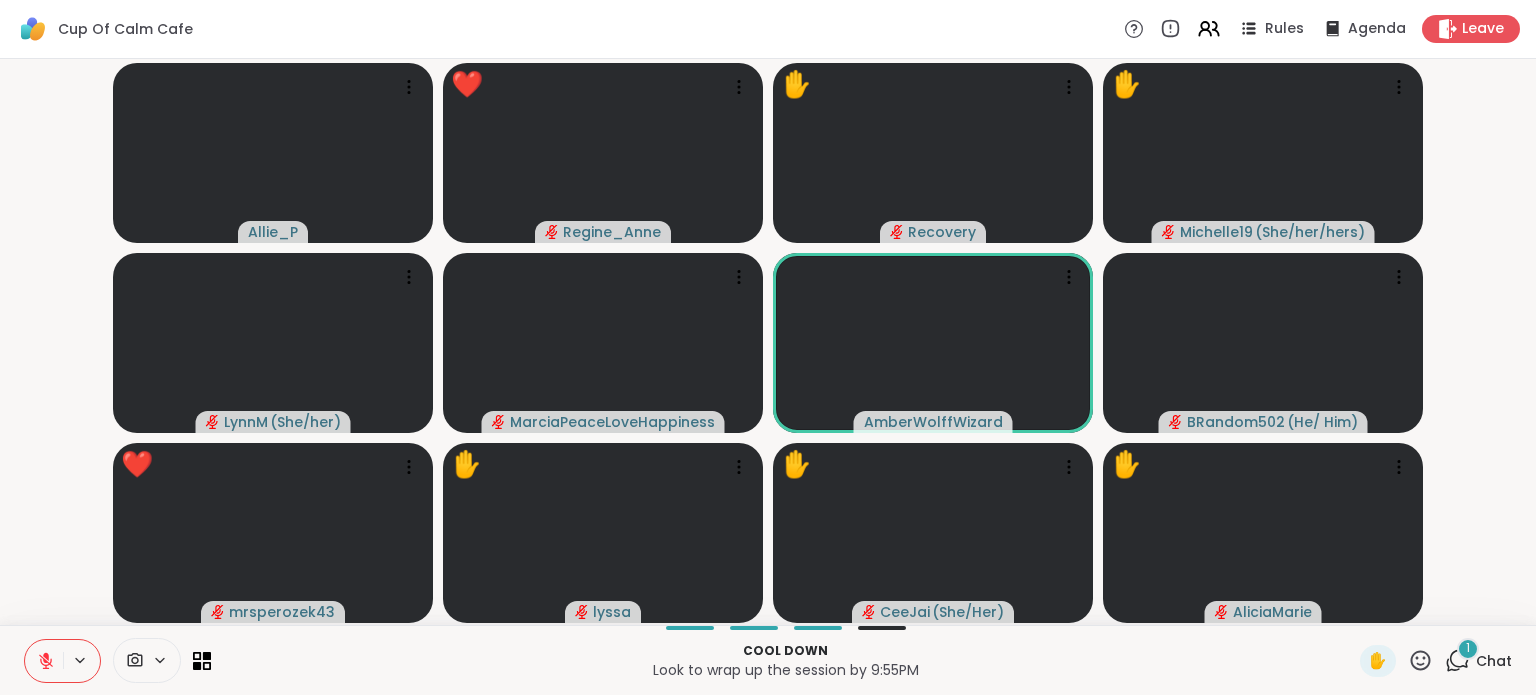 click on "Chat" at bounding box center (1494, 661) 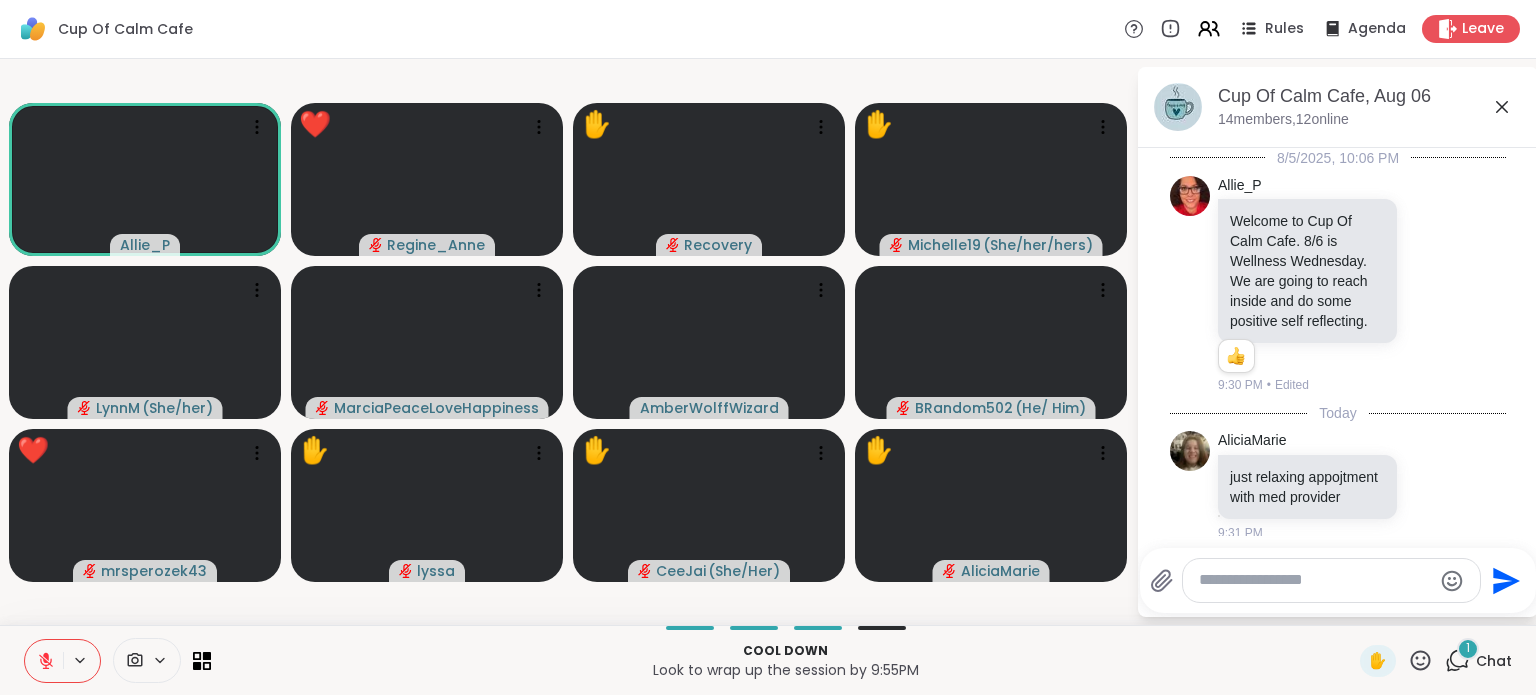 scroll, scrollTop: 2222, scrollLeft: 0, axis: vertical 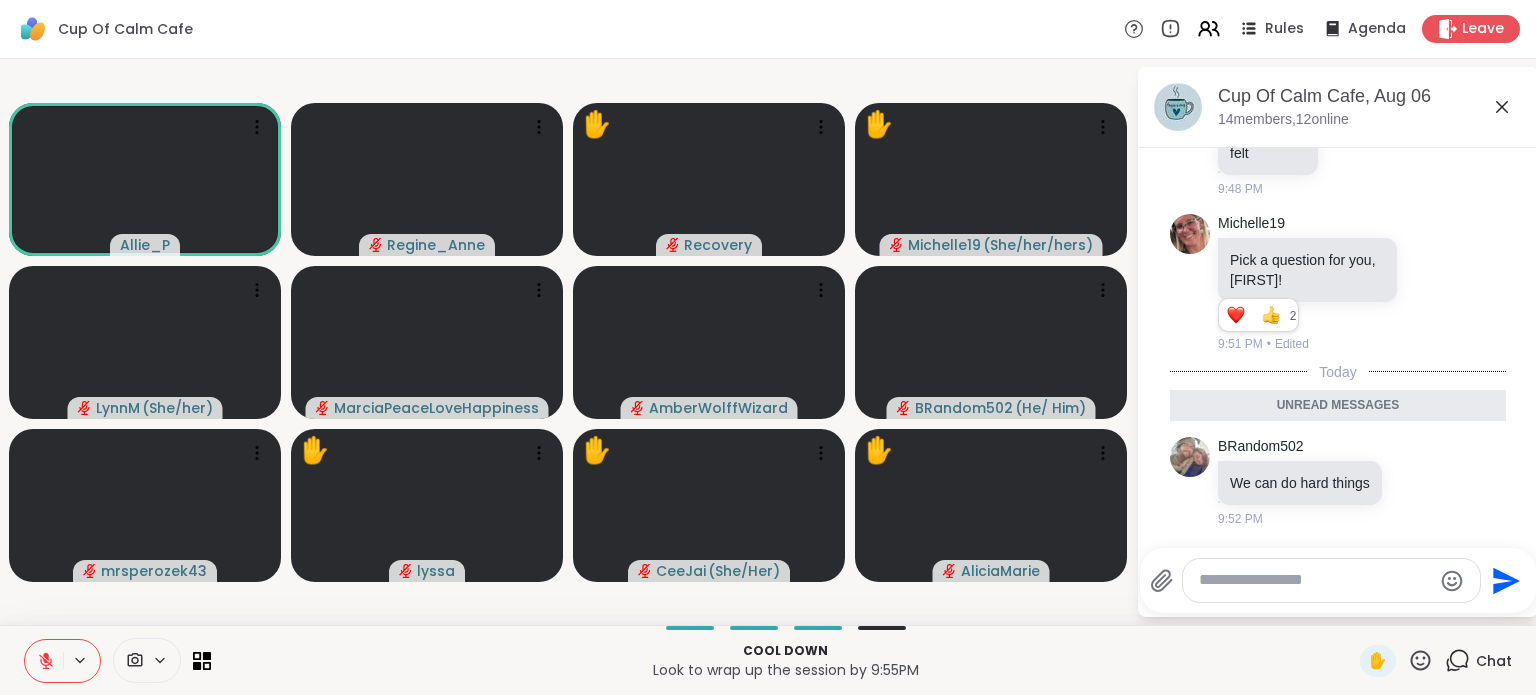 click 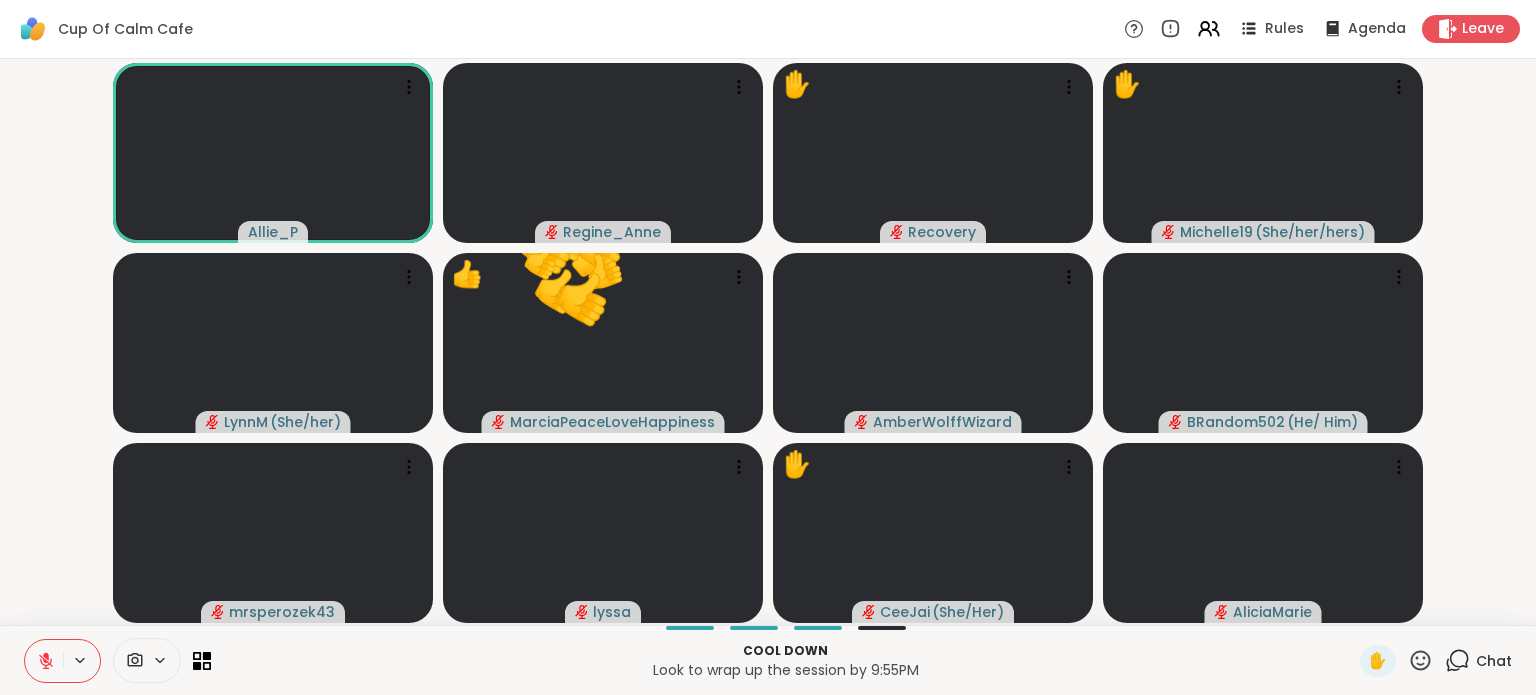 click 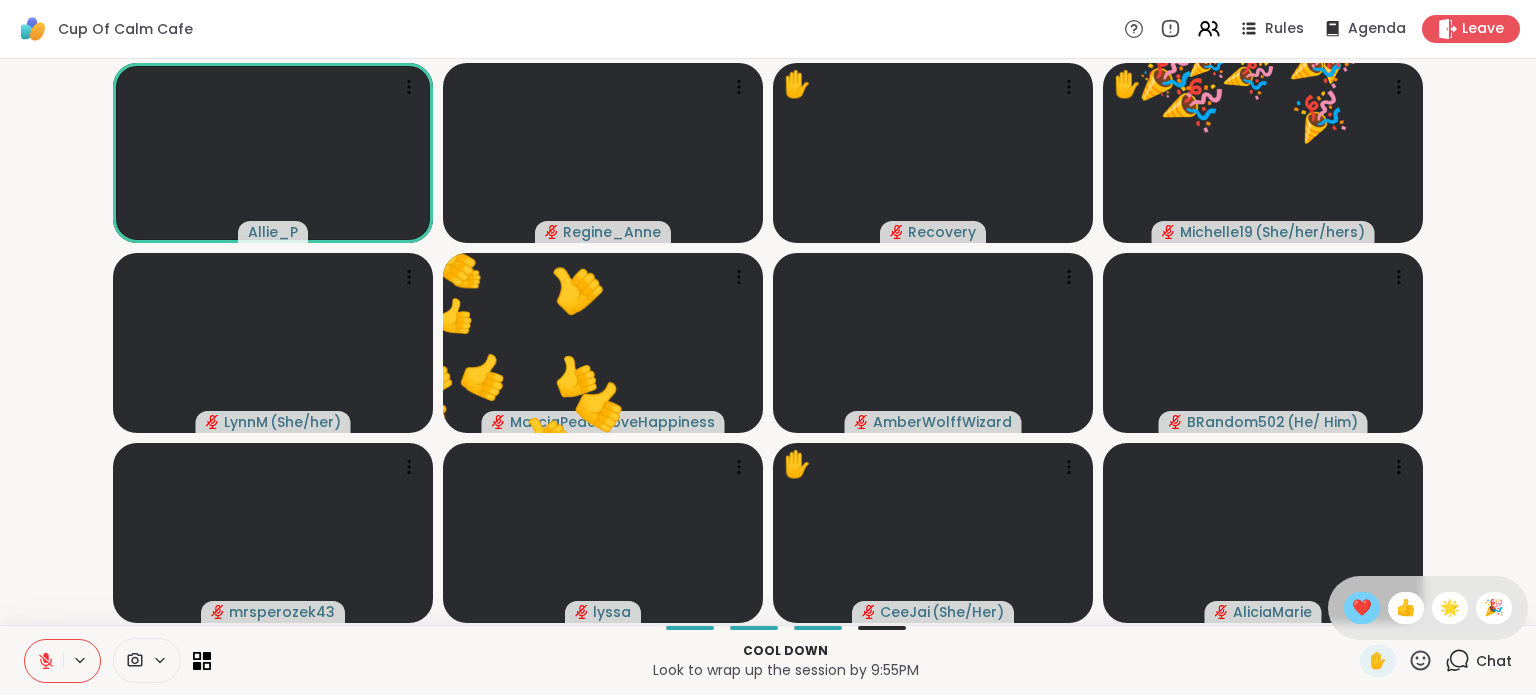 click on "❤️" at bounding box center (1362, 608) 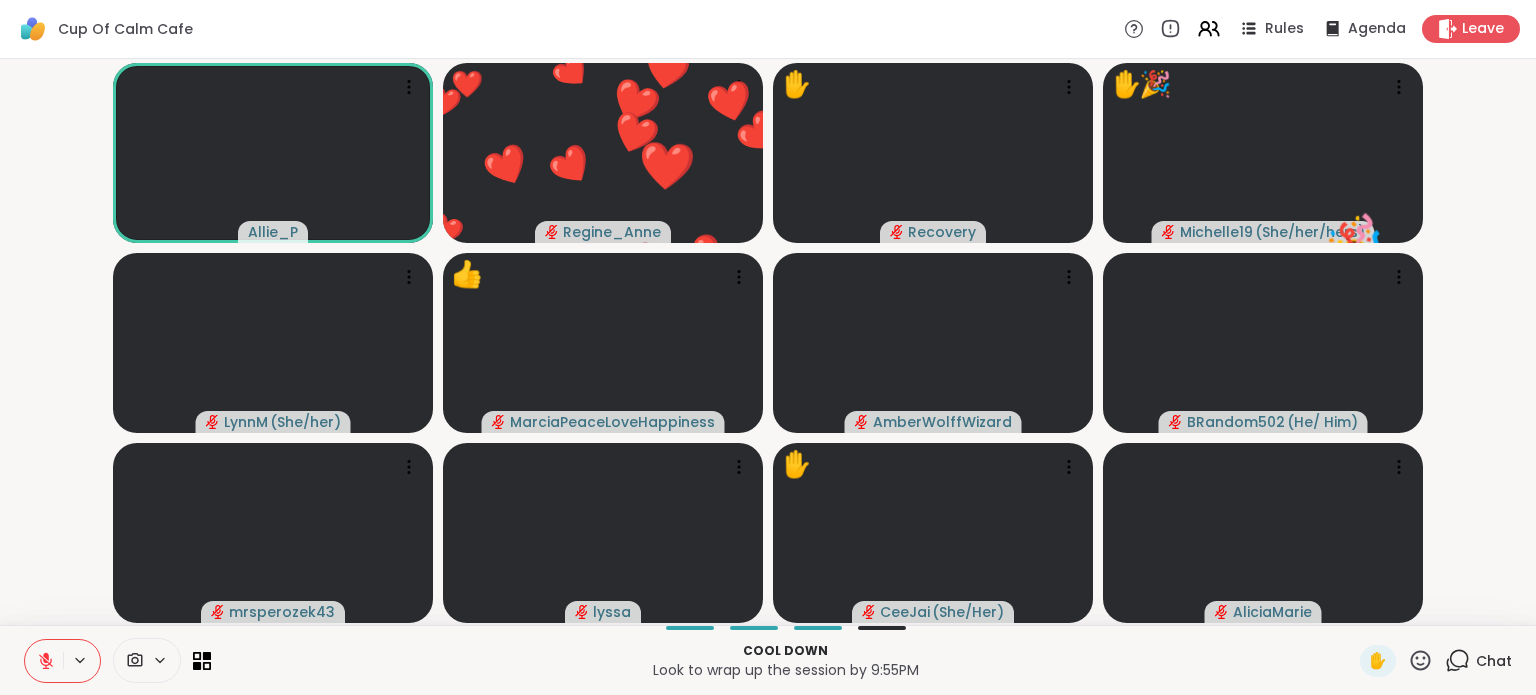 click 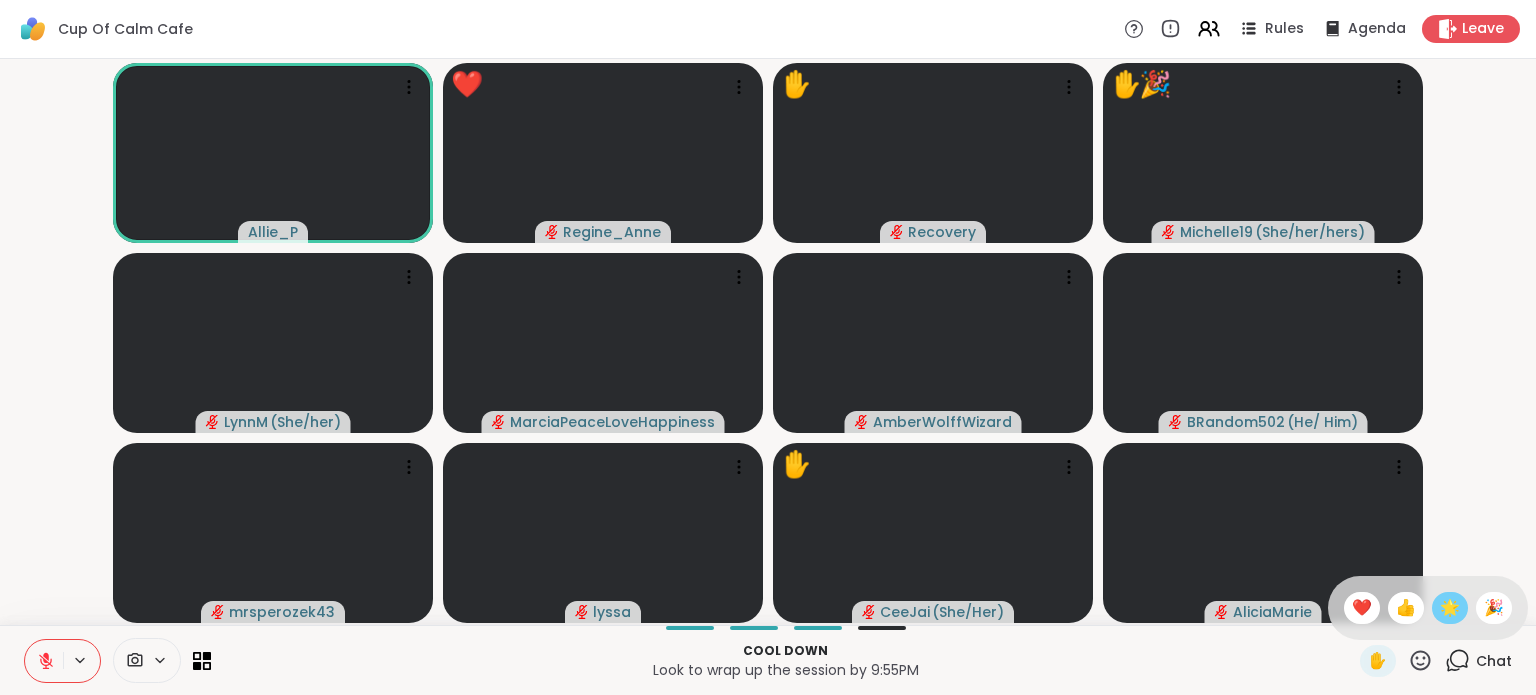 click on "🌟" at bounding box center [1450, 608] 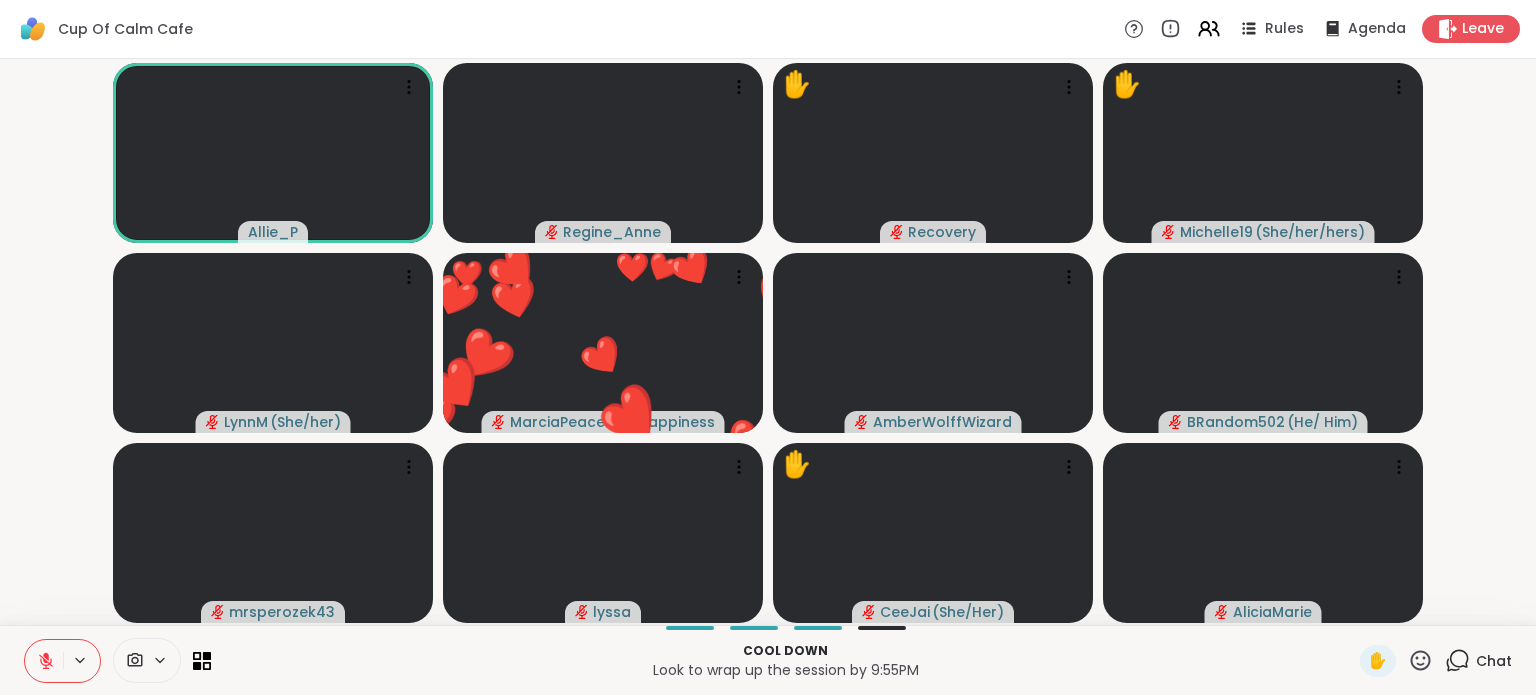 click 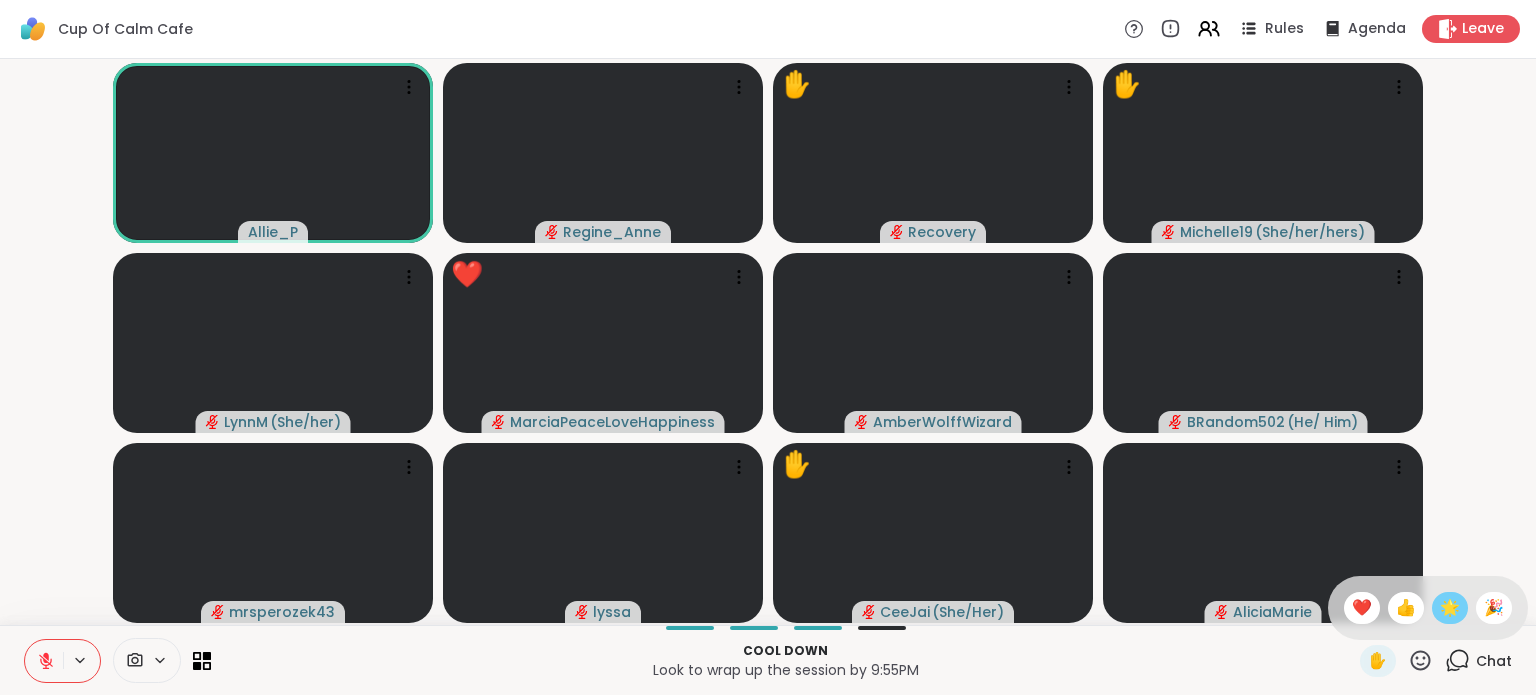 click on "🌟" at bounding box center [1450, 608] 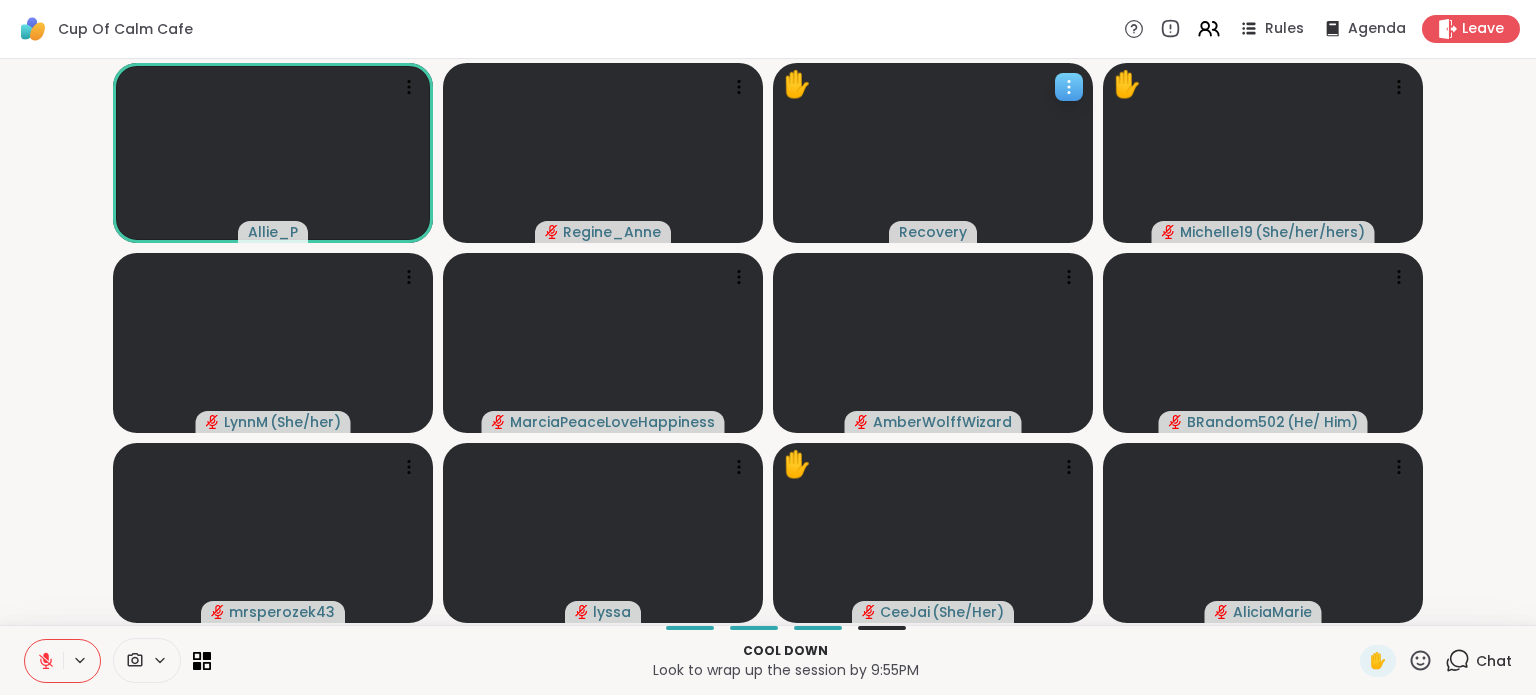 click 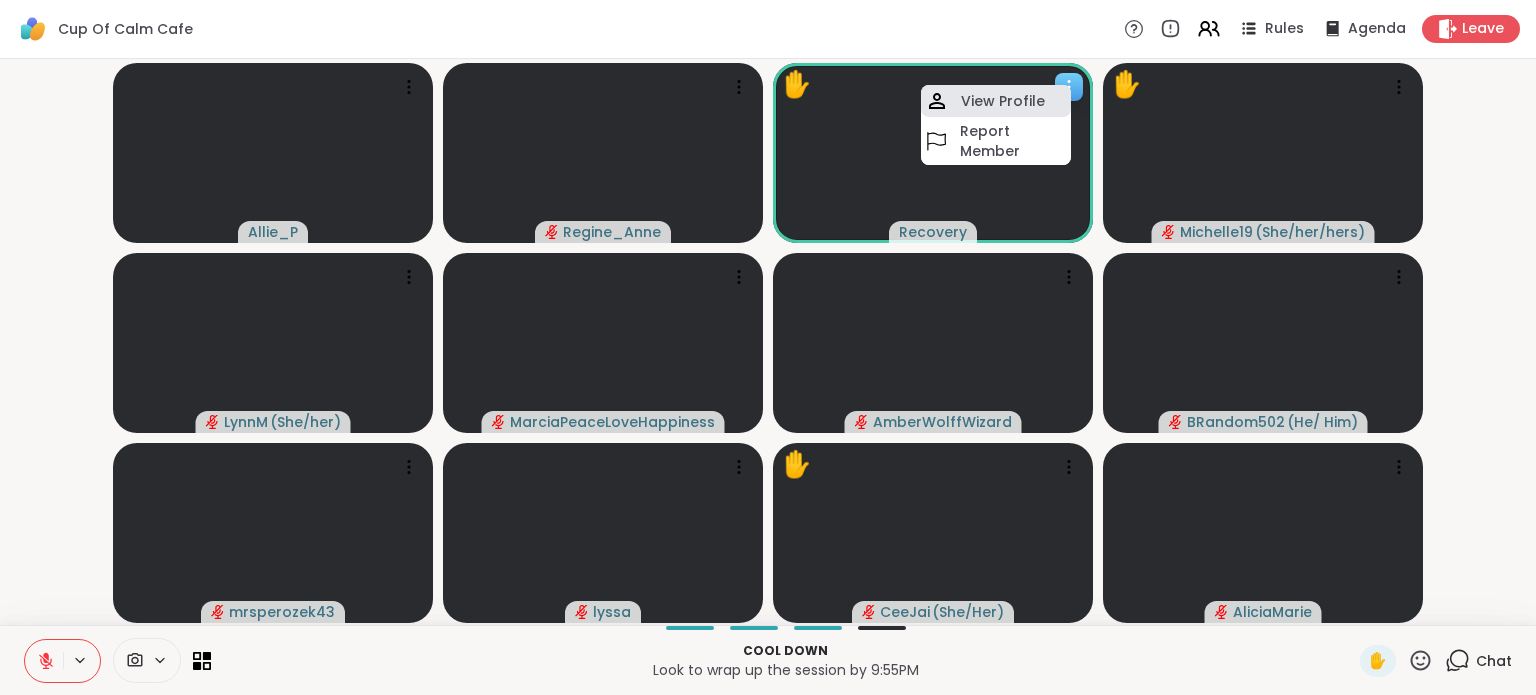 click on "View Profile" at bounding box center (996, 101) 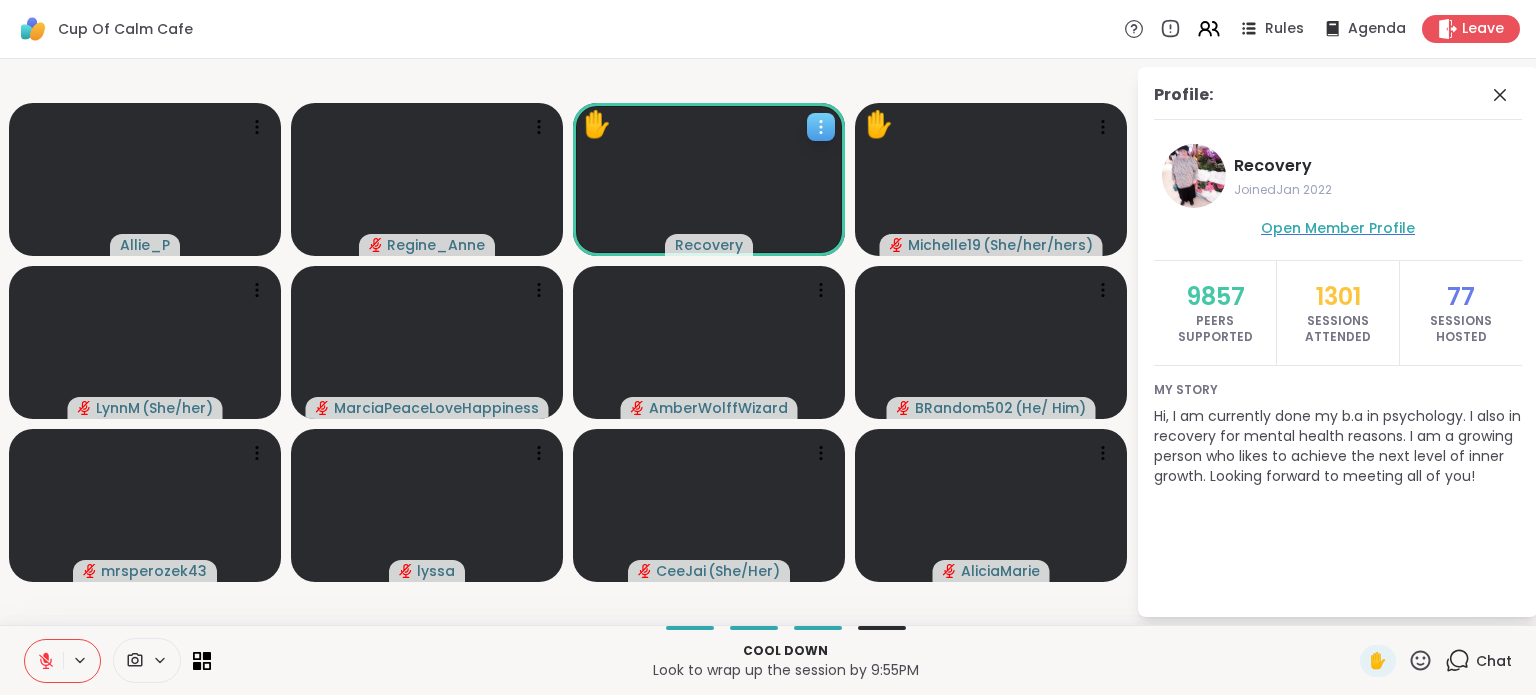 click on "Open Member Profile" at bounding box center [1338, 228] 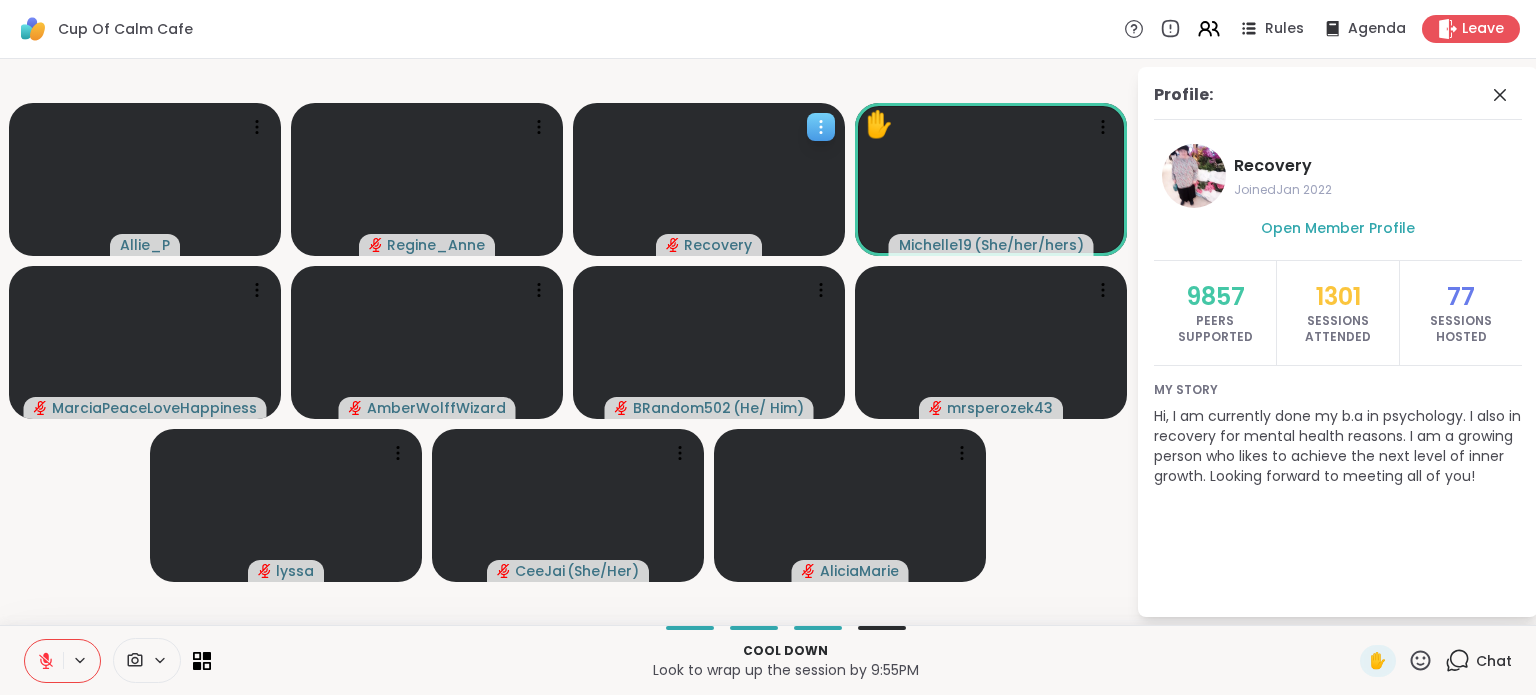click at bounding box center (1502, 95) 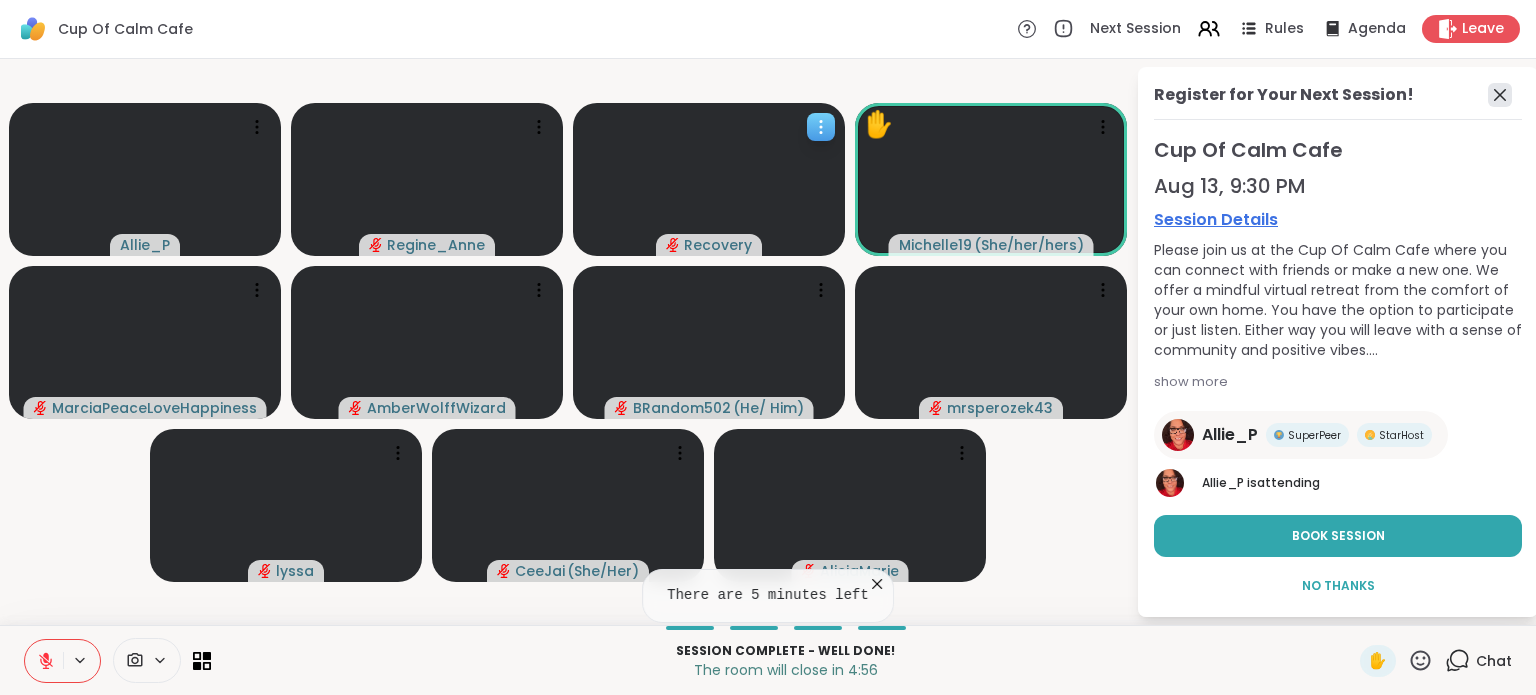 click 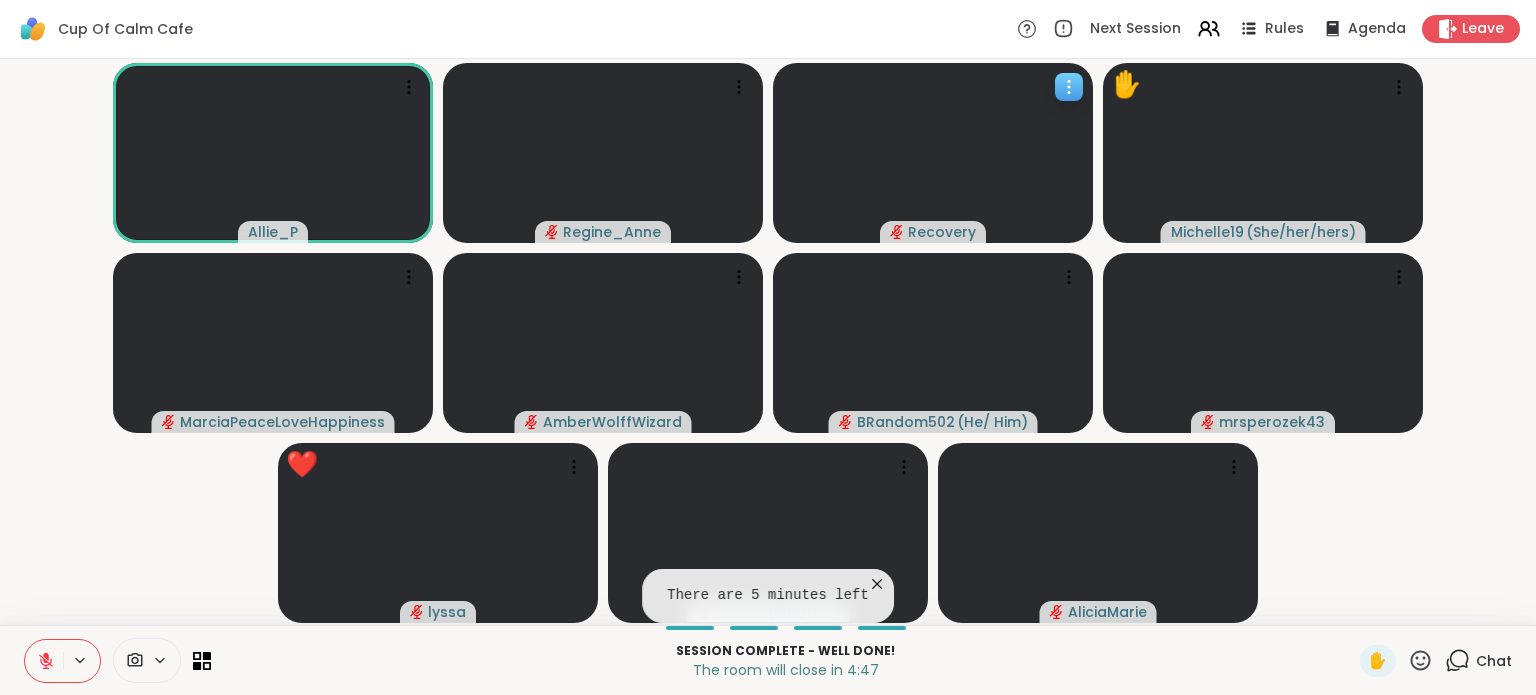 click 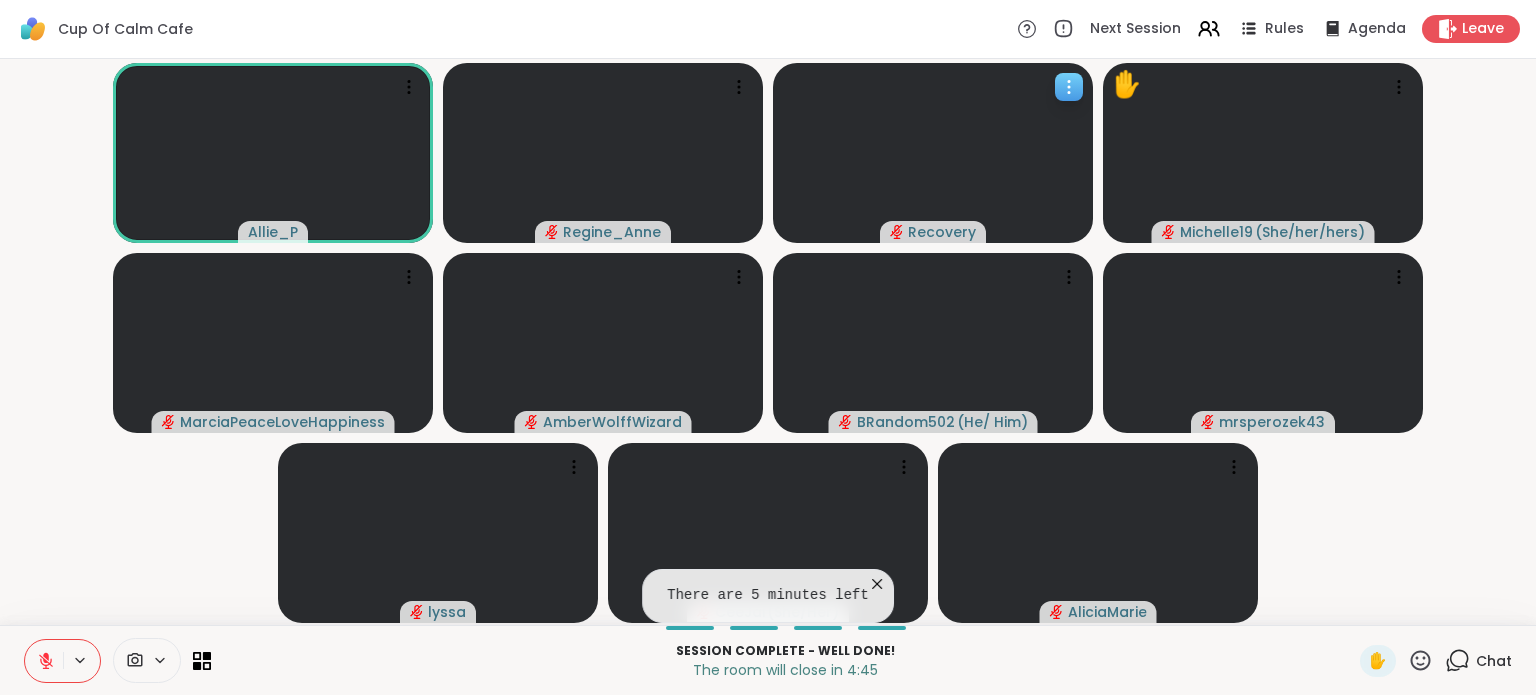 click on "Allie_P Regine_Anne Recovery ✋ Michelle19 ( She/her/hers ) MarciaPeaceLoveHappiness AmberWolffWizard BRandom502 ( He/ Him ) mrsperozek43 lyssa CeeJai ( She/Her ) AliciaMarie" at bounding box center (768, 342) 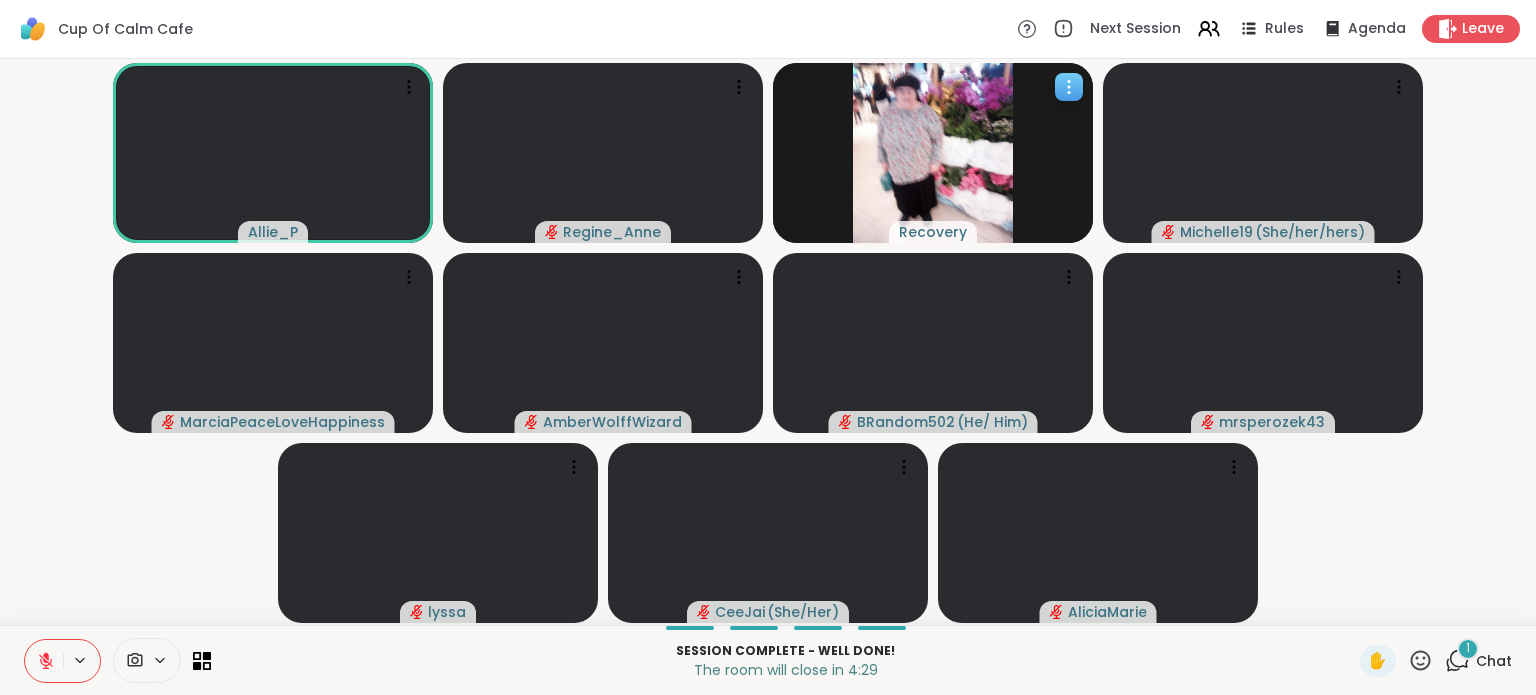click 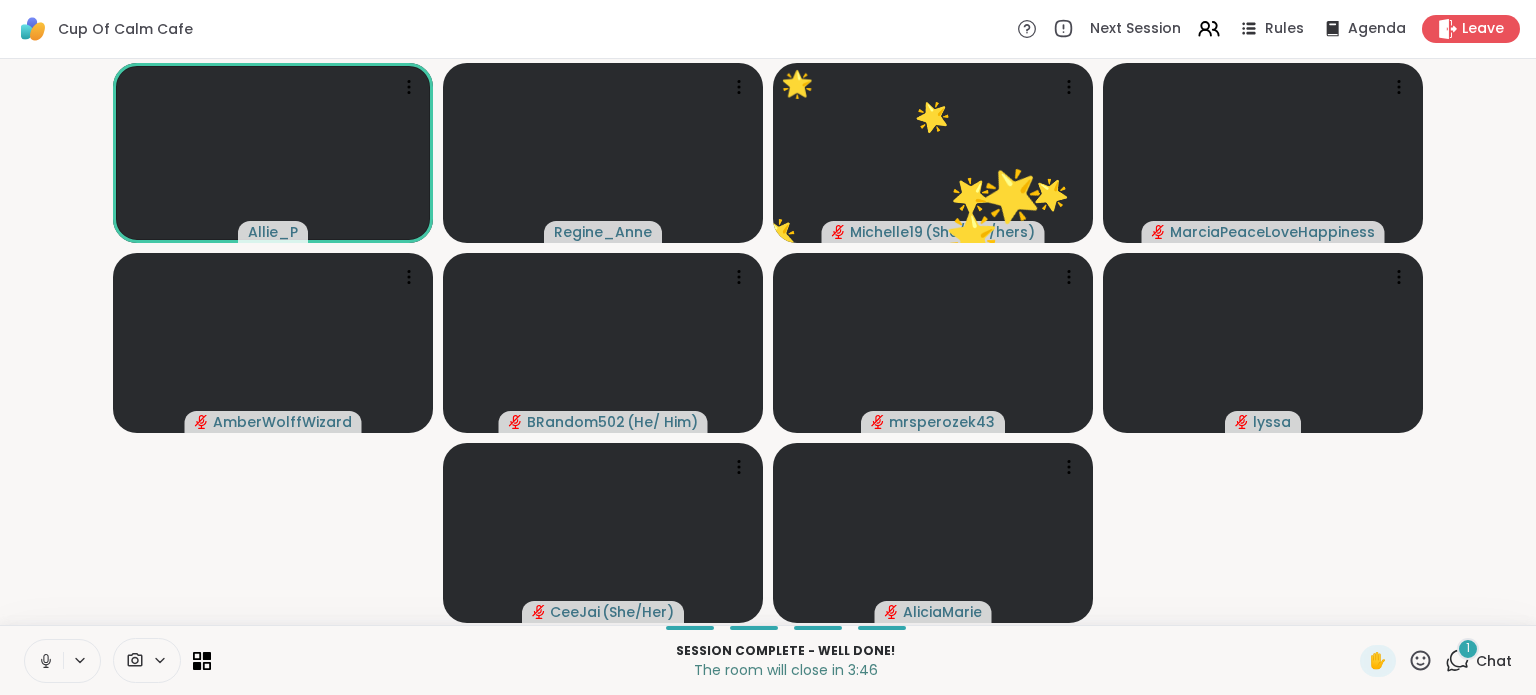 click at bounding box center (44, 661) 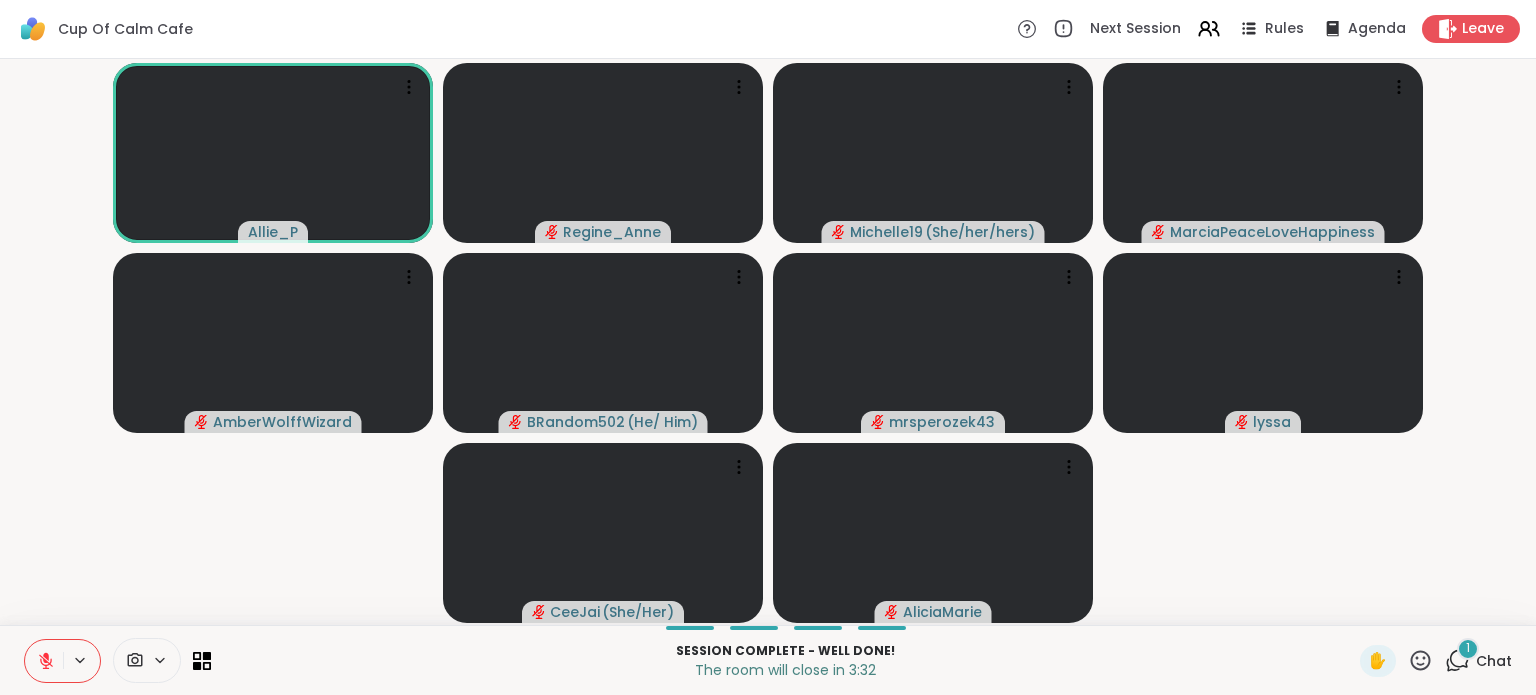 click on "Chat" at bounding box center (1494, 661) 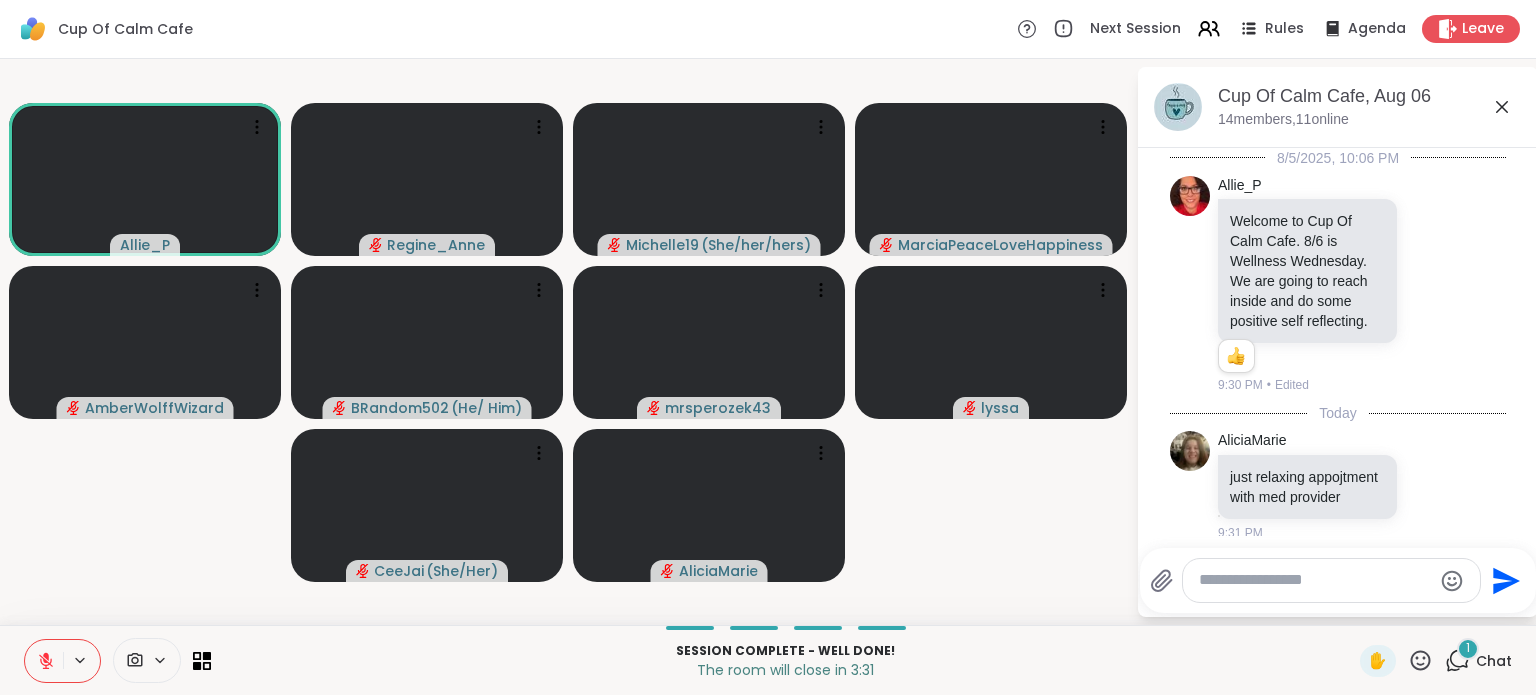scroll, scrollTop: 2520, scrollLeft: 0, axis: vertical 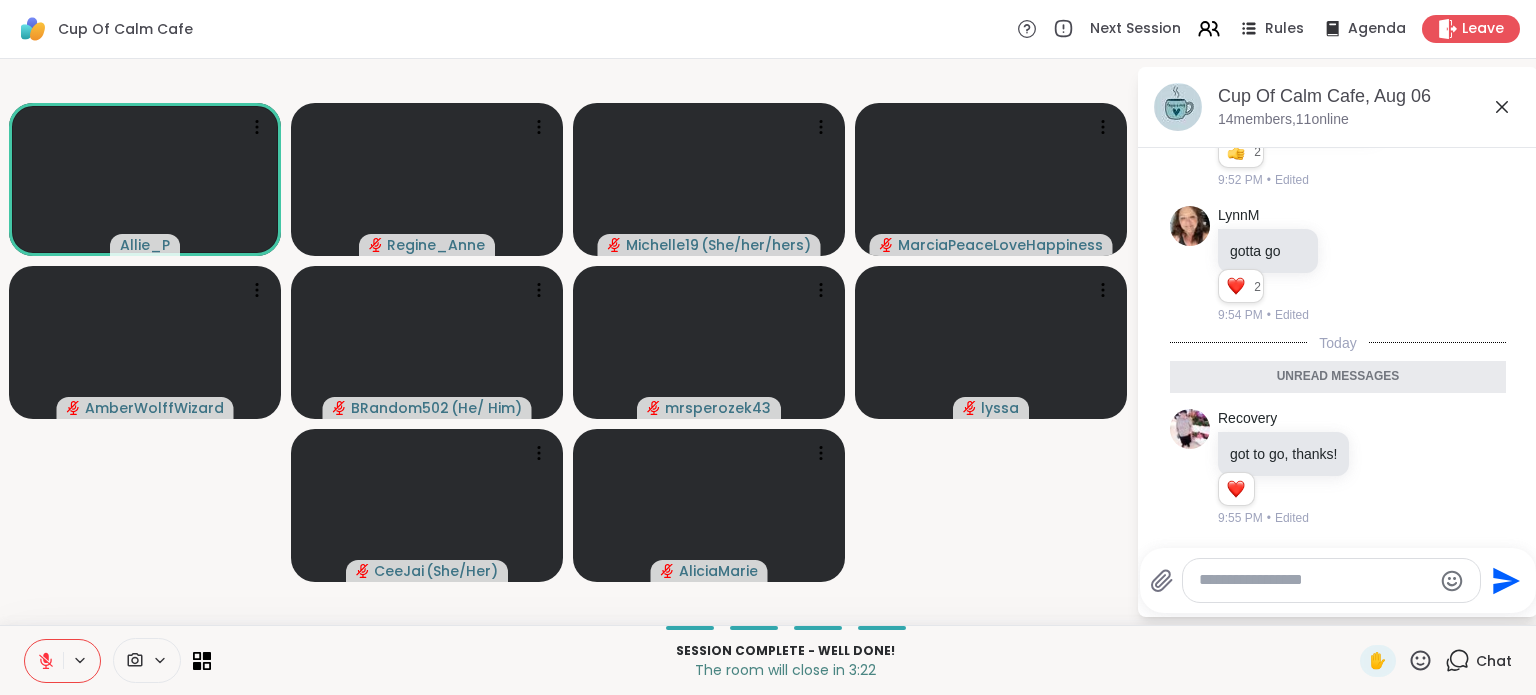 click 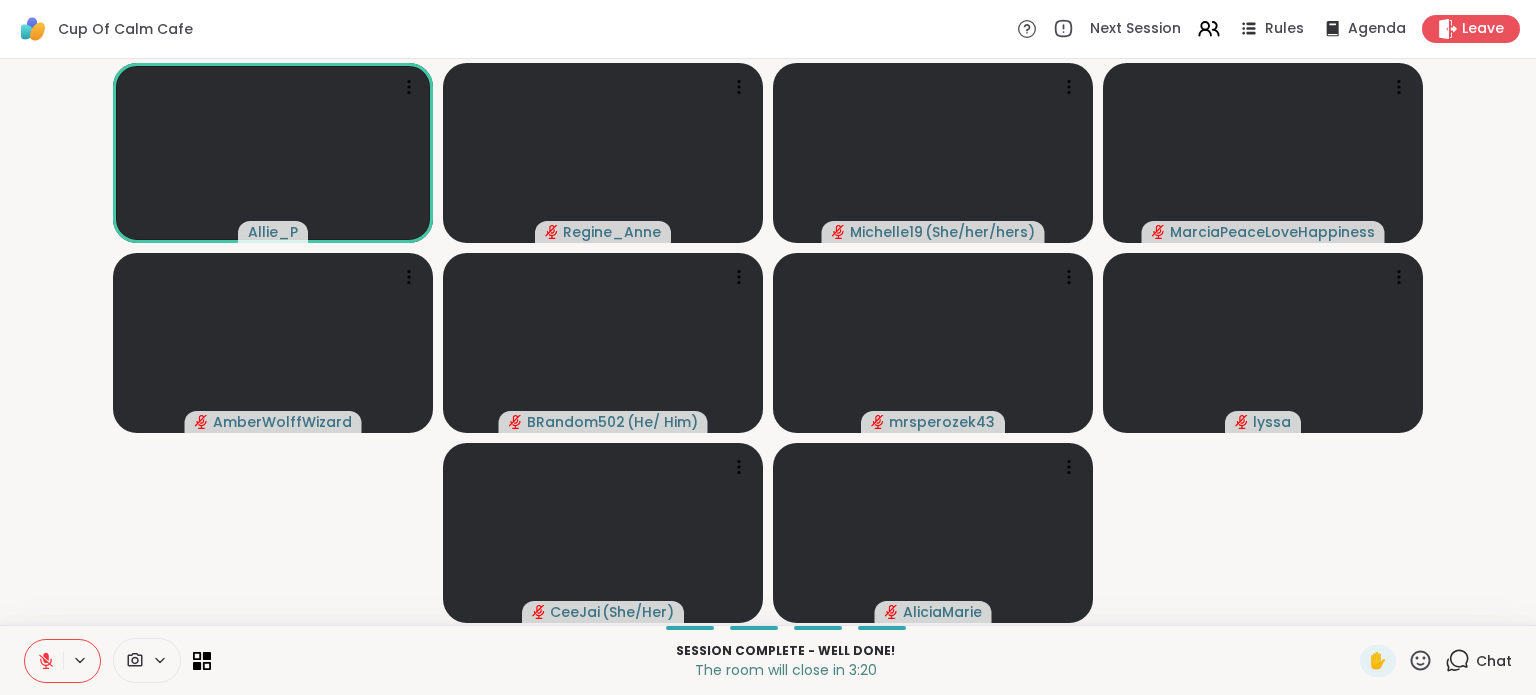 click 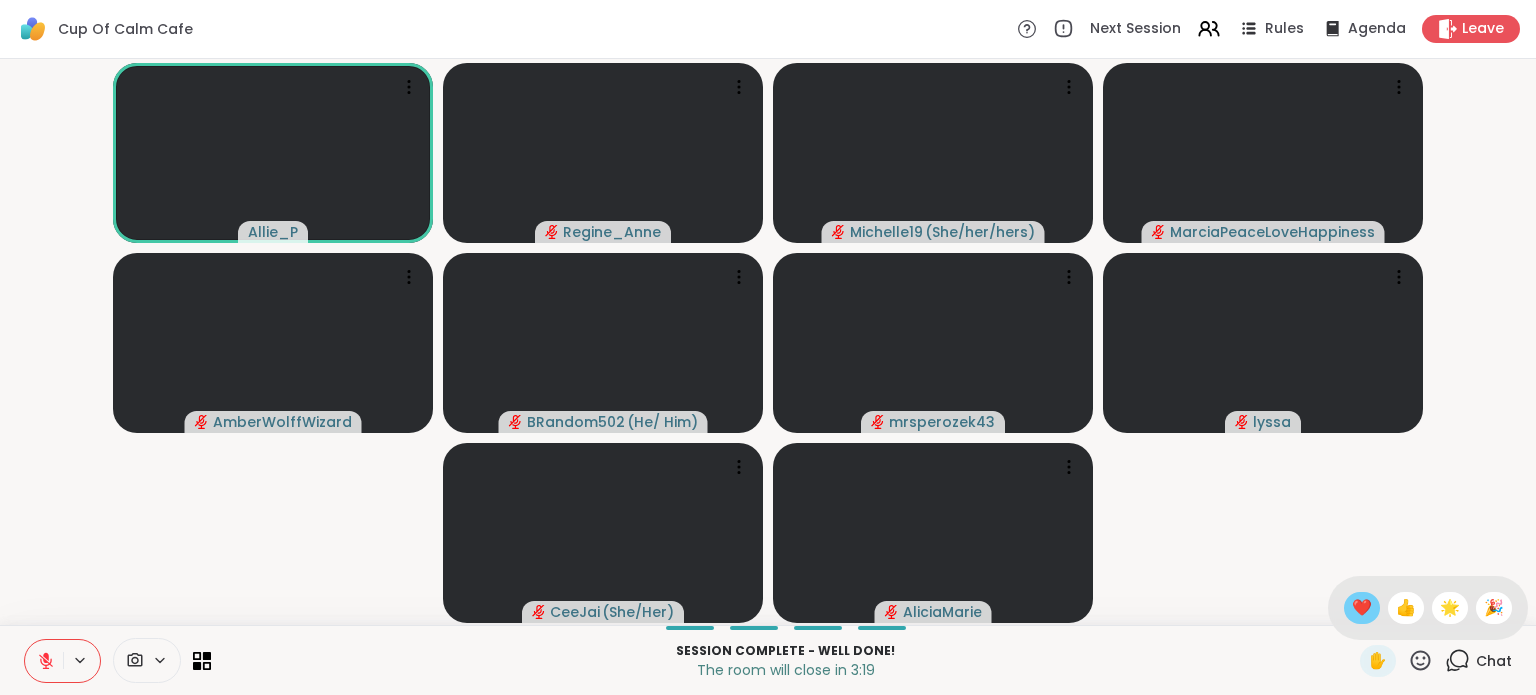 click on "❤️" at bounding box center (1362, 608) 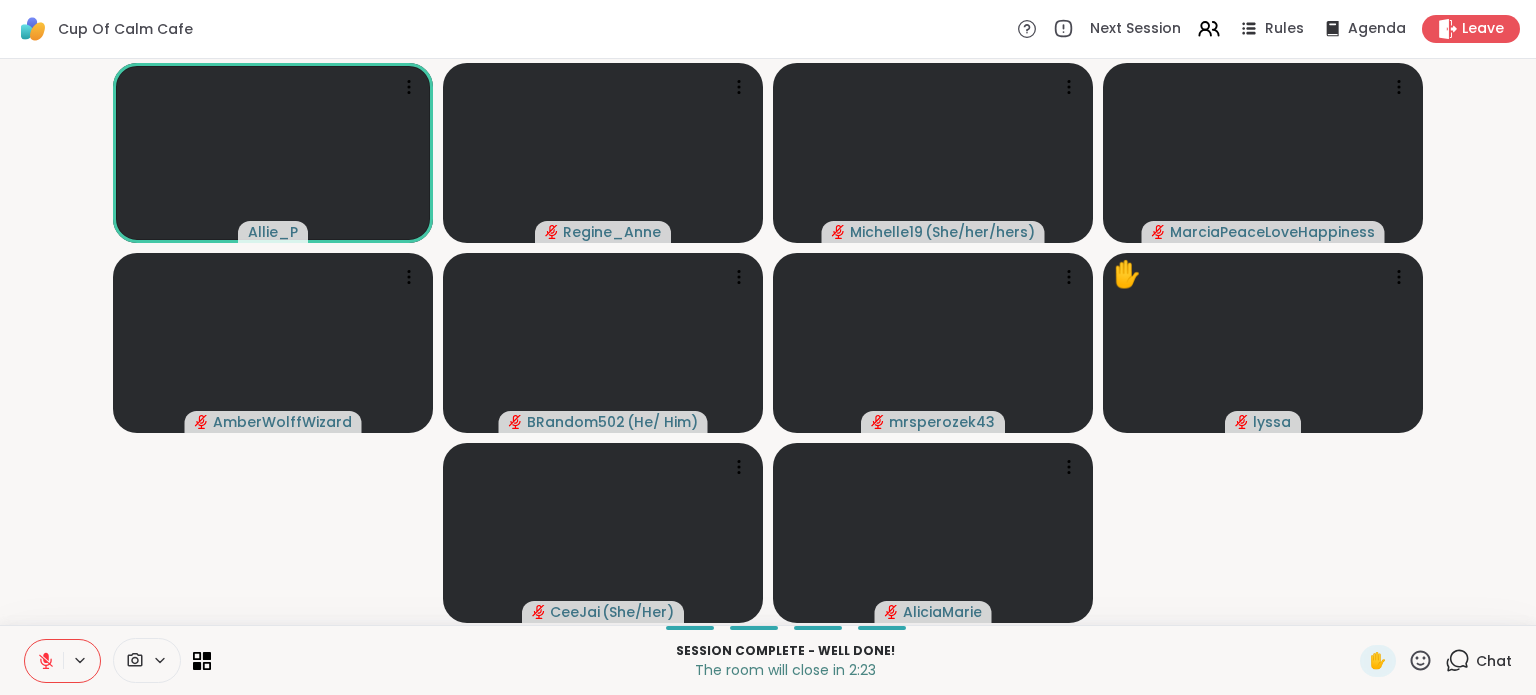 click 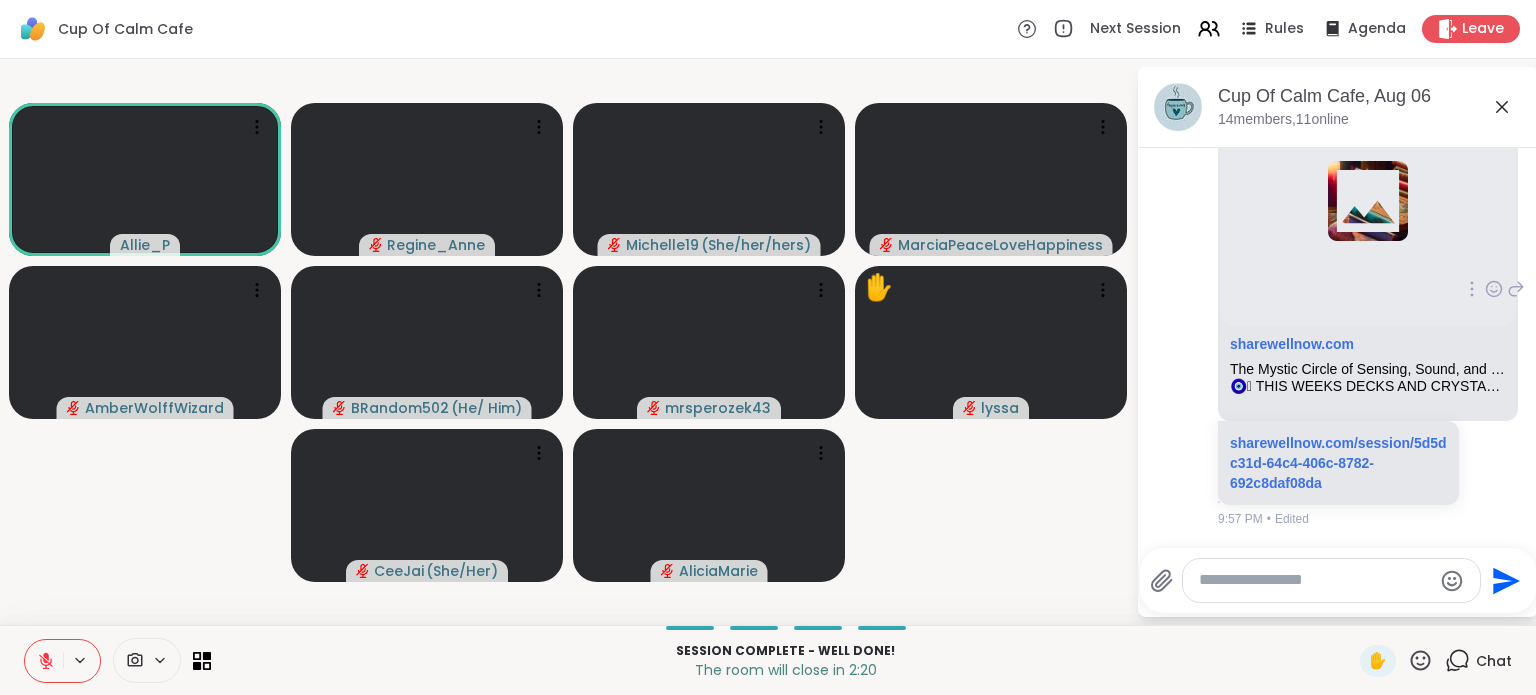 scroll, scrollTop: 2945, scrollLeft: 0, axis: vertical 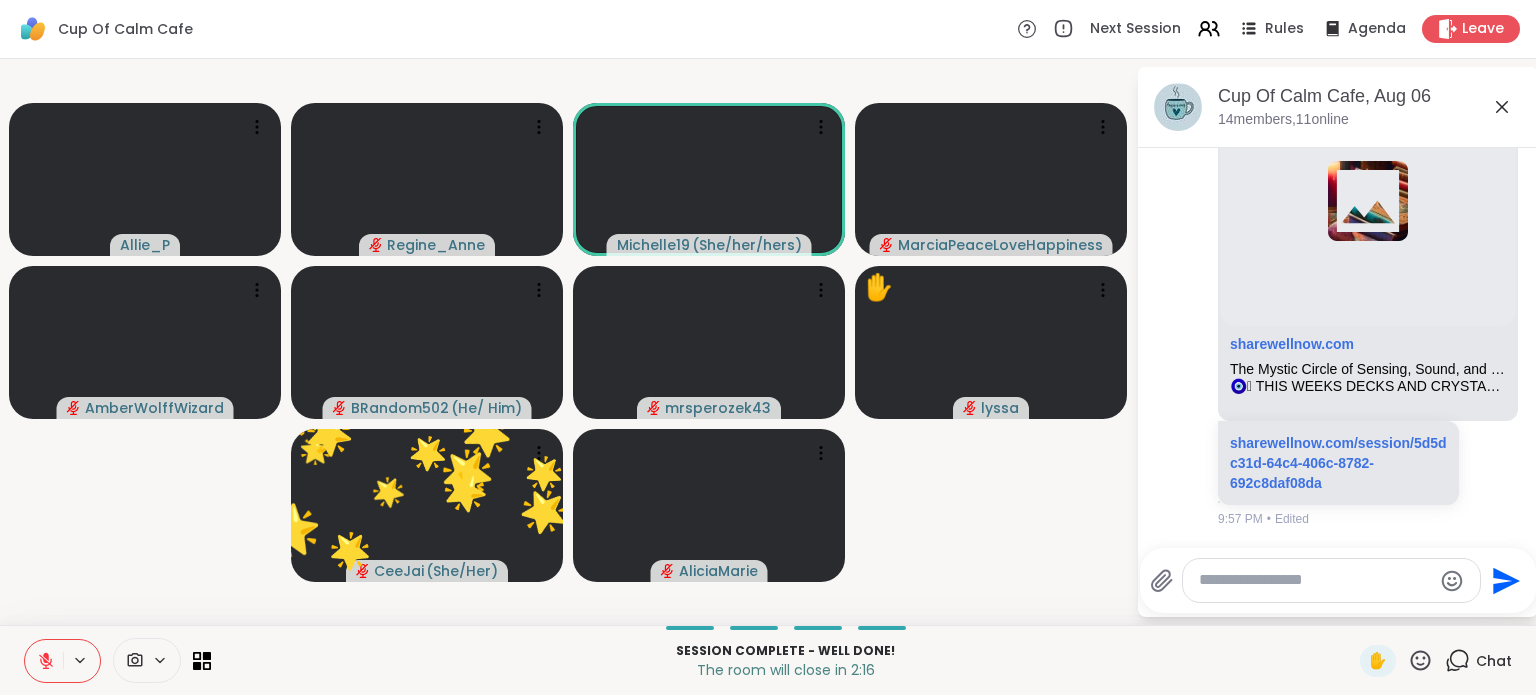 click 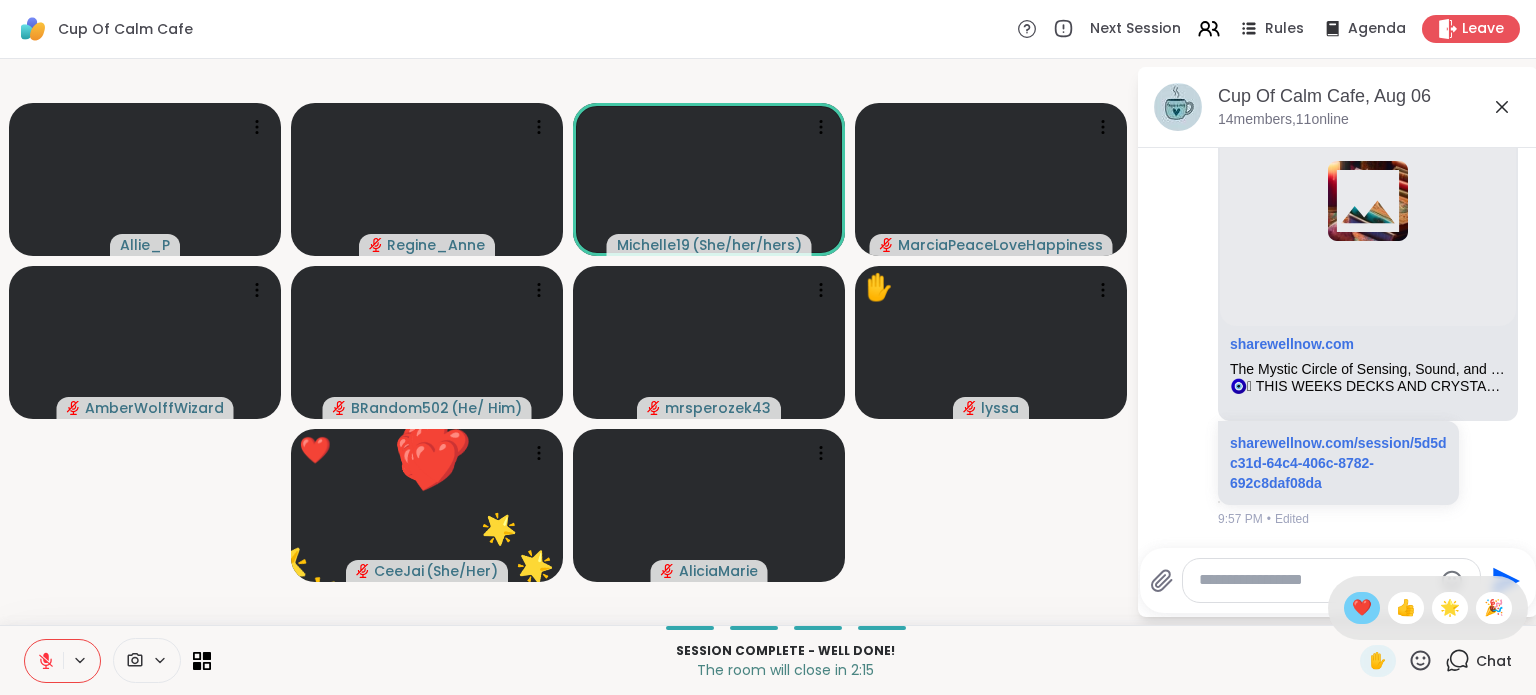 click on "❤️" at bounding box center [1362, 608] 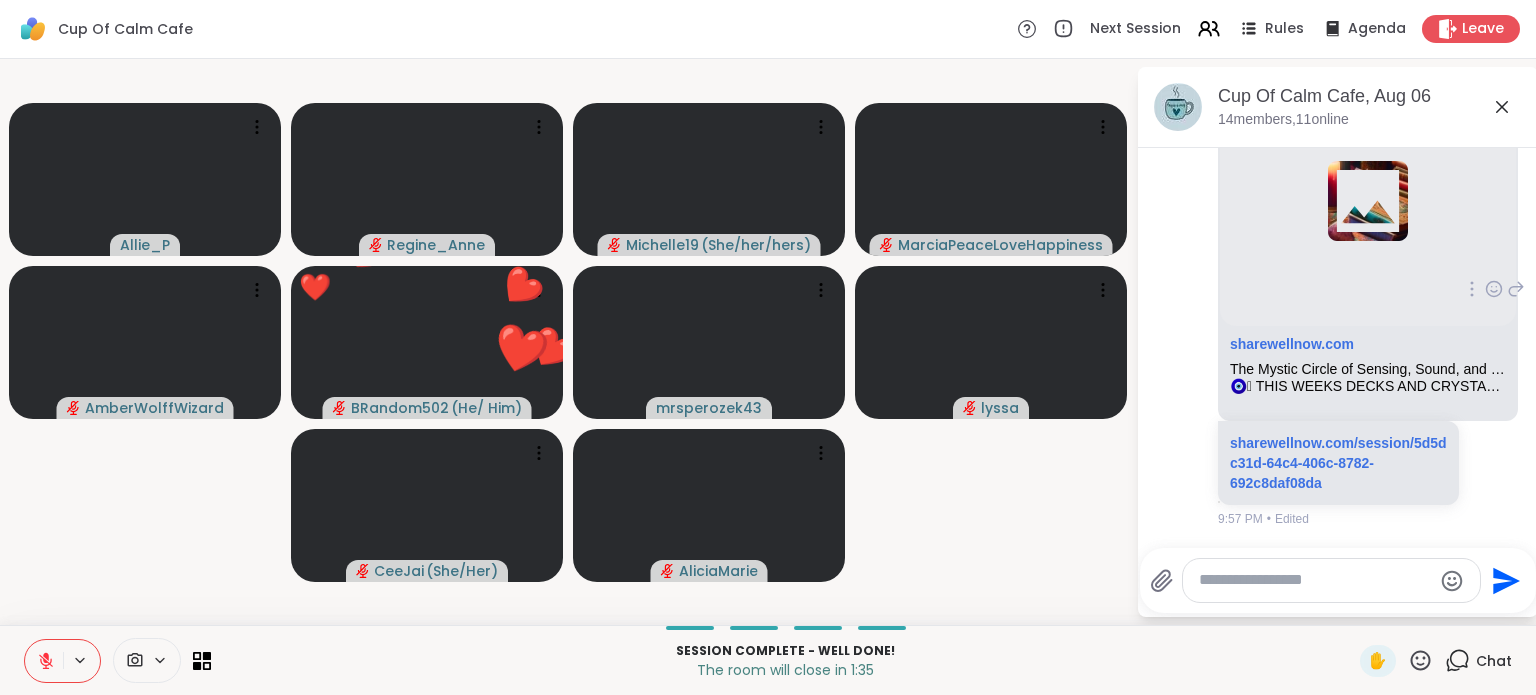 scroll, scrollTop: 2945, scrollLeft: 0, axis: vertical 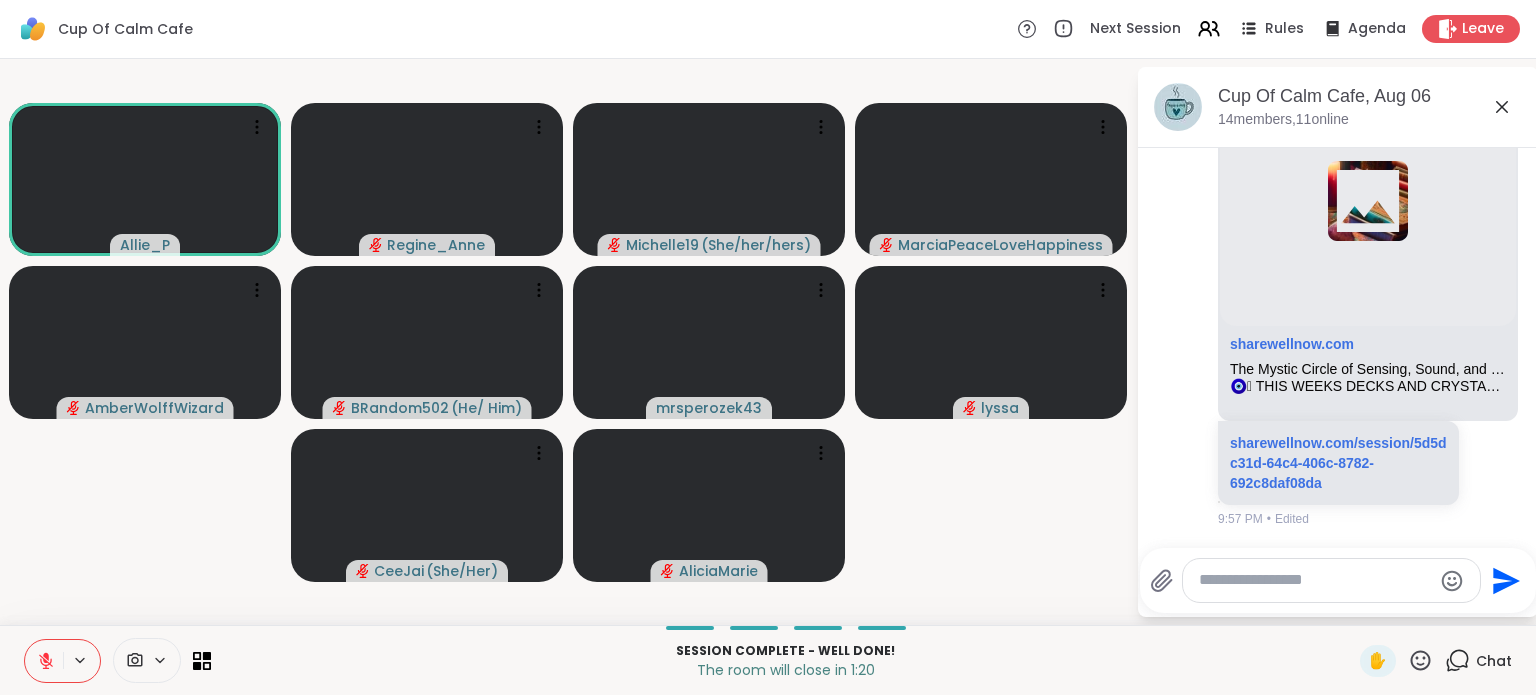 click 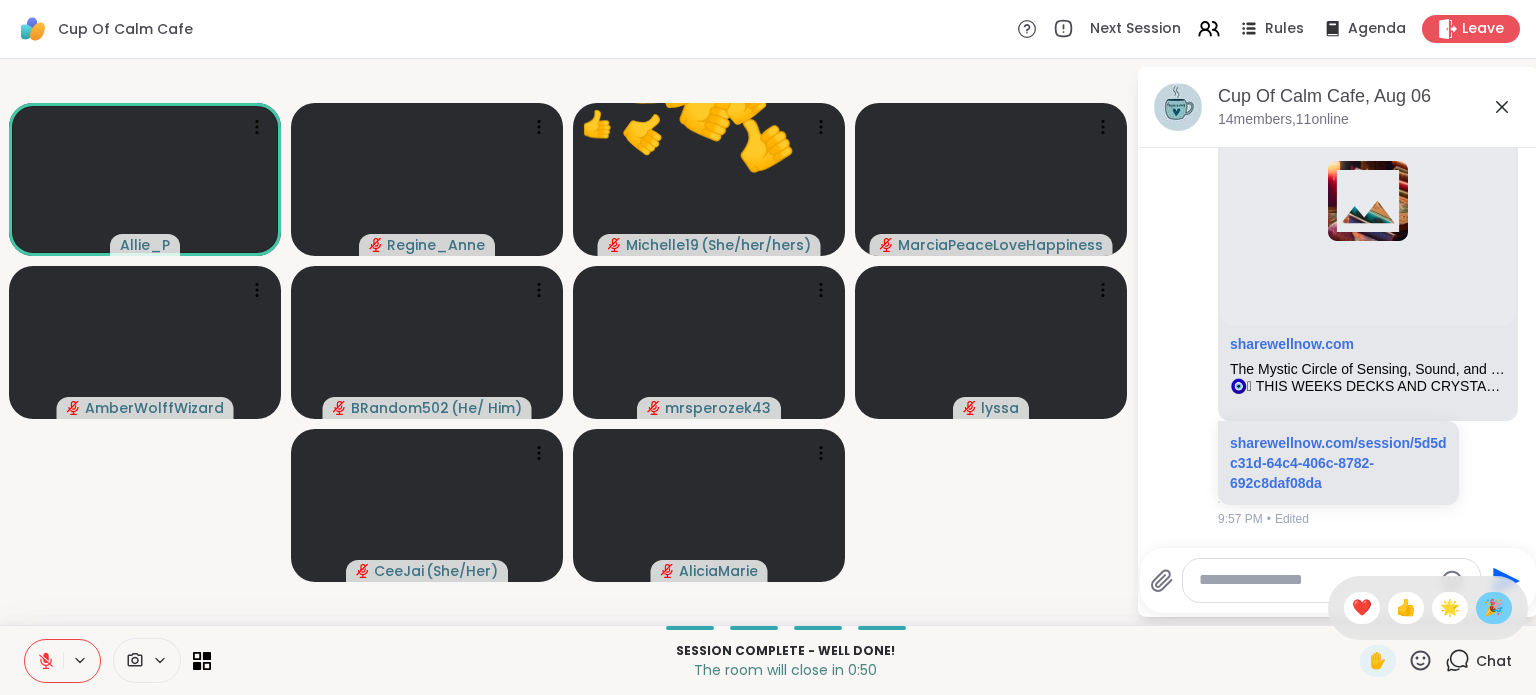 click on "🎉" at bounding box center [1494, 608] 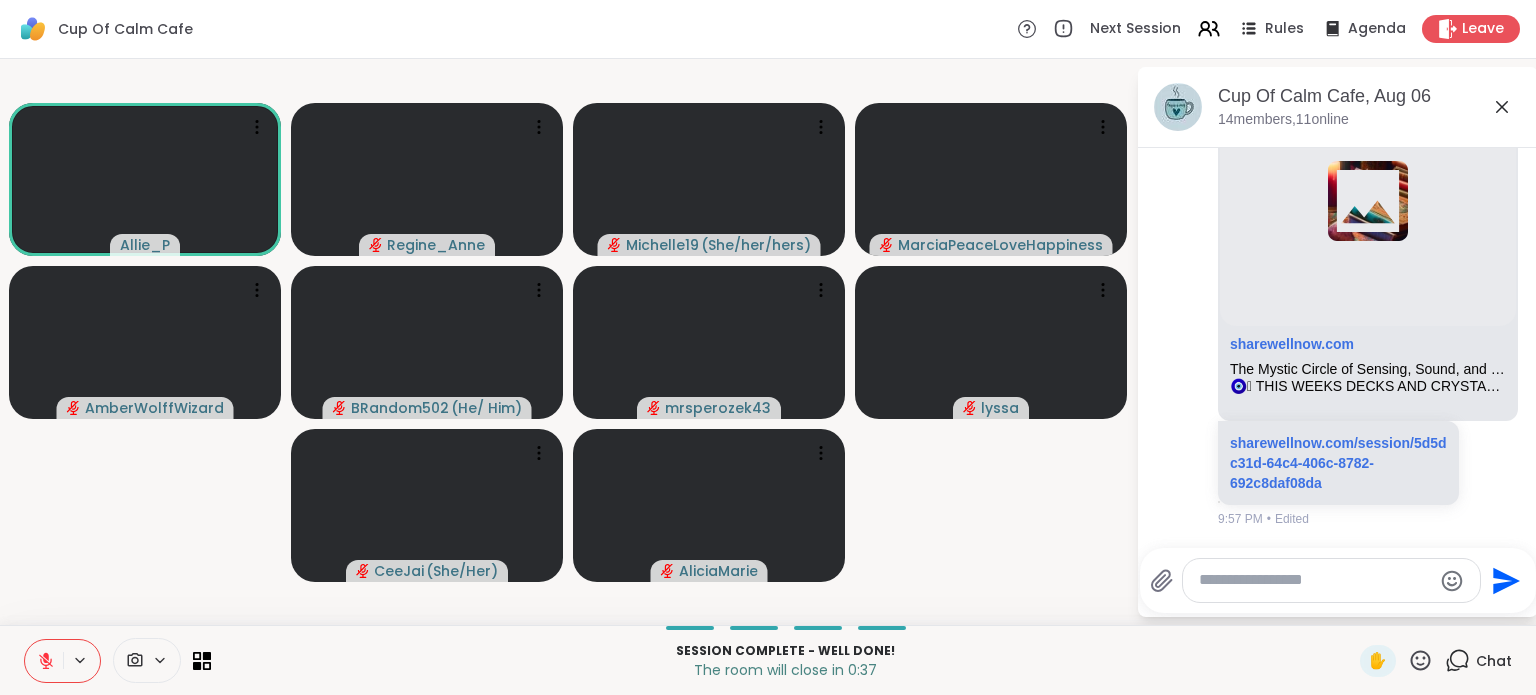 click 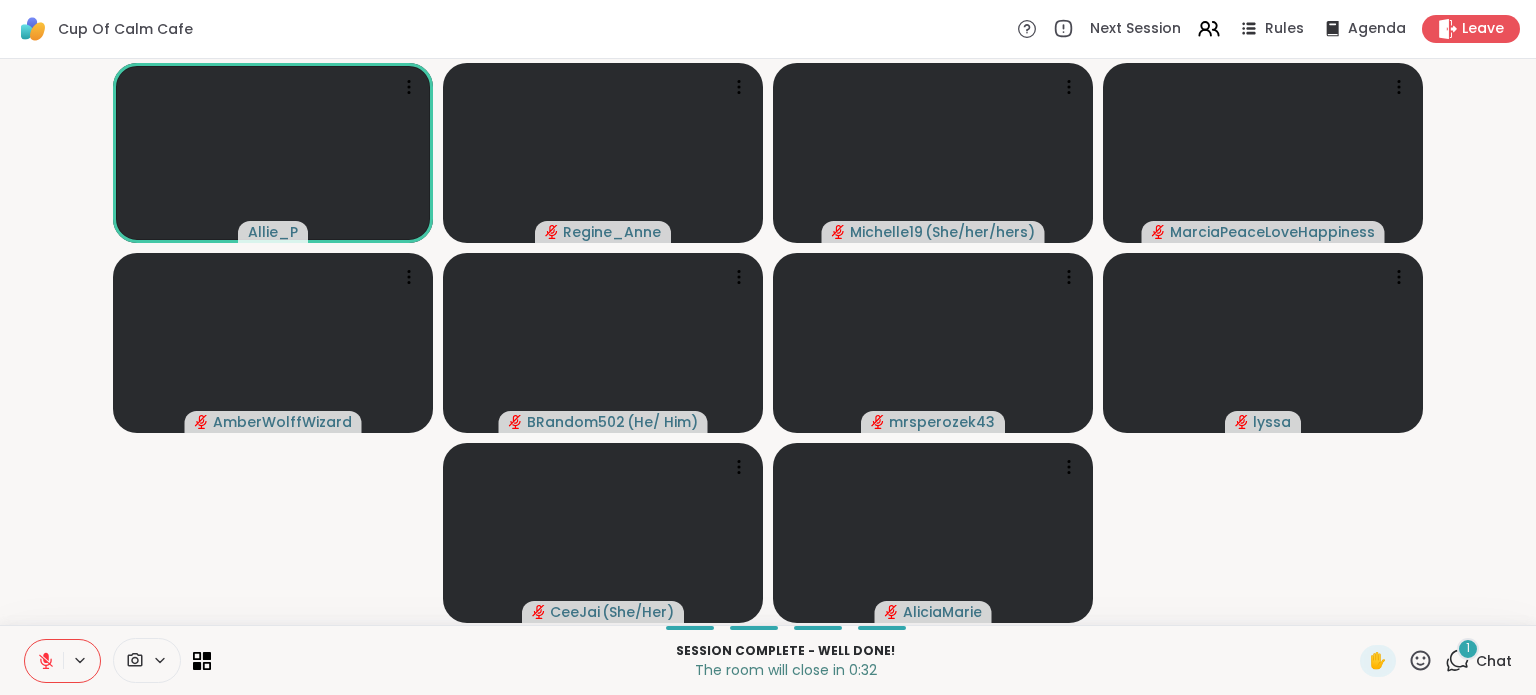 click on "1 Chat" at bounding box center (1478, 661) 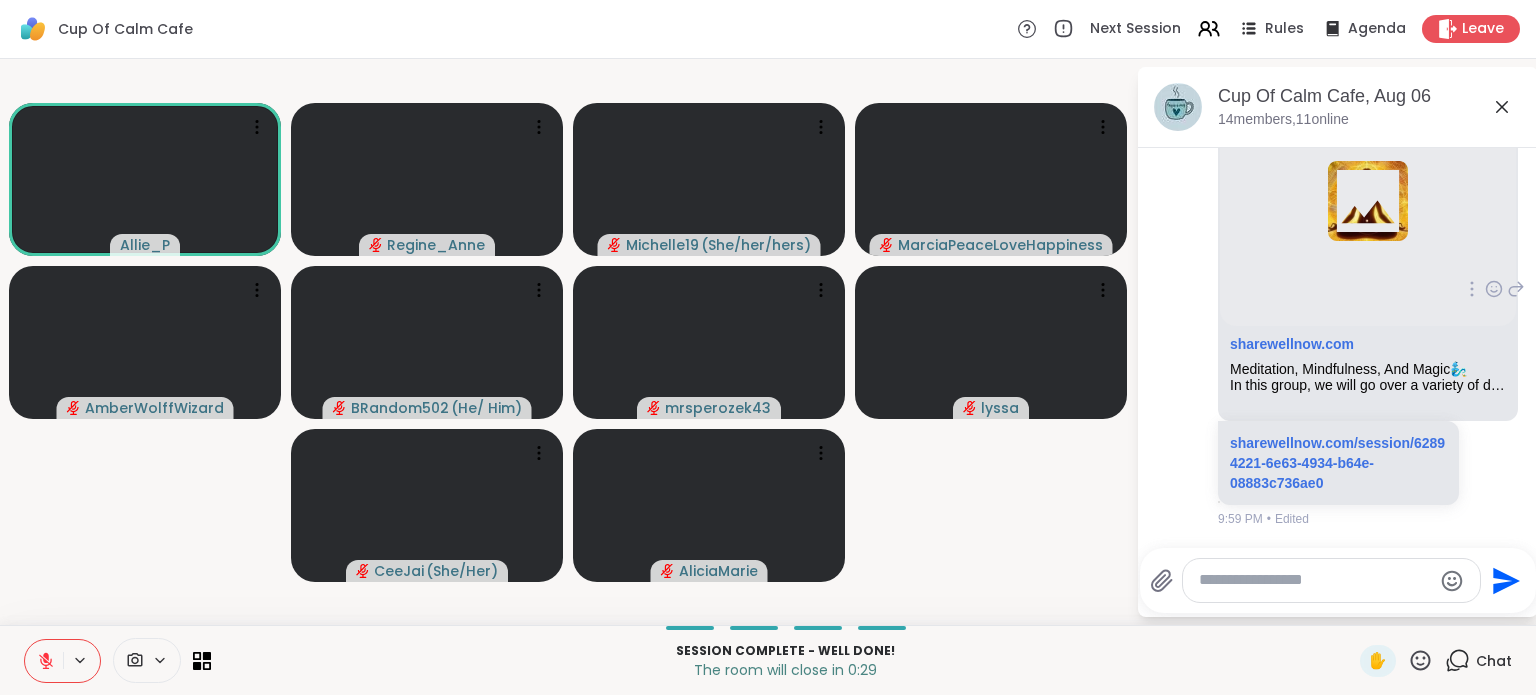 scroll, scrollTop: 3506, scrollLeft: 0, axis: vertical 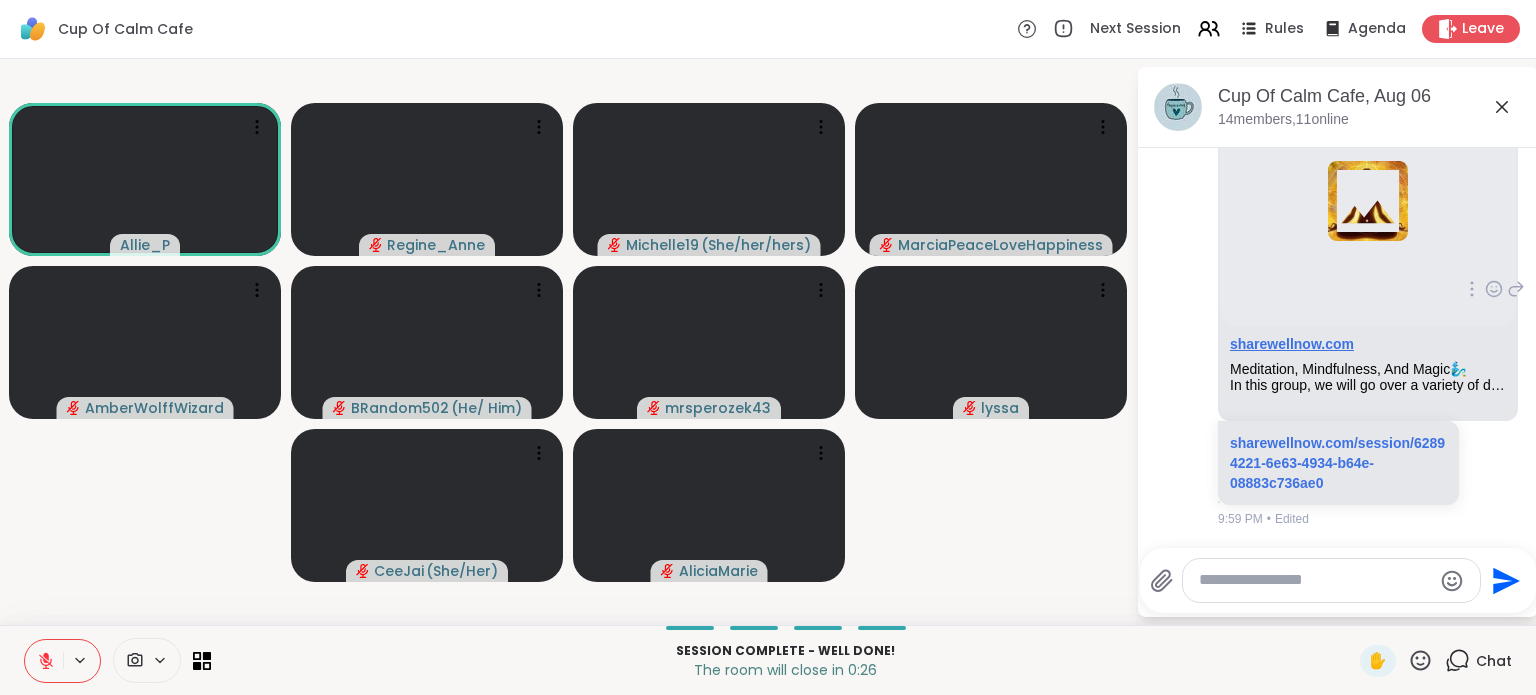 click on "sharewellnow.com" at bounding box center [1292, 344] 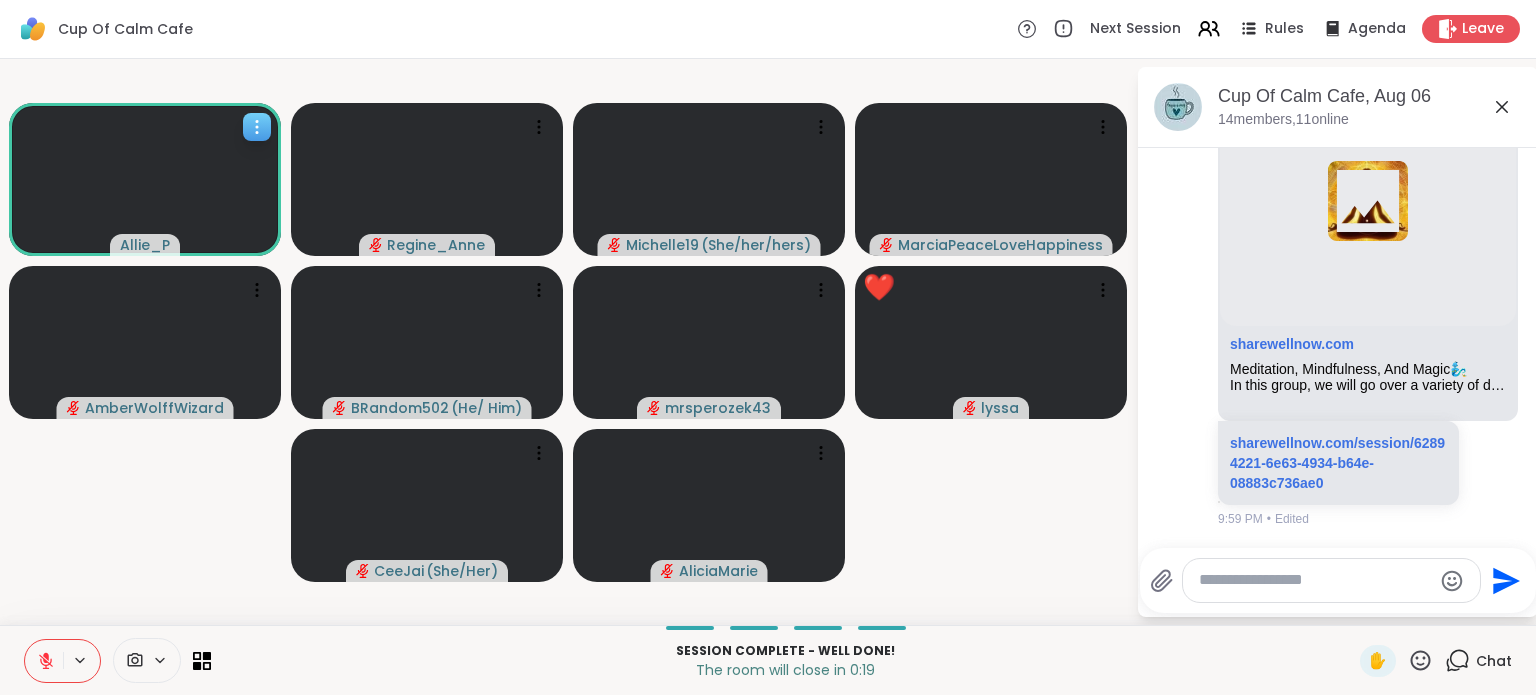 click 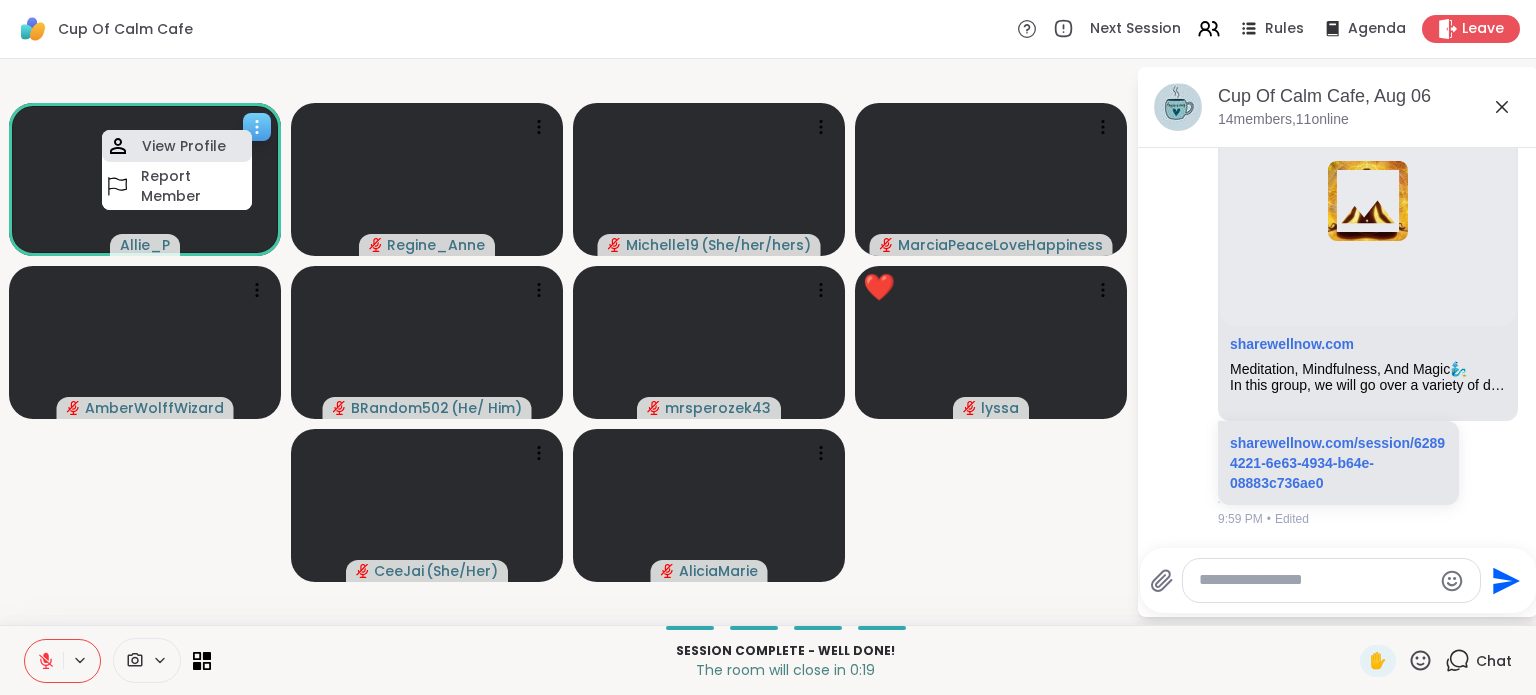 click on "View Profile" at bounding box center (184, 146) 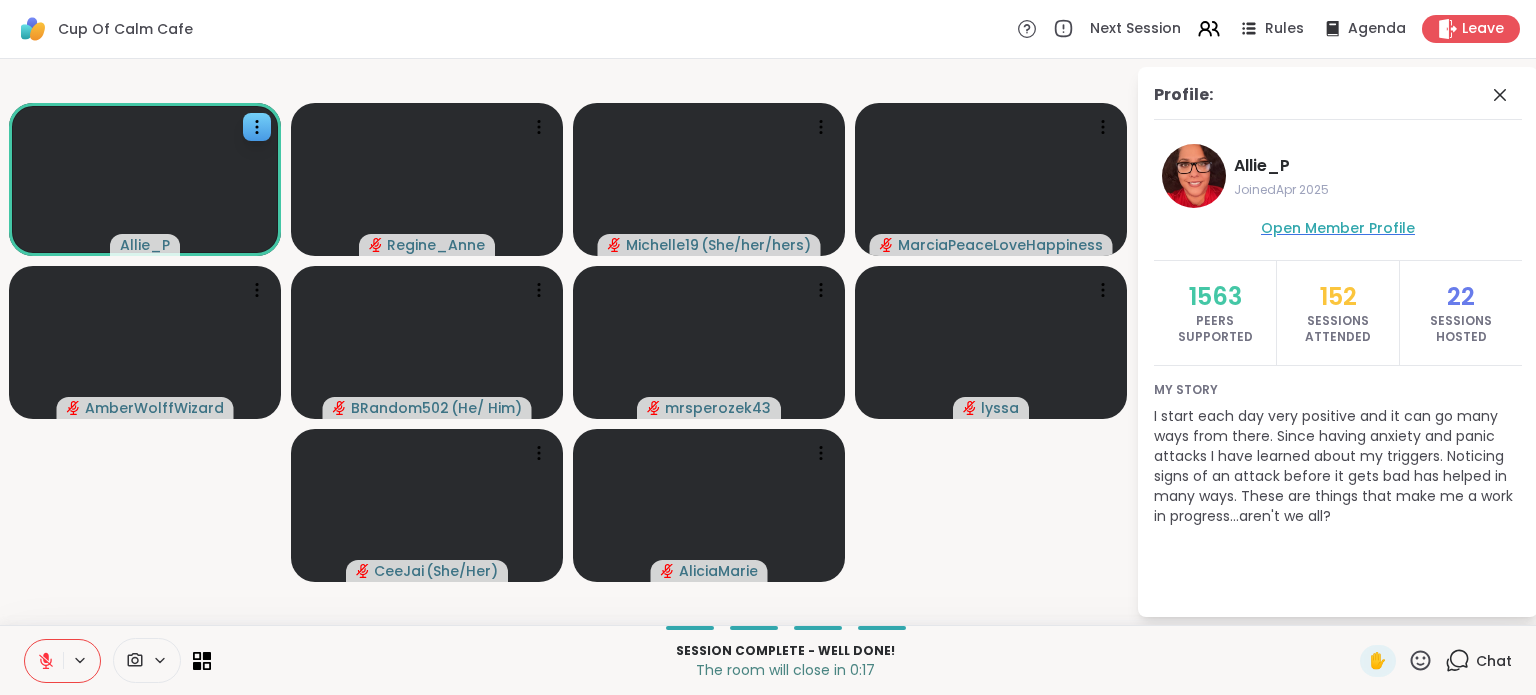 click on "Open Member Profile" at bounding box center [1338, 228] 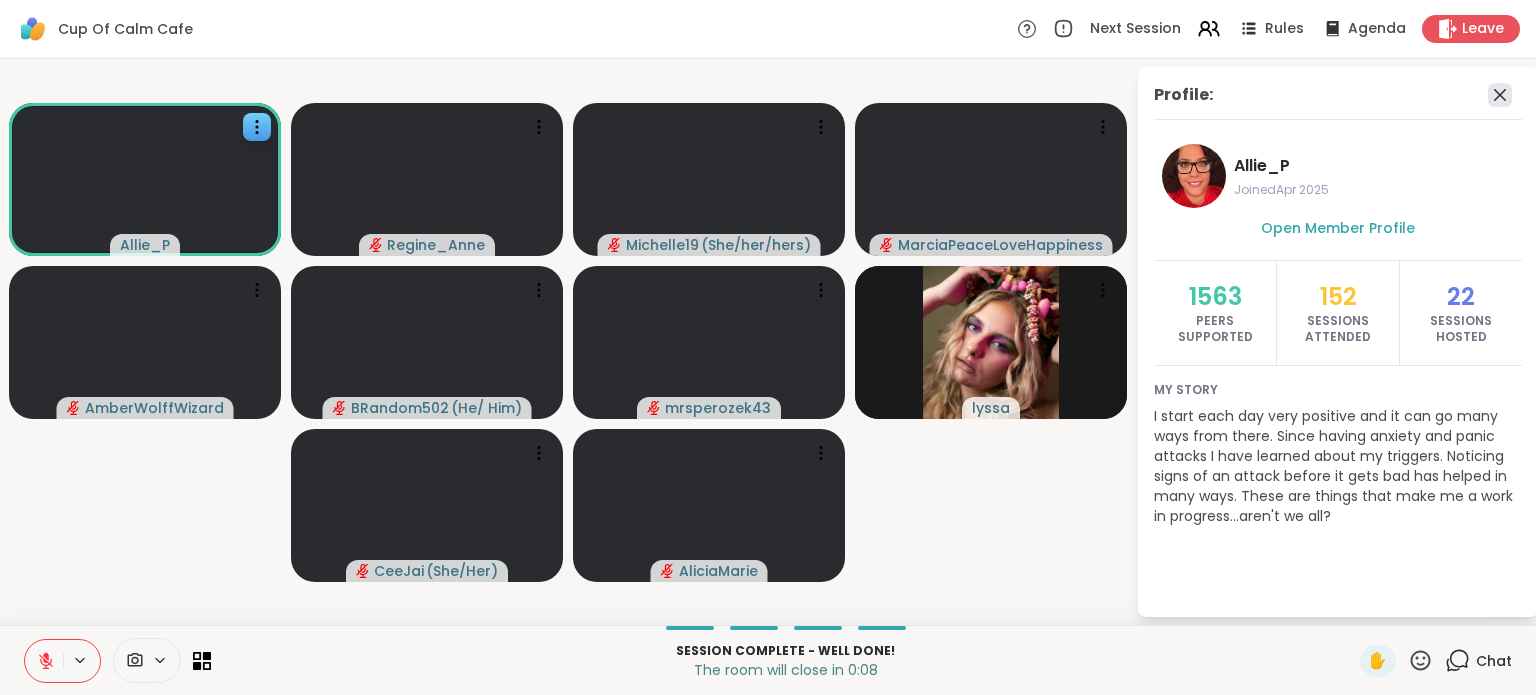 click 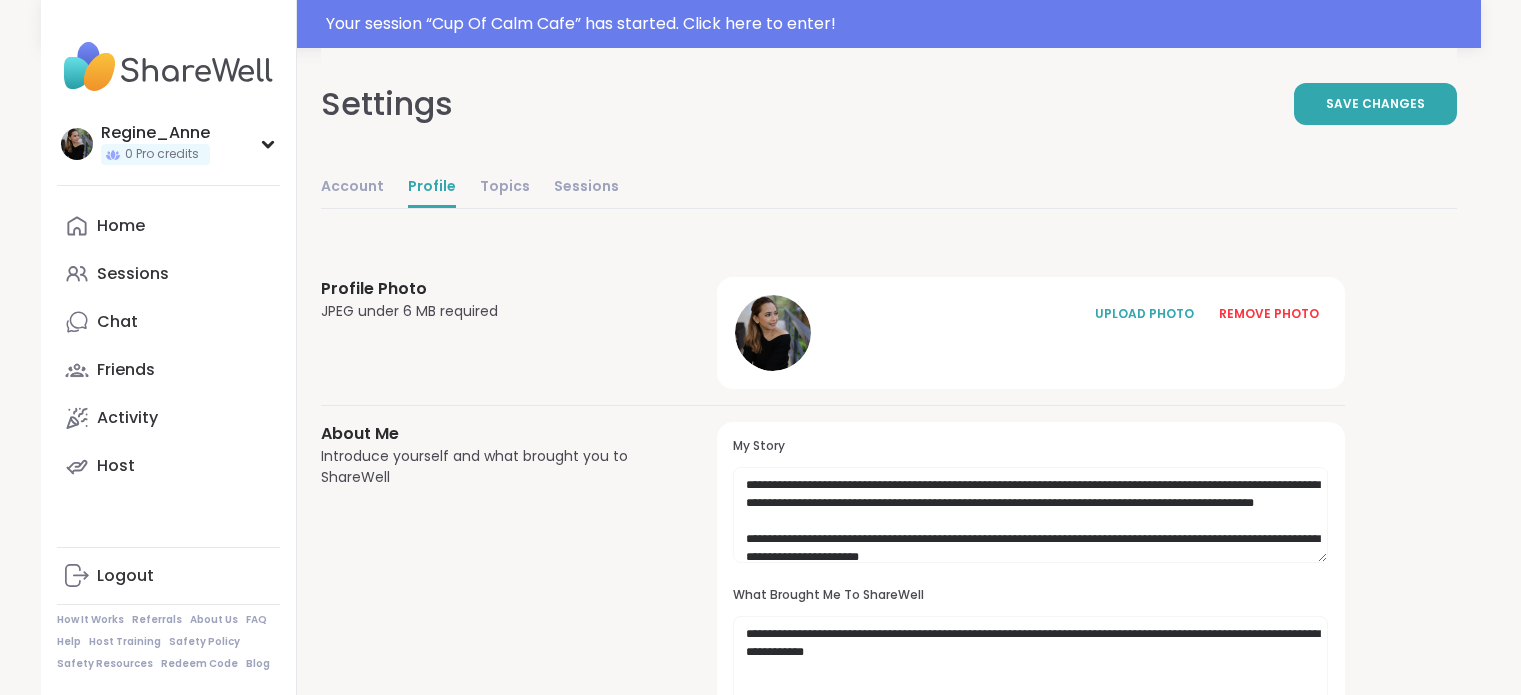 scroll, scrollTop: 0, scrollLeft: 0, axis: both 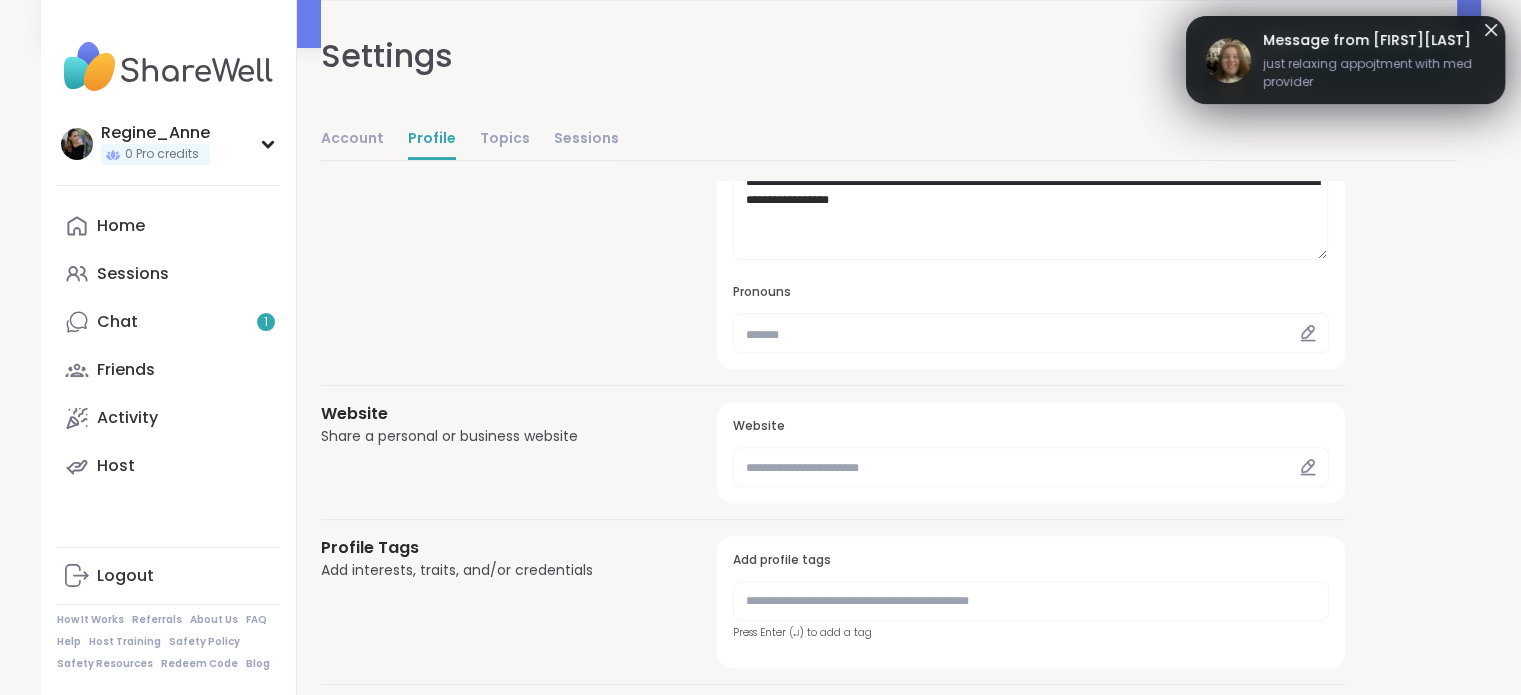 click on "About Us" at bounding box center (214, 620) 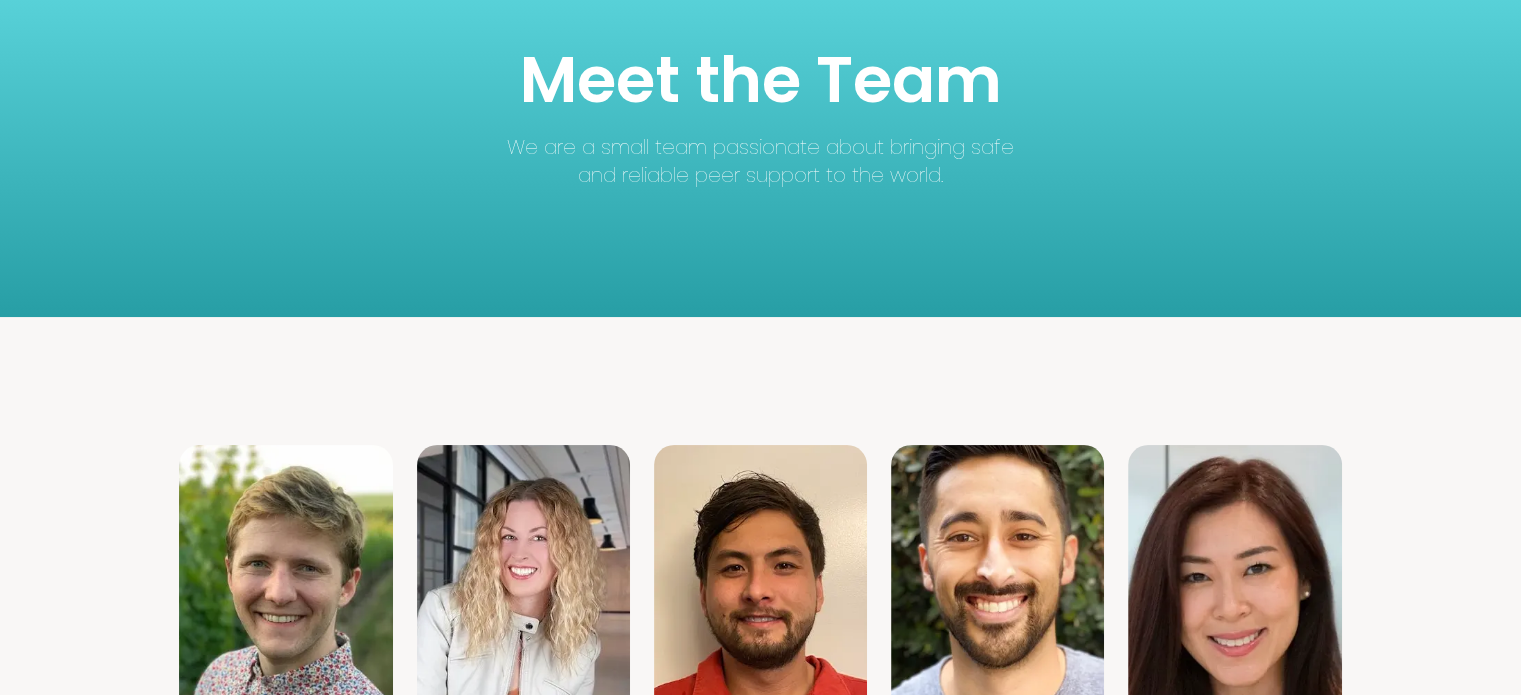 scroll, scrollTop: 296, scrollLeft: 0, axis: vertical 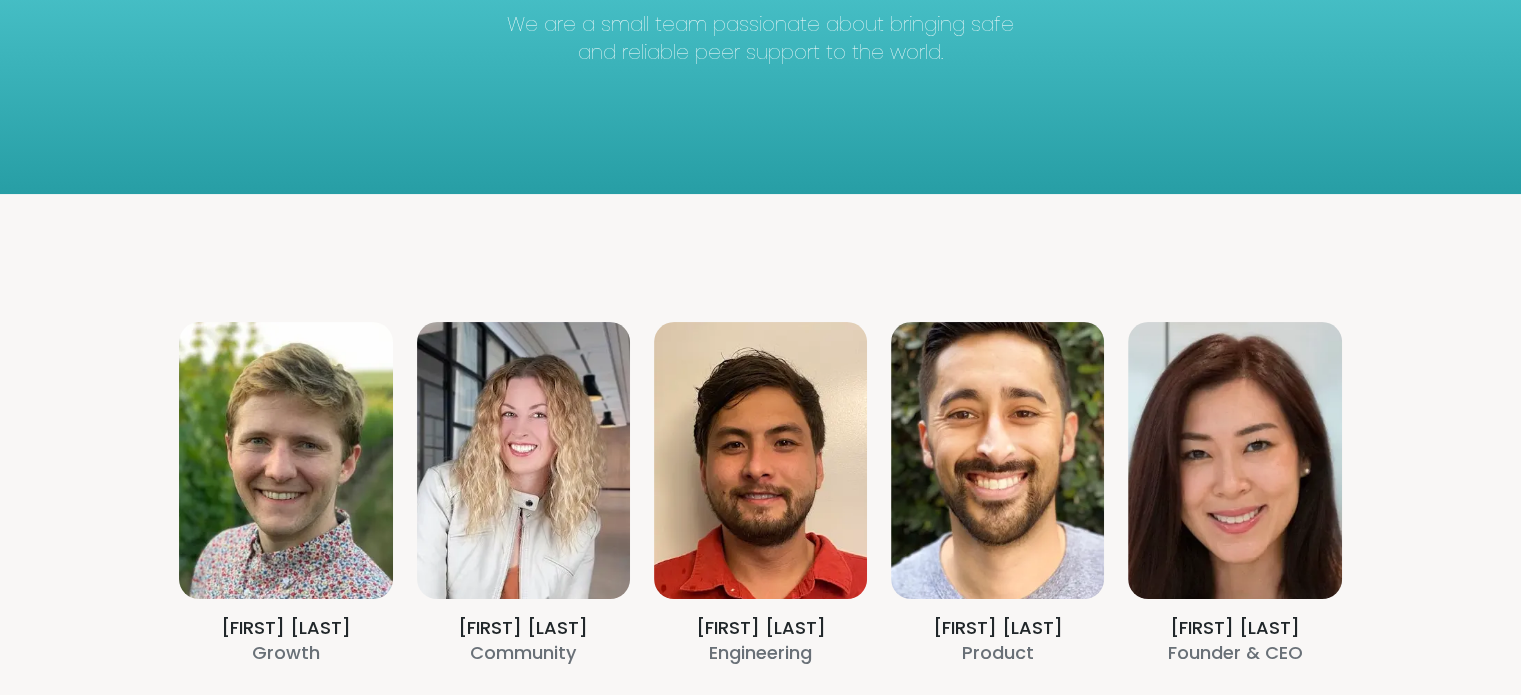 click on "Alex Darling Growth Amy Vaninetti Community Billy Herr Engineering Brett Memsic Product CeCe Cheng Founder & CEO David Qian Engineering Mana Setayesh Marketing Natalie Smith Community" at bounding box center (761, 689) 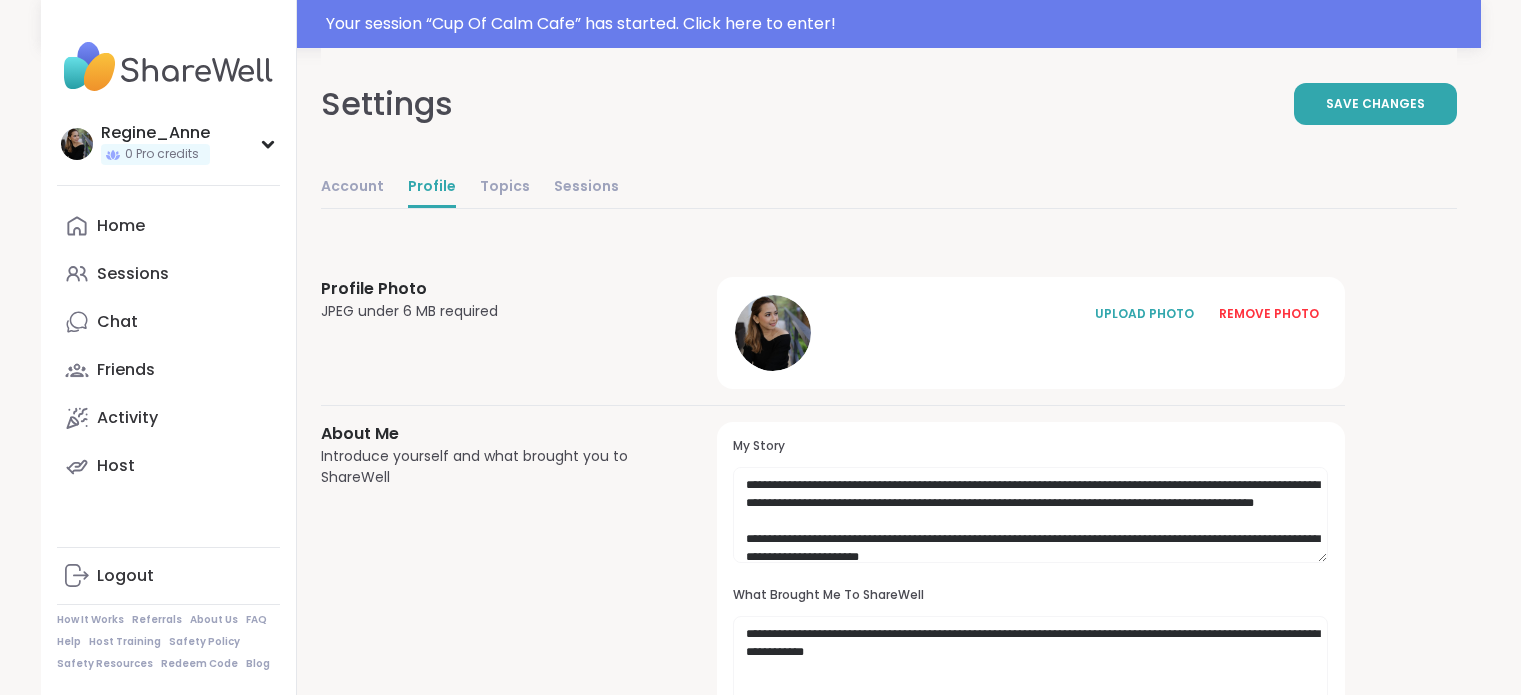 scroll, scrollTop: 0, scrollLeft: 0, axis: both 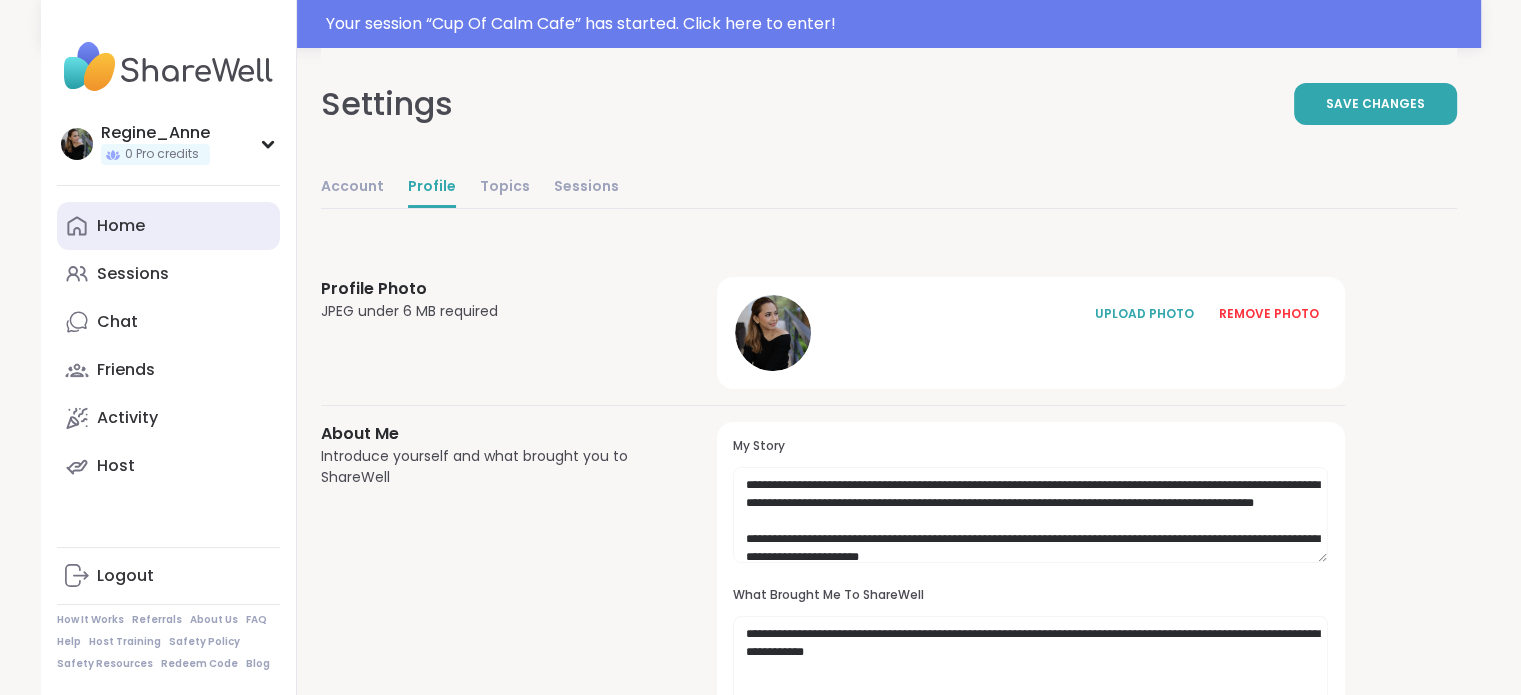 click on "Home" at bounding box center (168, 226) 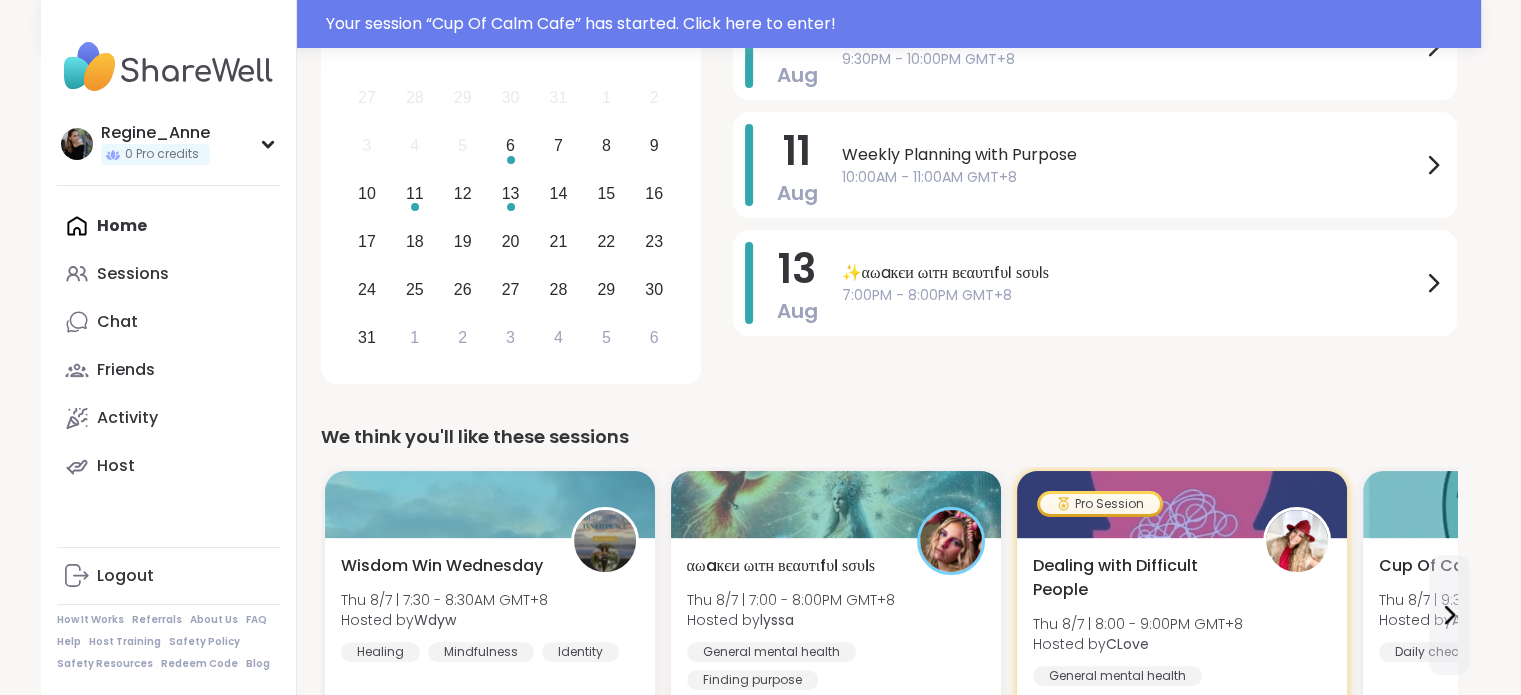scroll, scrollTop: 500, scrollLeft: 0, axis: vertical 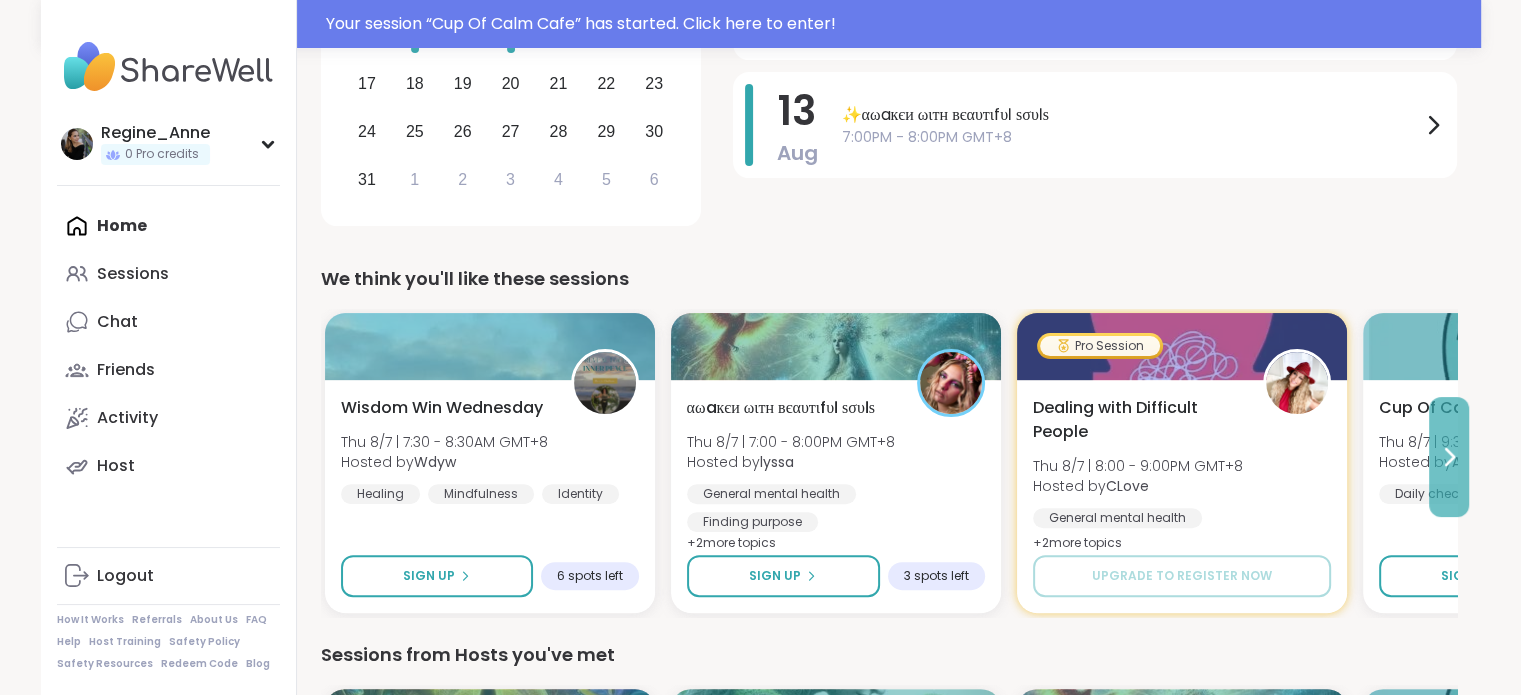 click 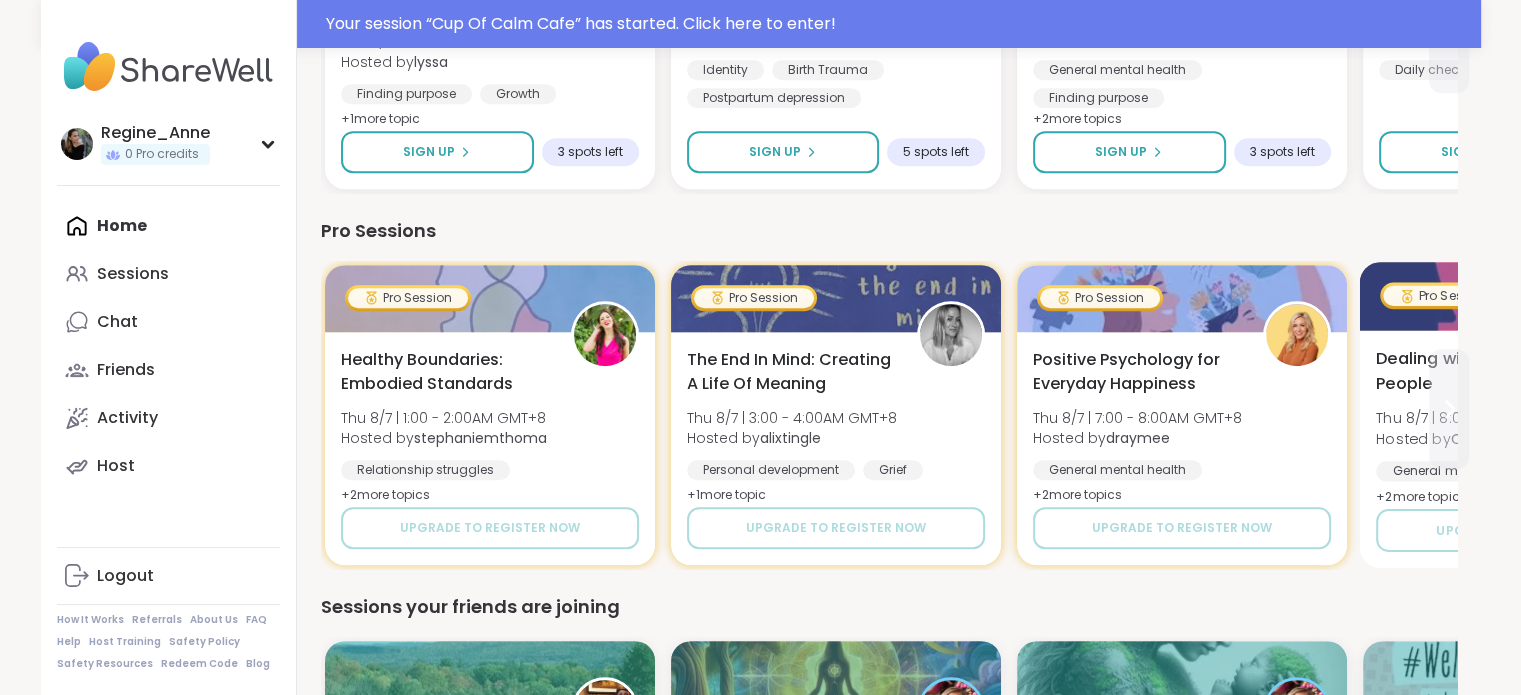 scroll, scrollTop: 1600, scrollLeft: 0, axis: vertical 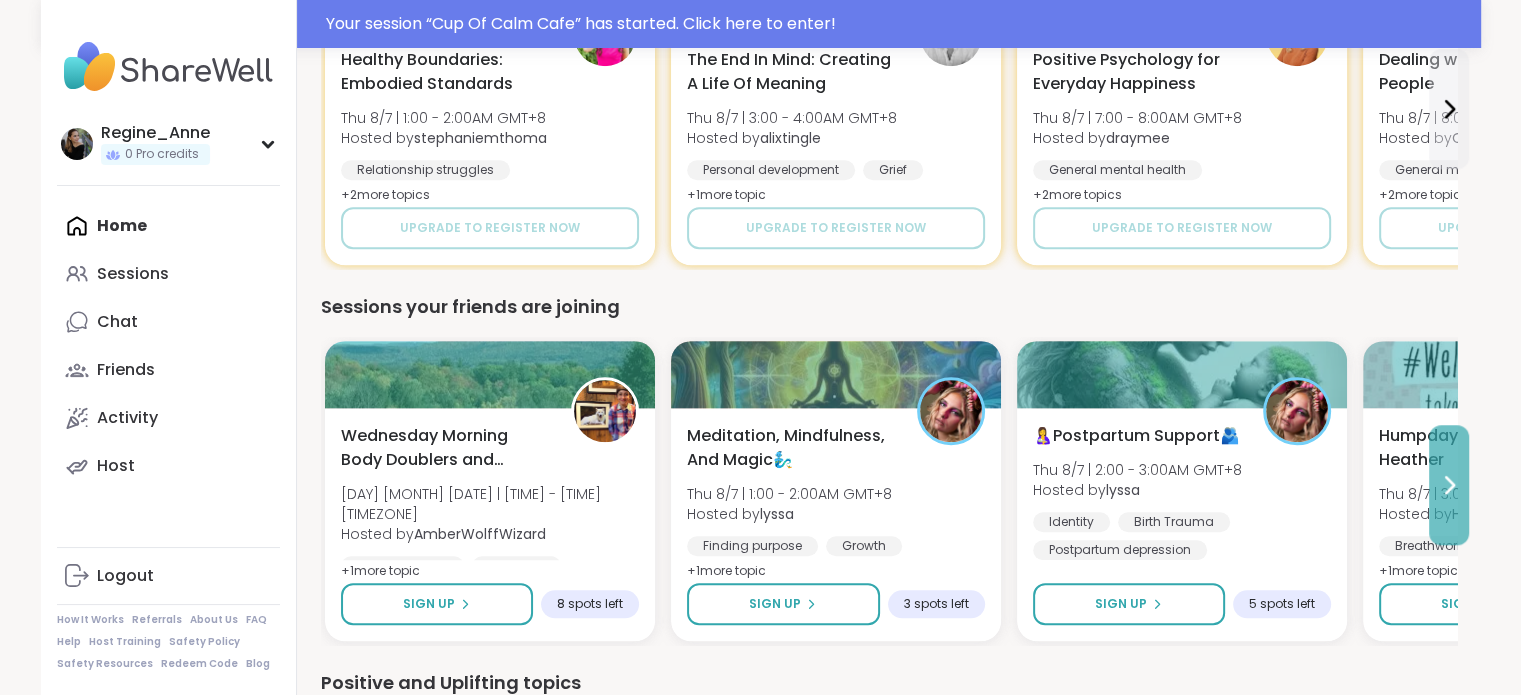 click 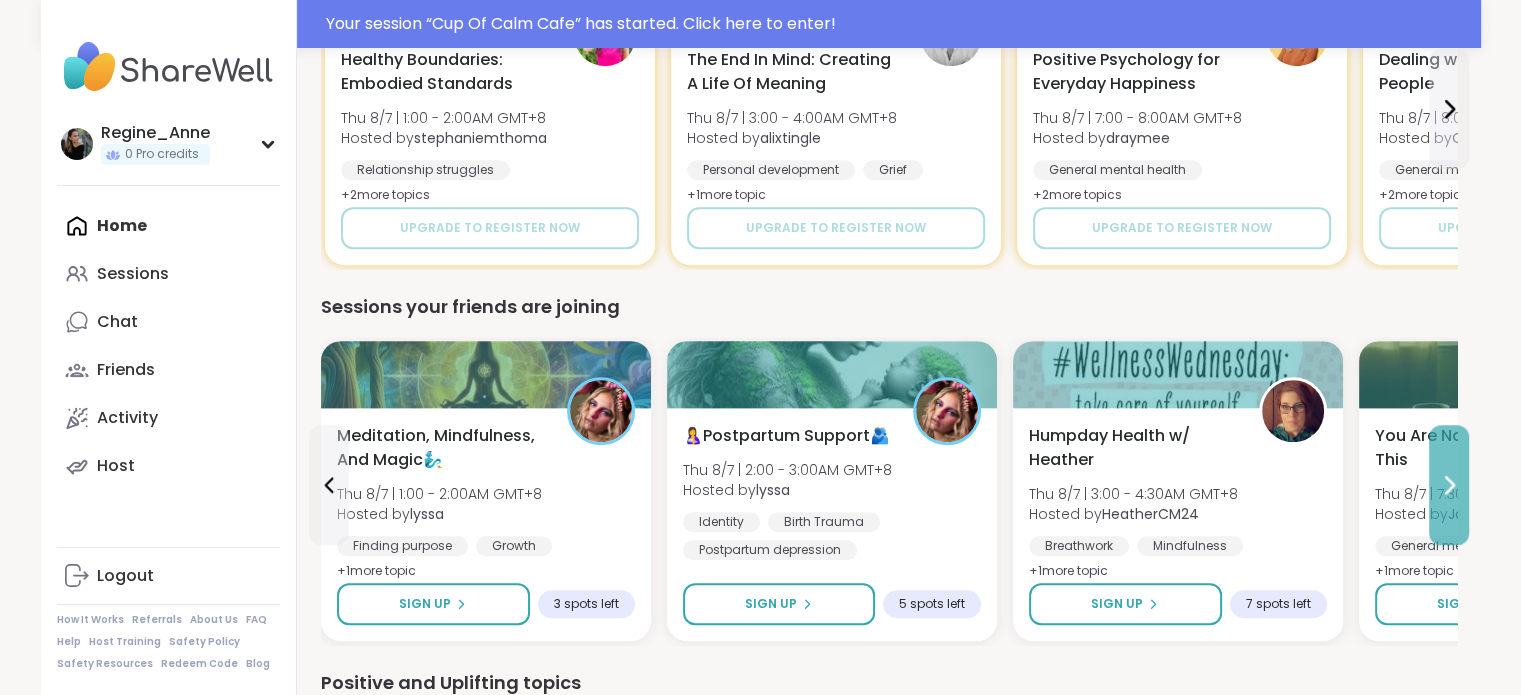 click 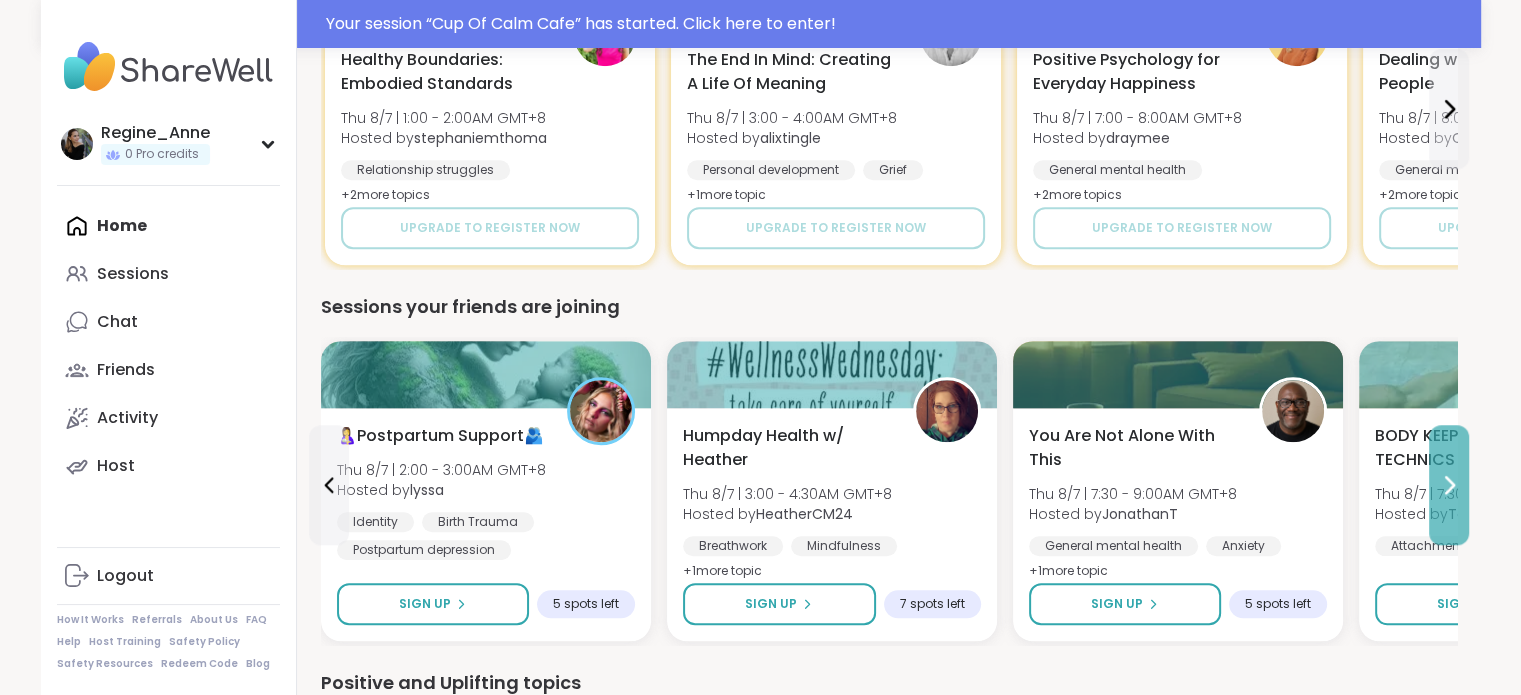 click 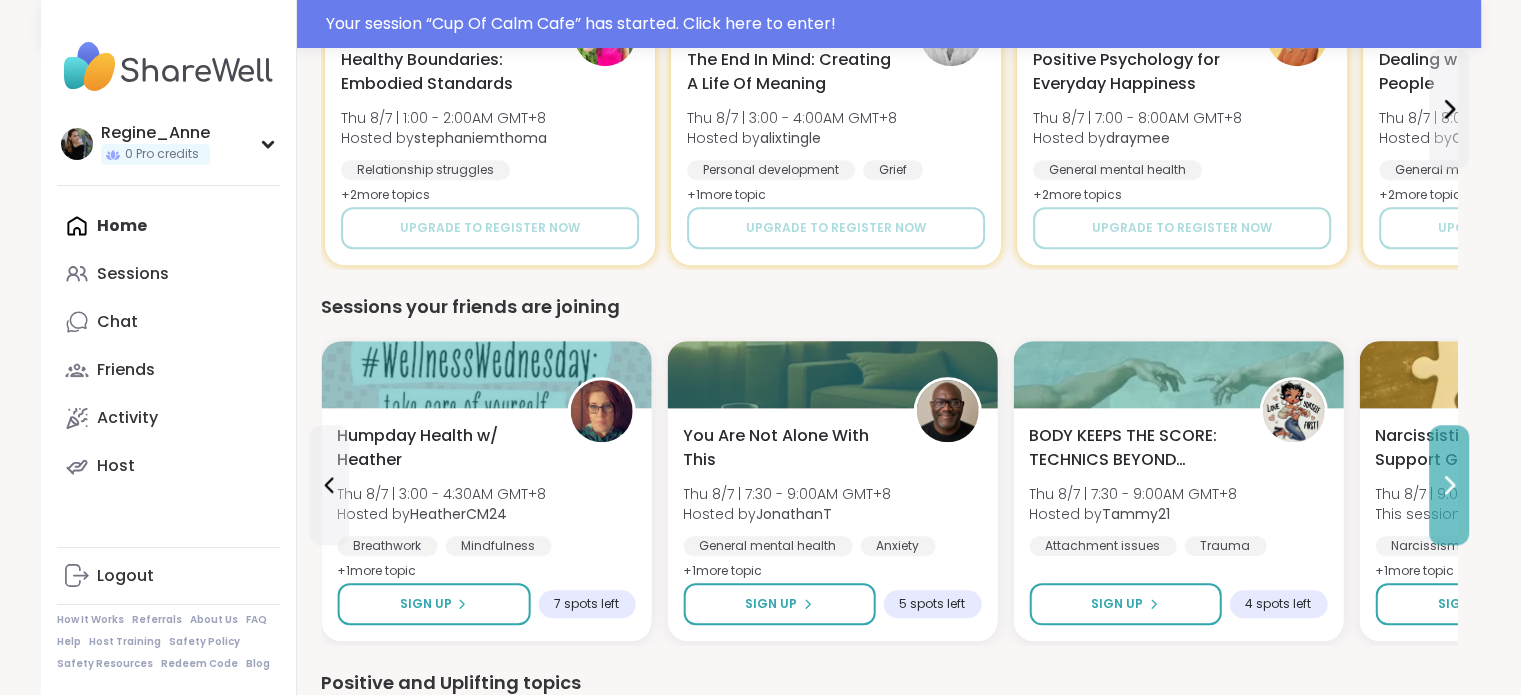 click 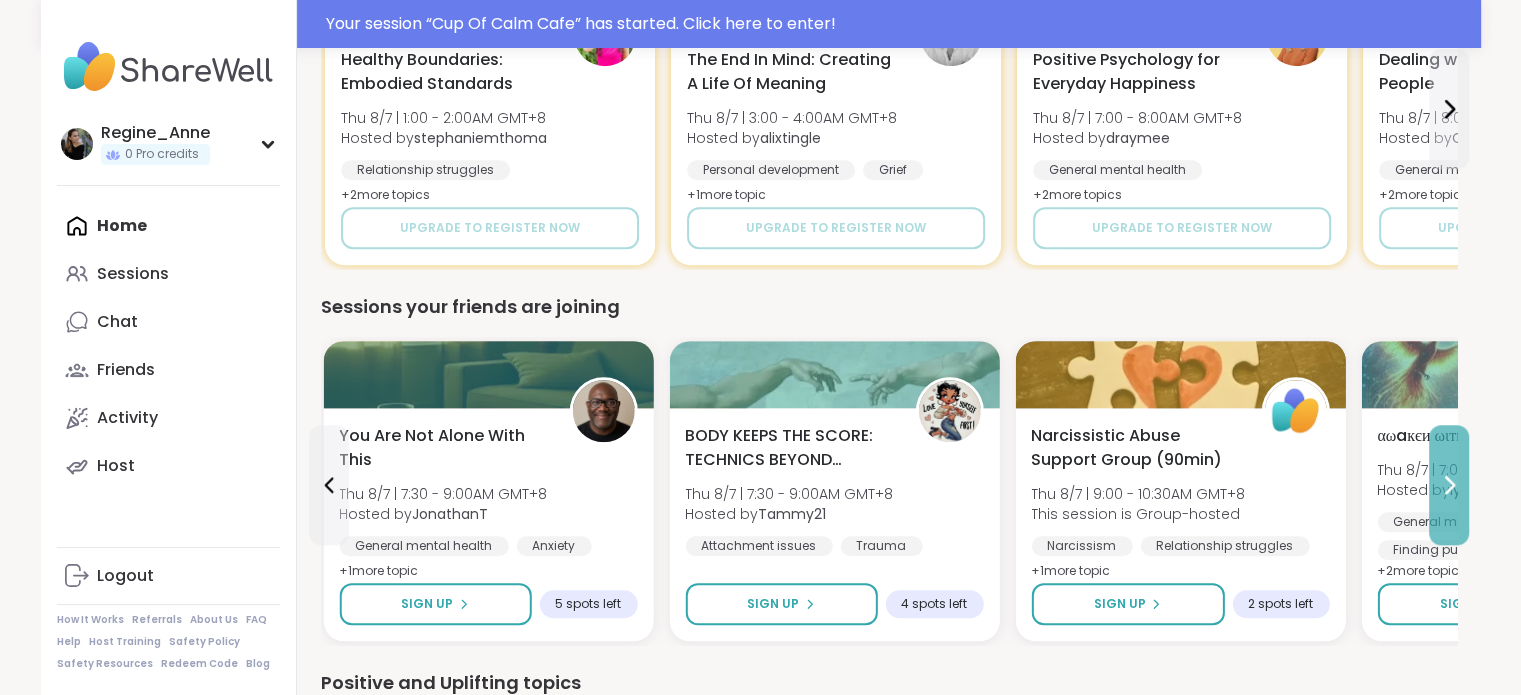 click 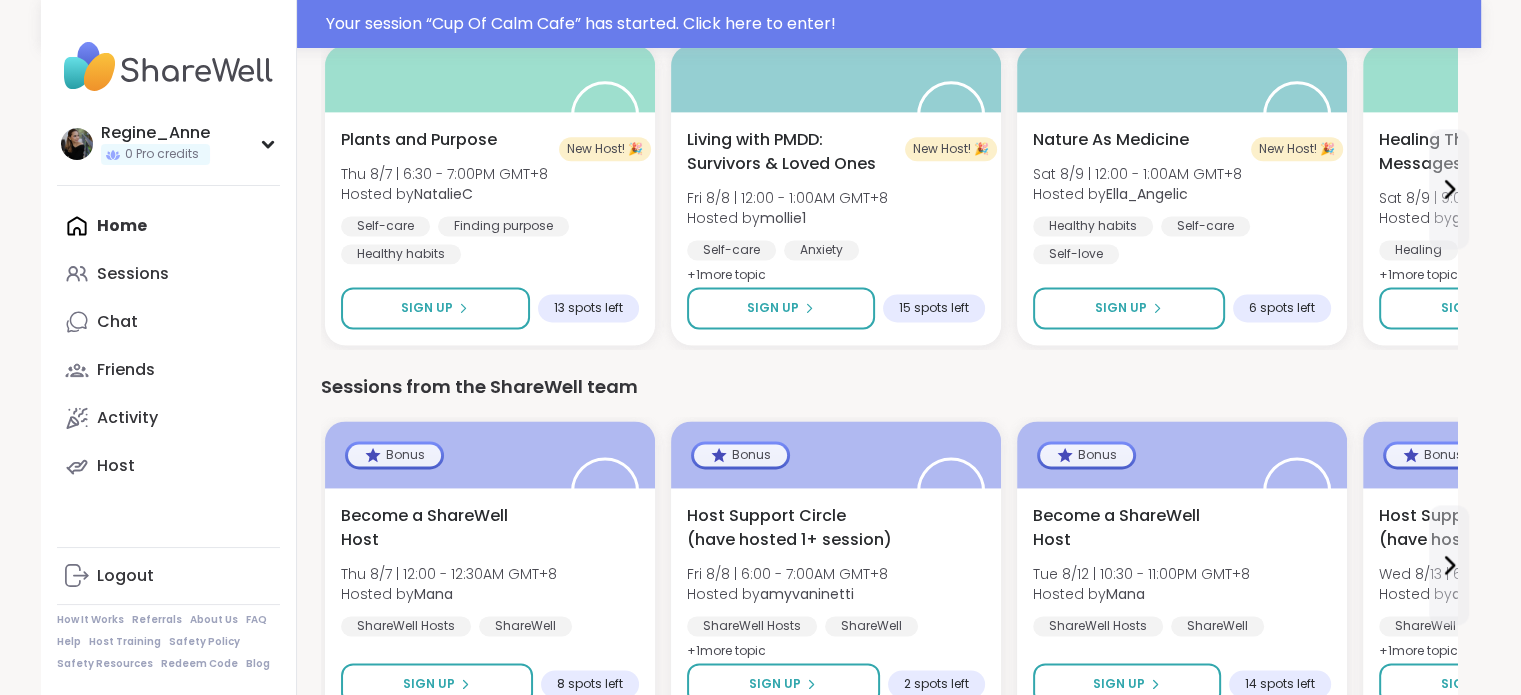 scroll, scrollTop: 2762, scrollLeft: 0, axis: vertical 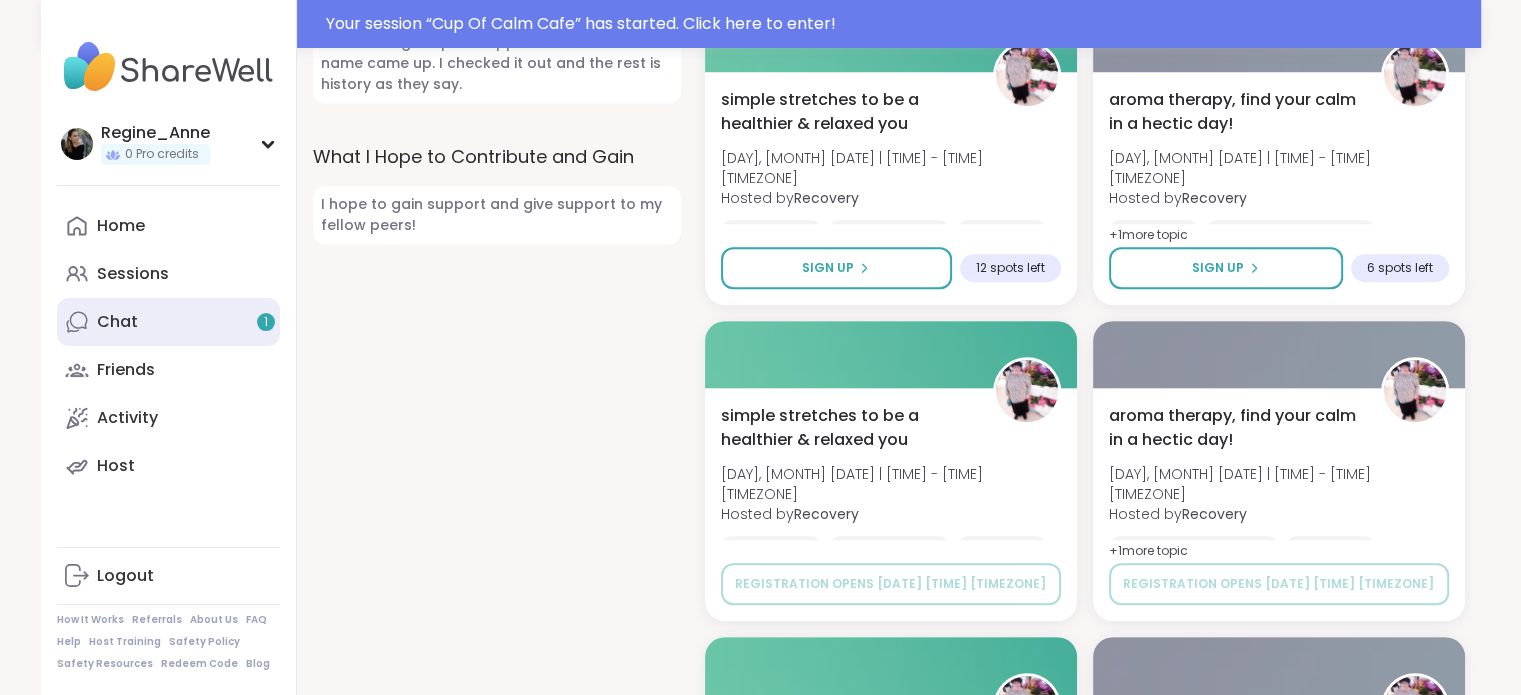 click on "Chat 1" at bounding box center [168, 322] 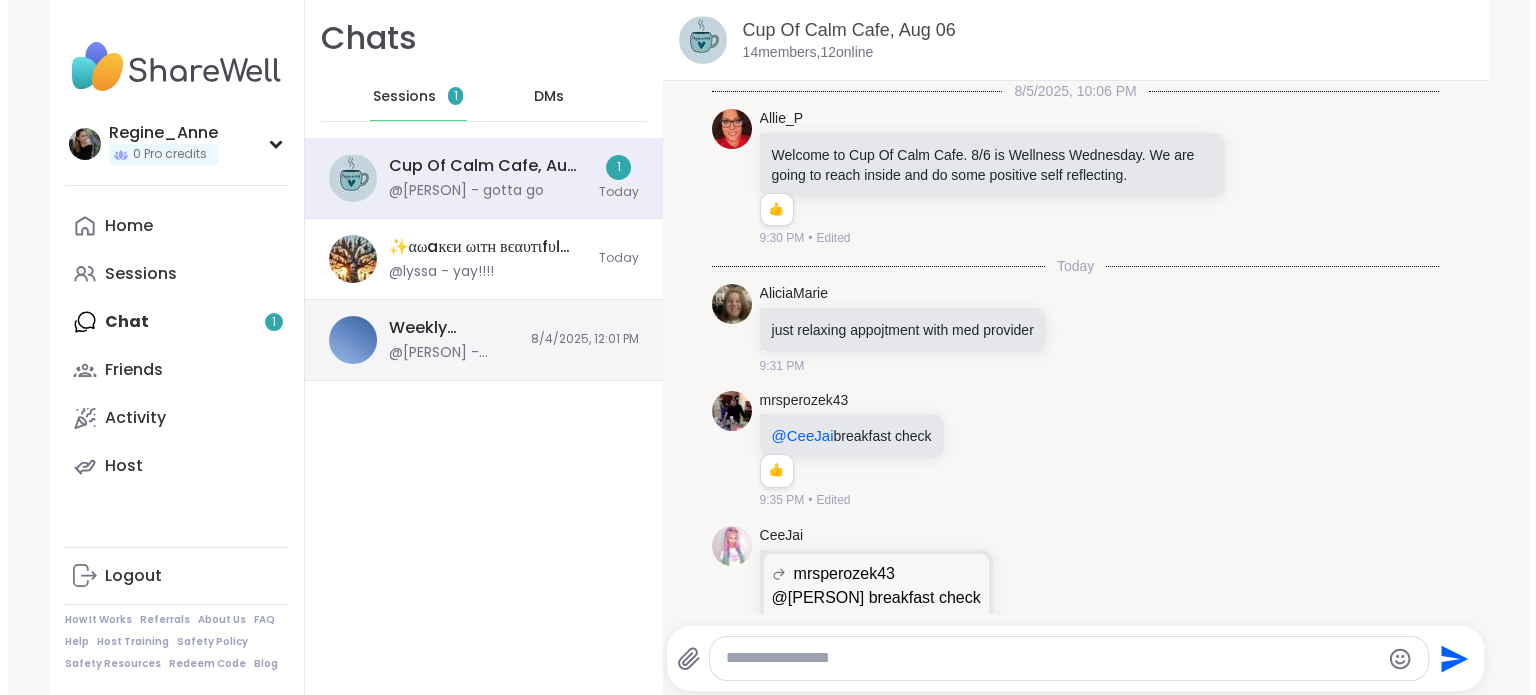 scroll, scrollTop: 0, scrollLeft: 0, axis: both 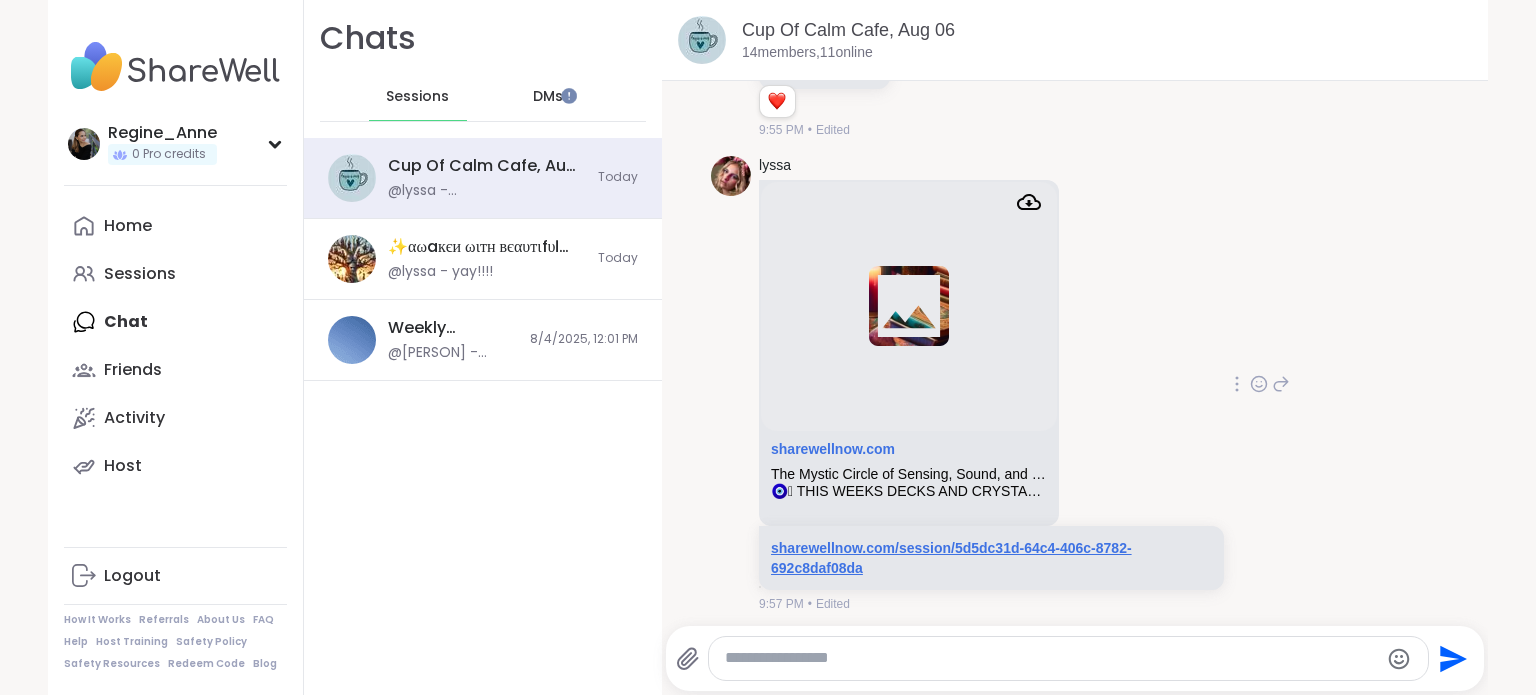click on "sharewellnow.com/session/5d5dc31d-64c4-406c-8782-692c8daf08da" at bounding box center (951, 558) 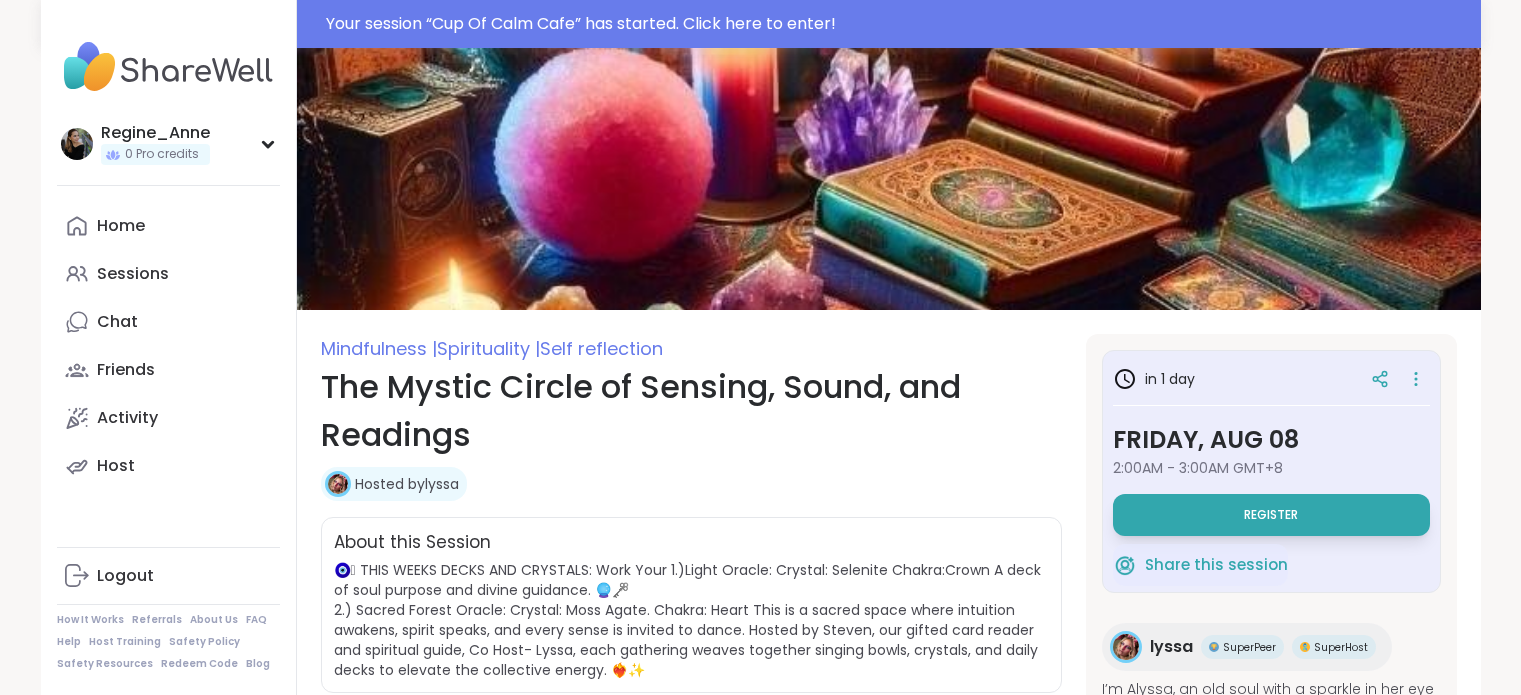 scroll, scrollTop: 0, scrollLeft: 0, axis: both 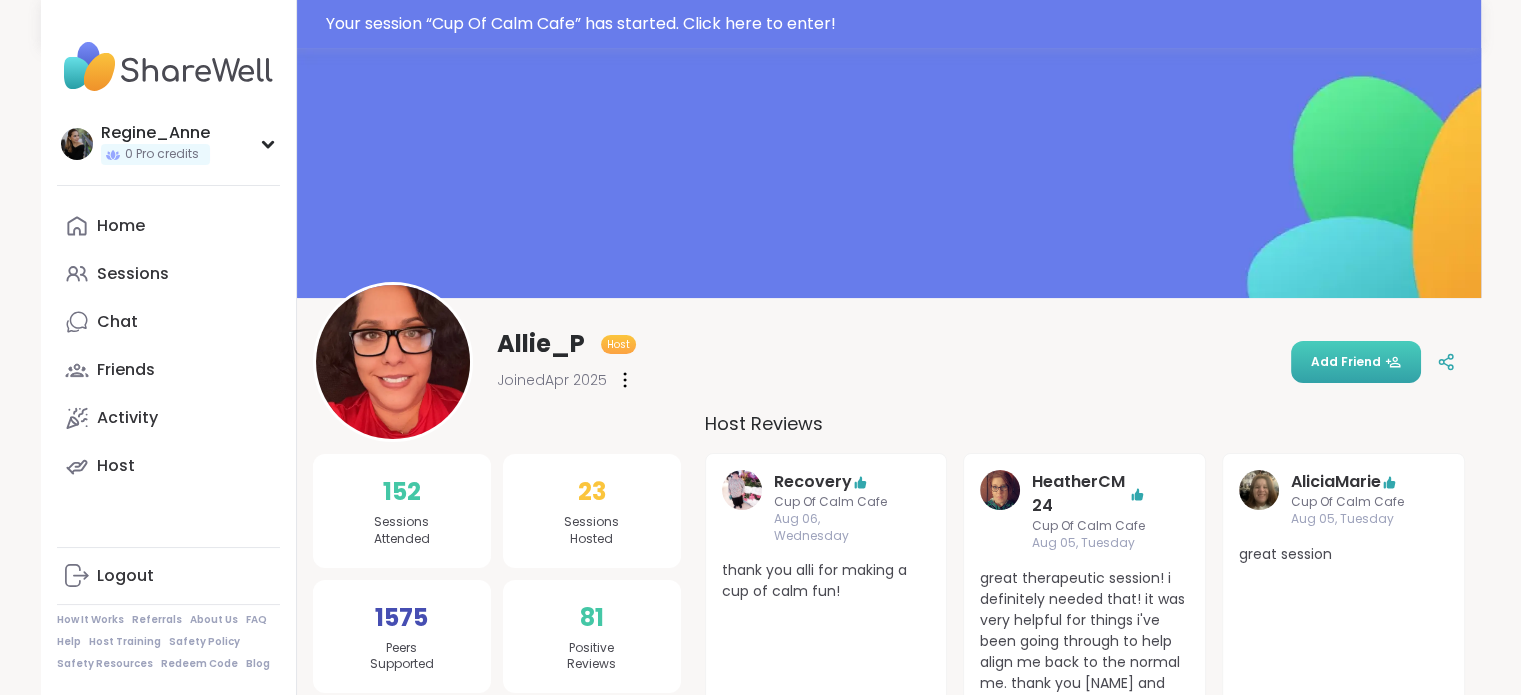 click on "Add Friend" at bounding box center [1356, 362] 